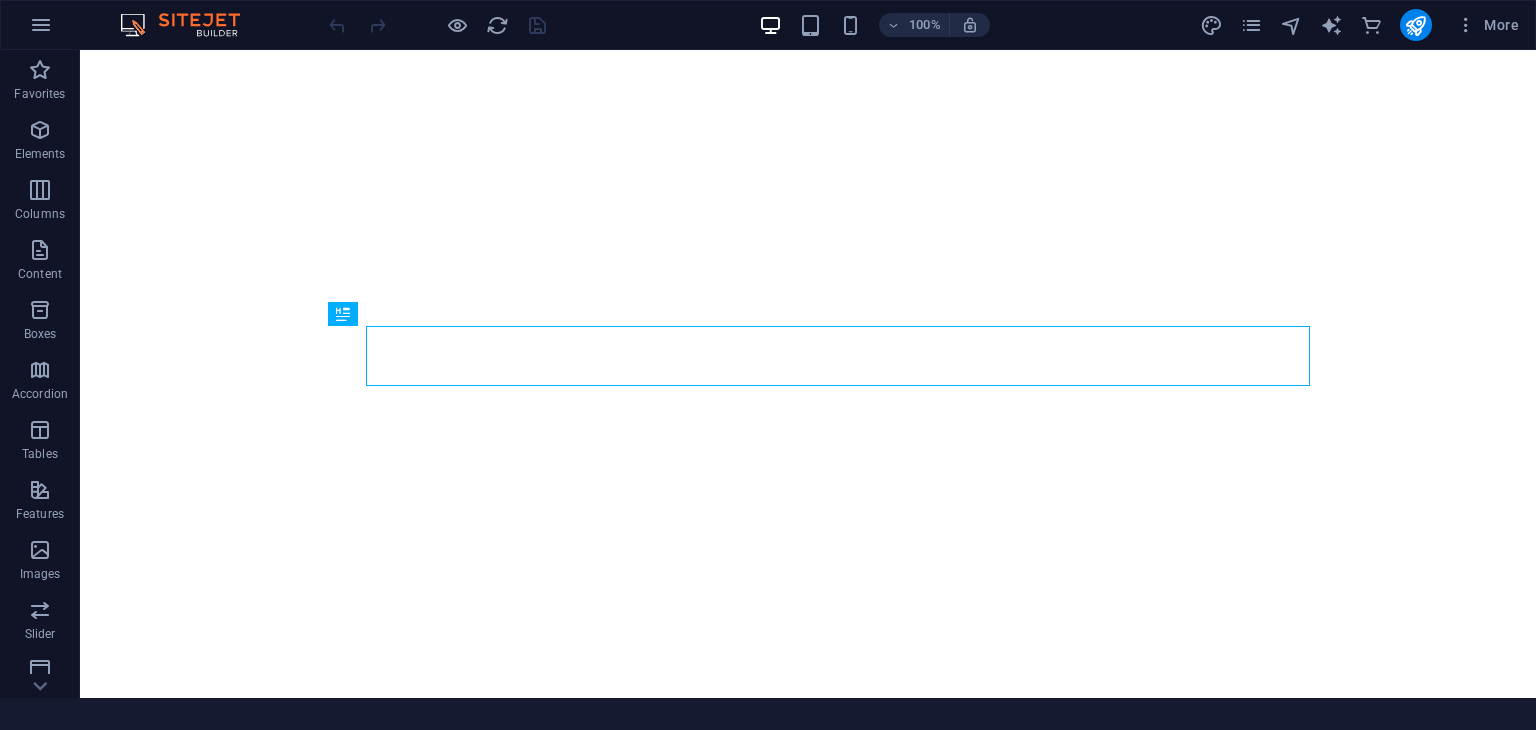 scroll, scrollTop: 0, scrollLeft: 0, axis: both 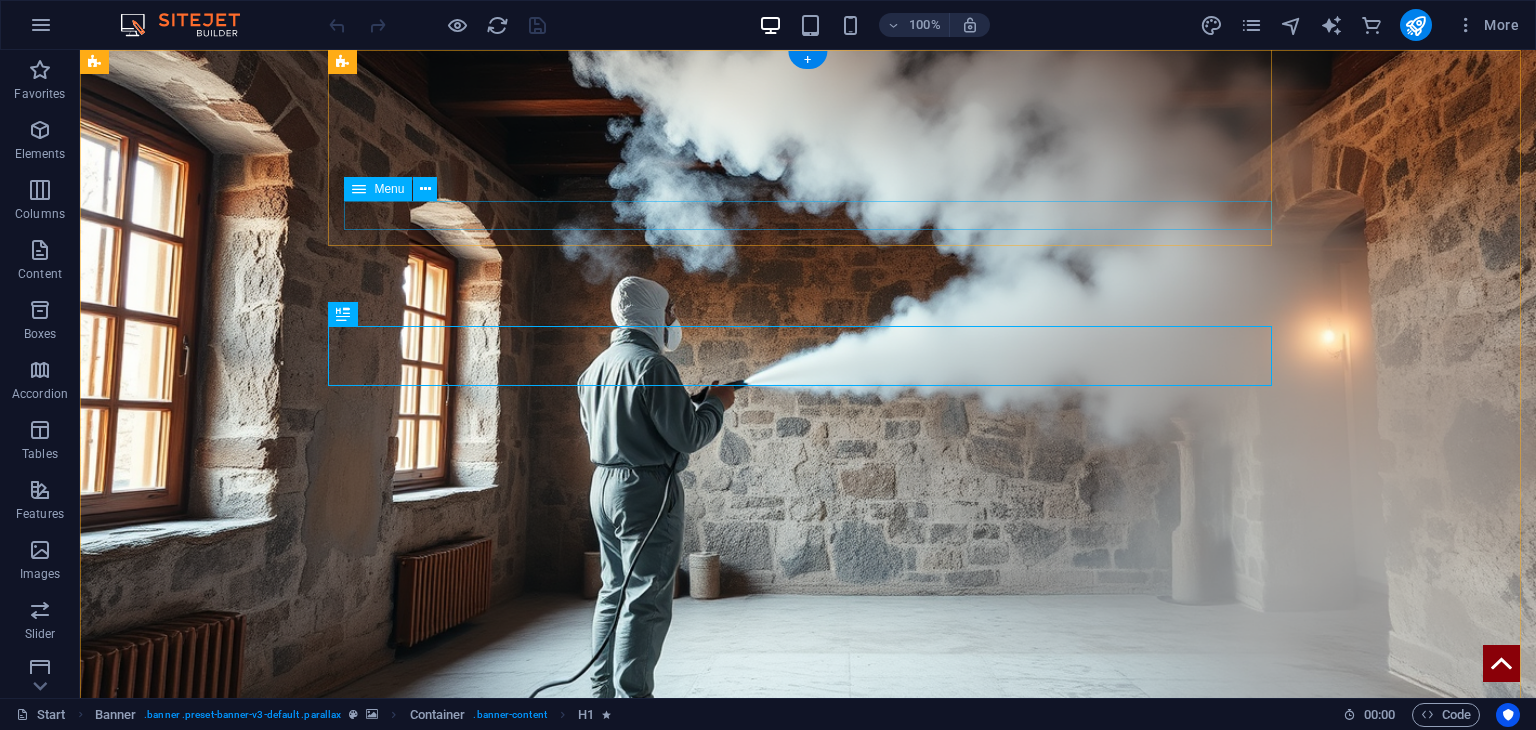 click on "Пакалпоюми  Яутаджуми Пар мамы Контакти Darba piemēri Ценосы" at bounding box center [816, 900] 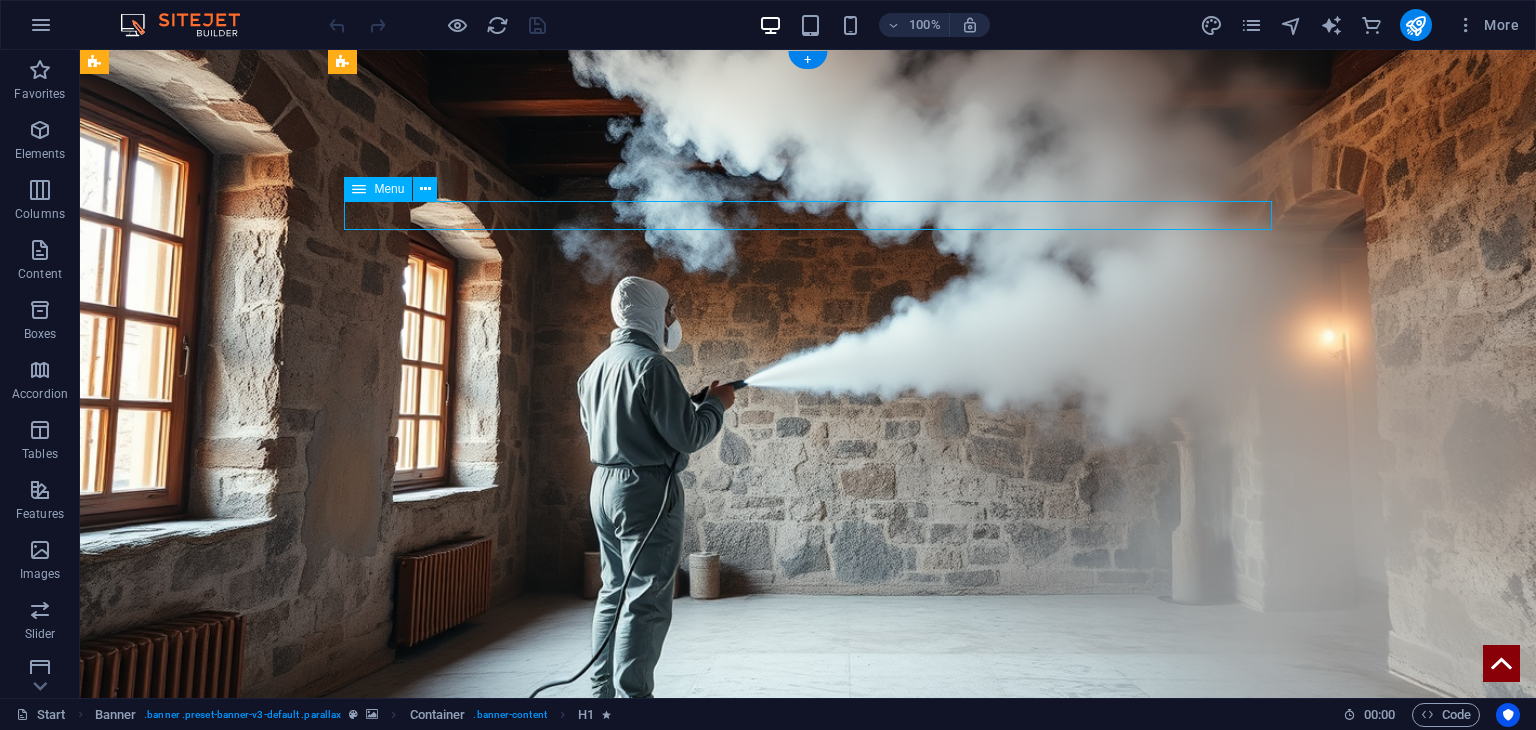 click on "Пакалпоюми  Яутаджуми Пар мамы Контакти Darba piemēri Ценосы" at bounding box center [816, 900] 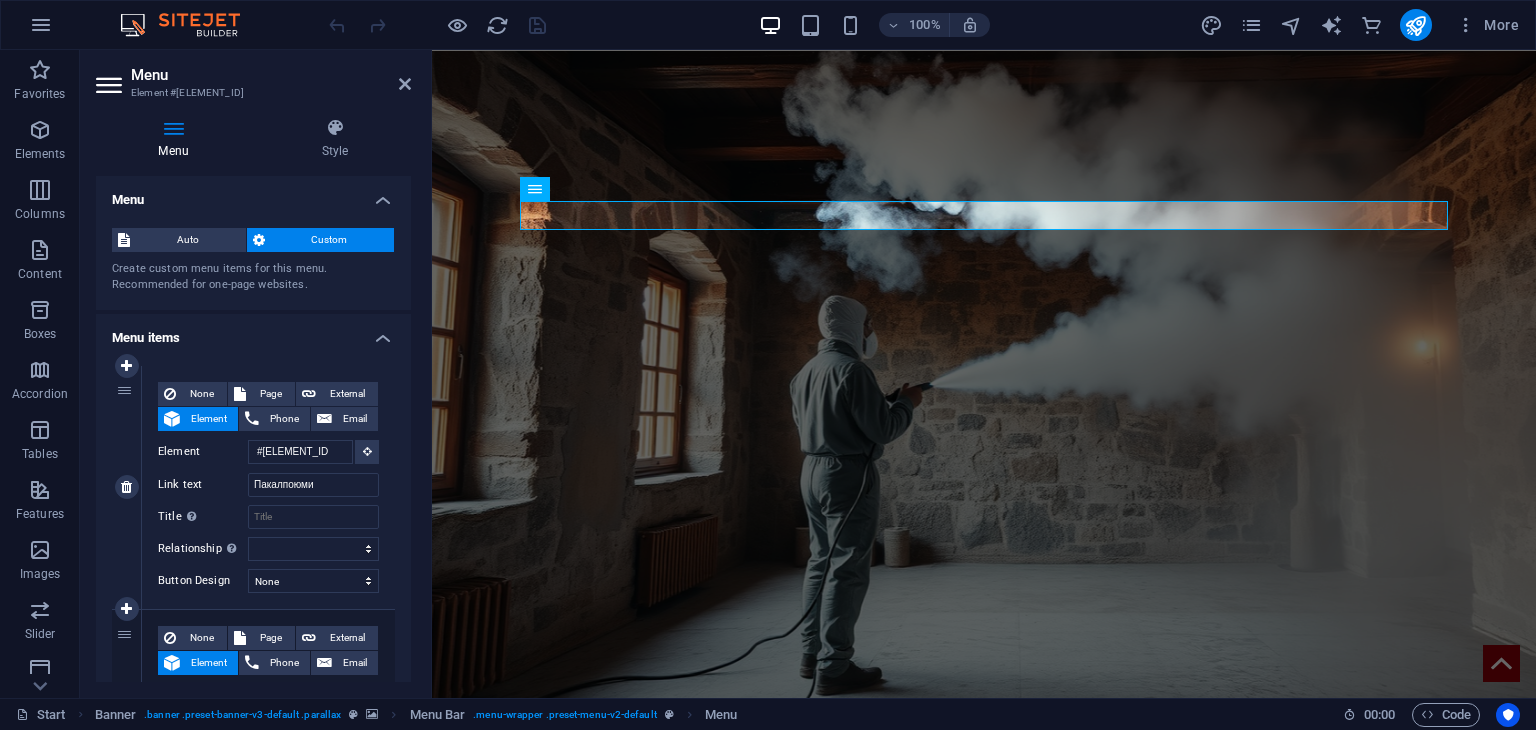 scroll, scrollTop: 0, scrollLeft: 0, axis: both 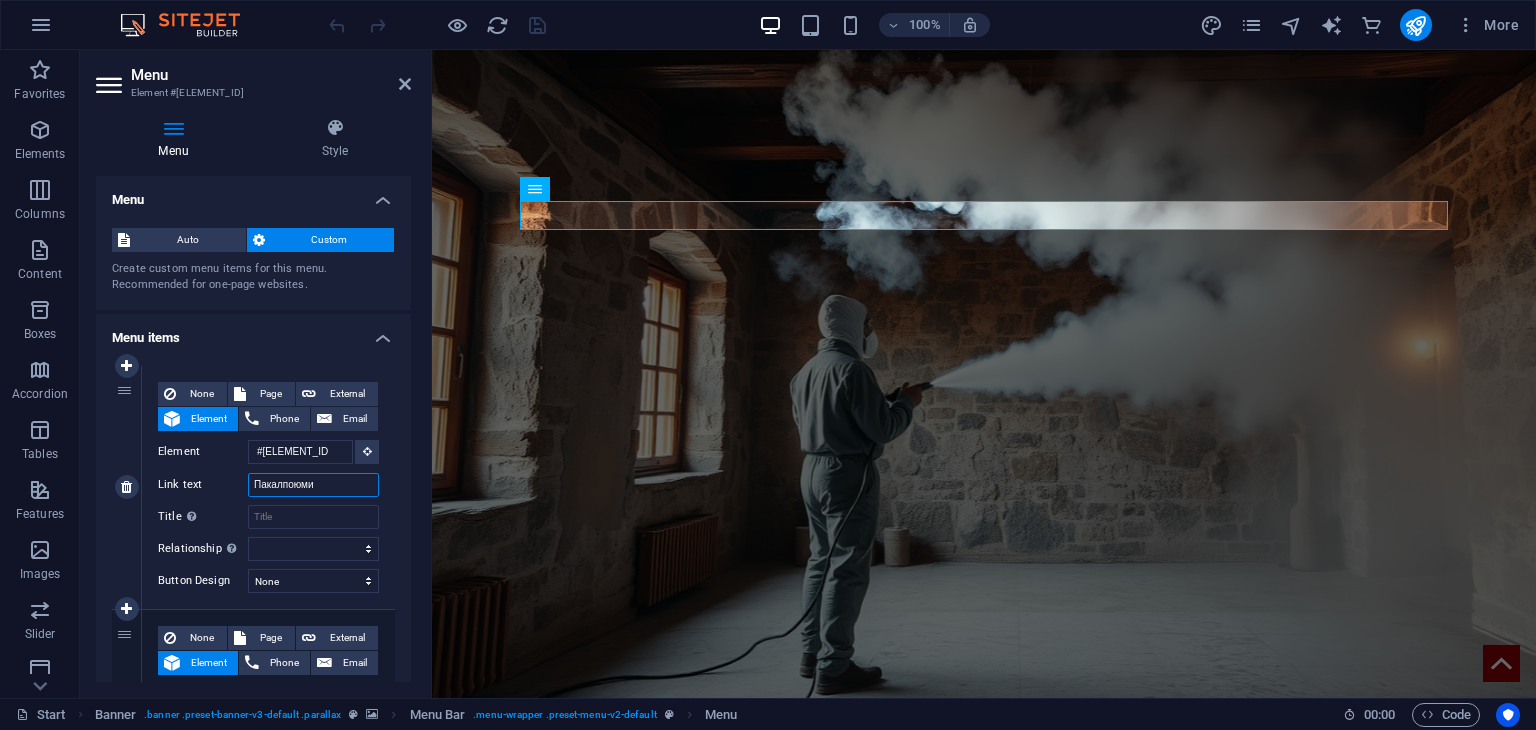 click on "Пакалпоюми" at bounding box center [313, 485] 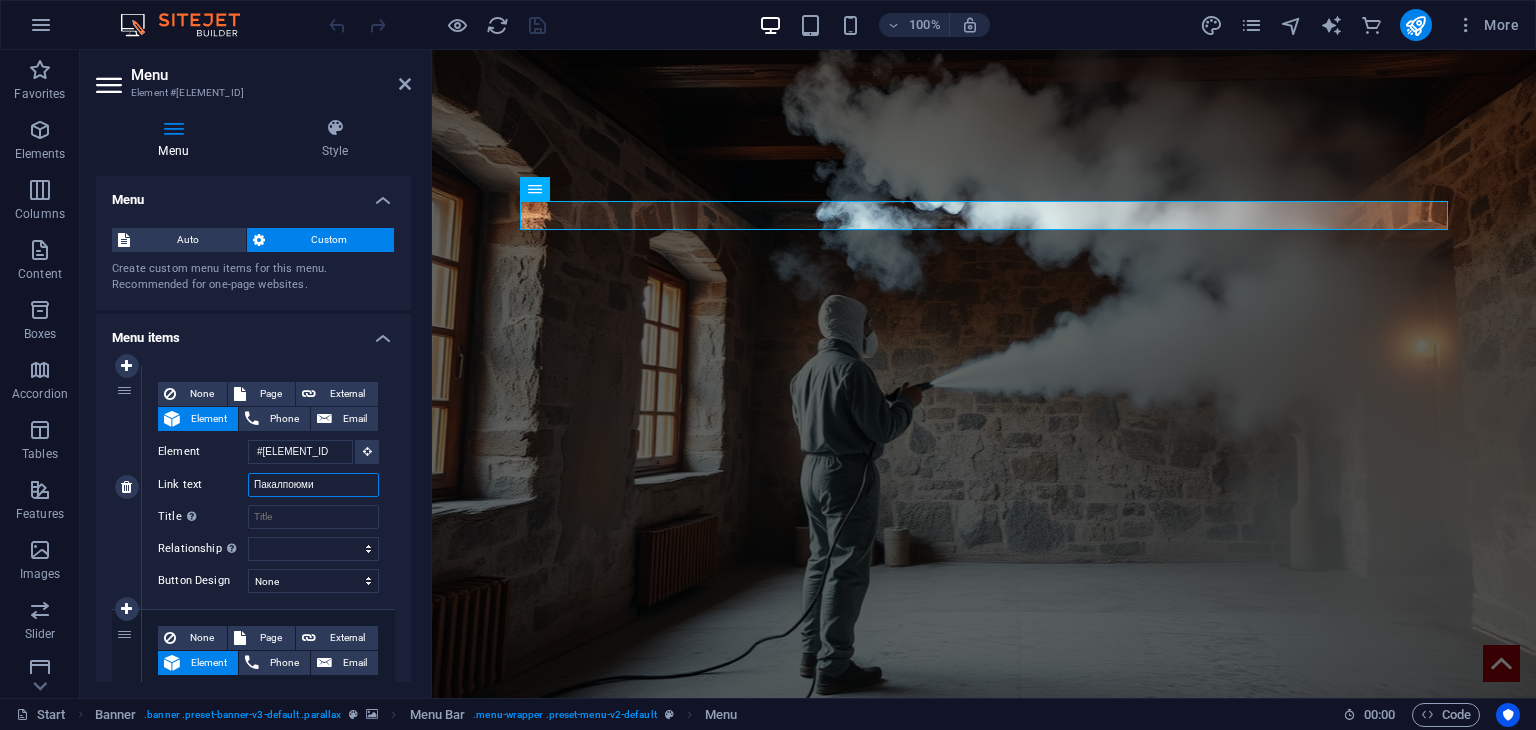 type on "P" 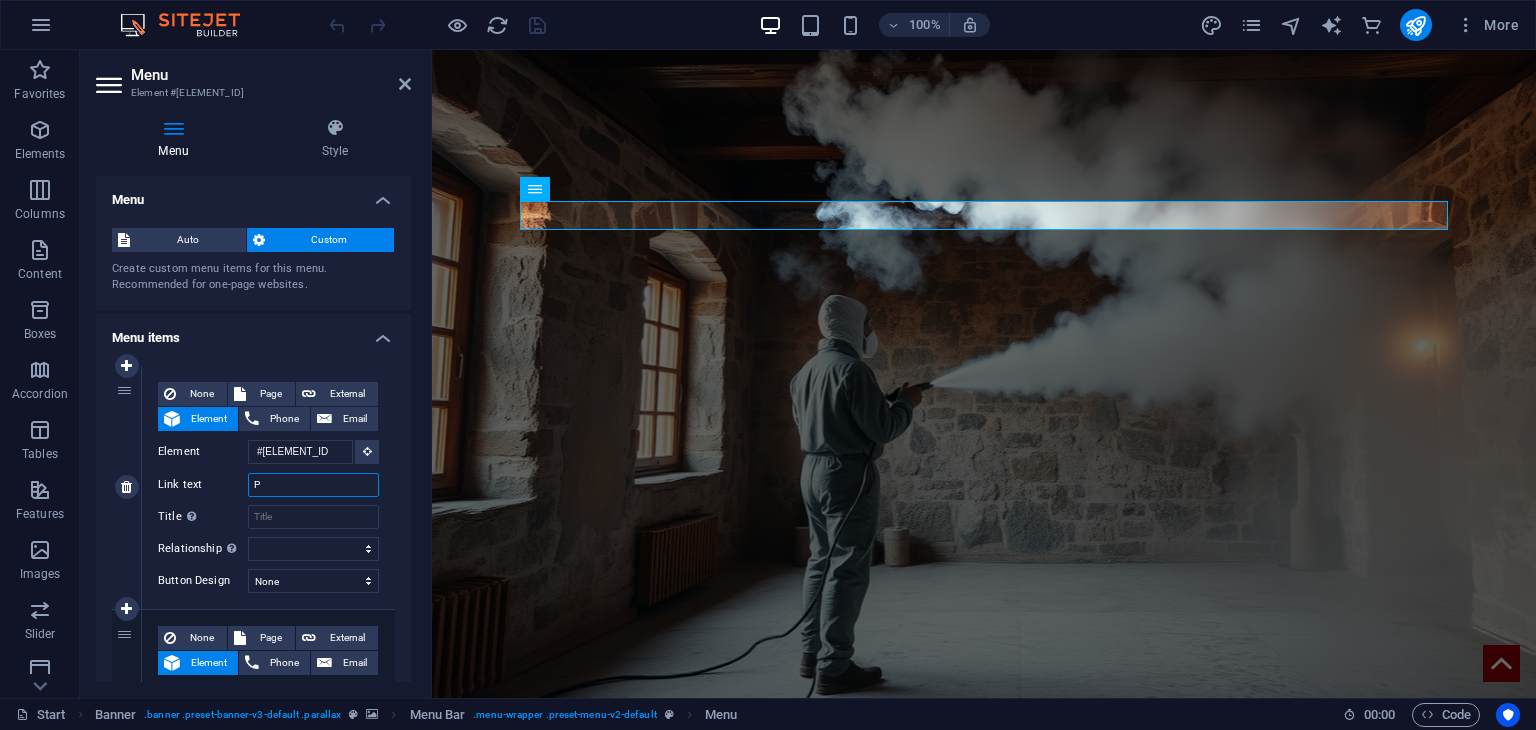 select 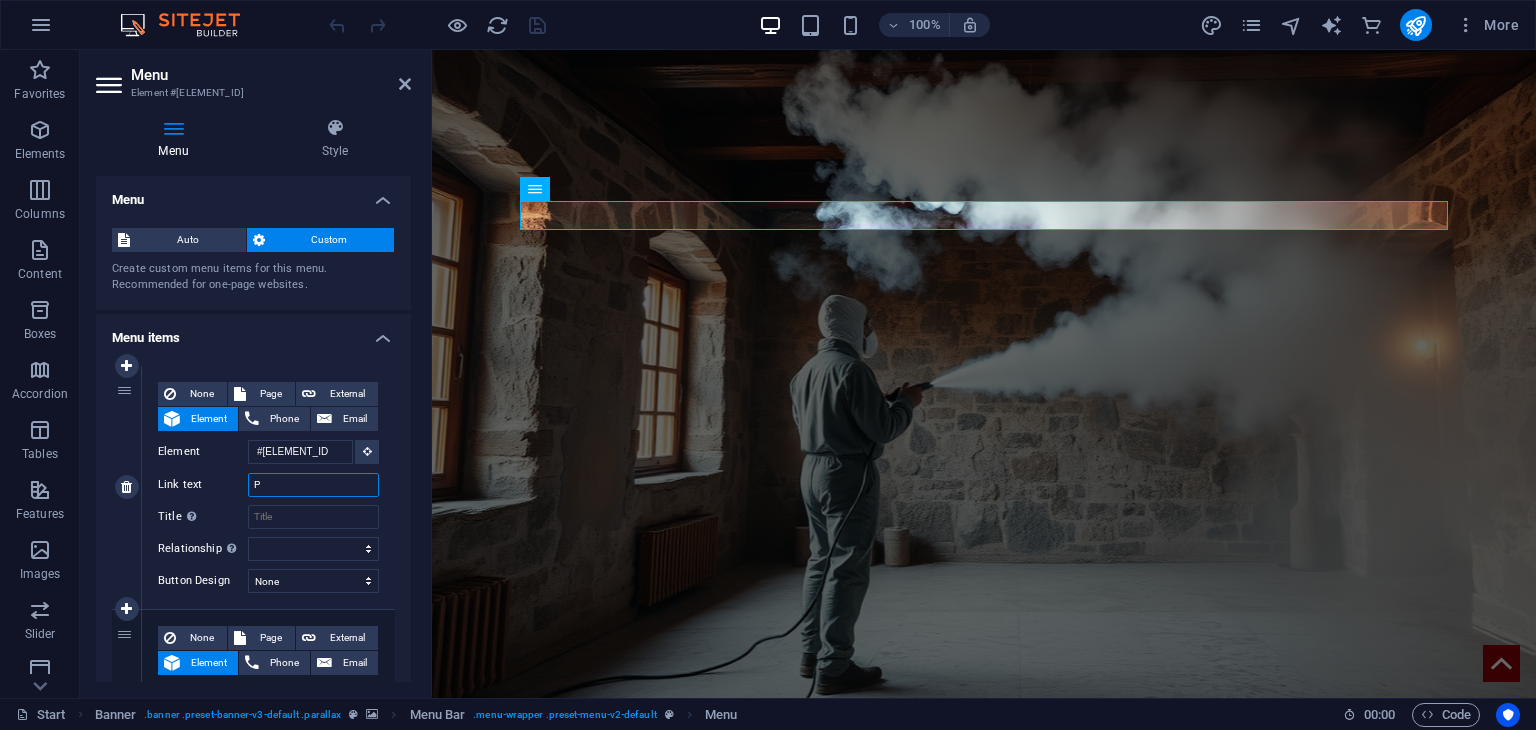 select 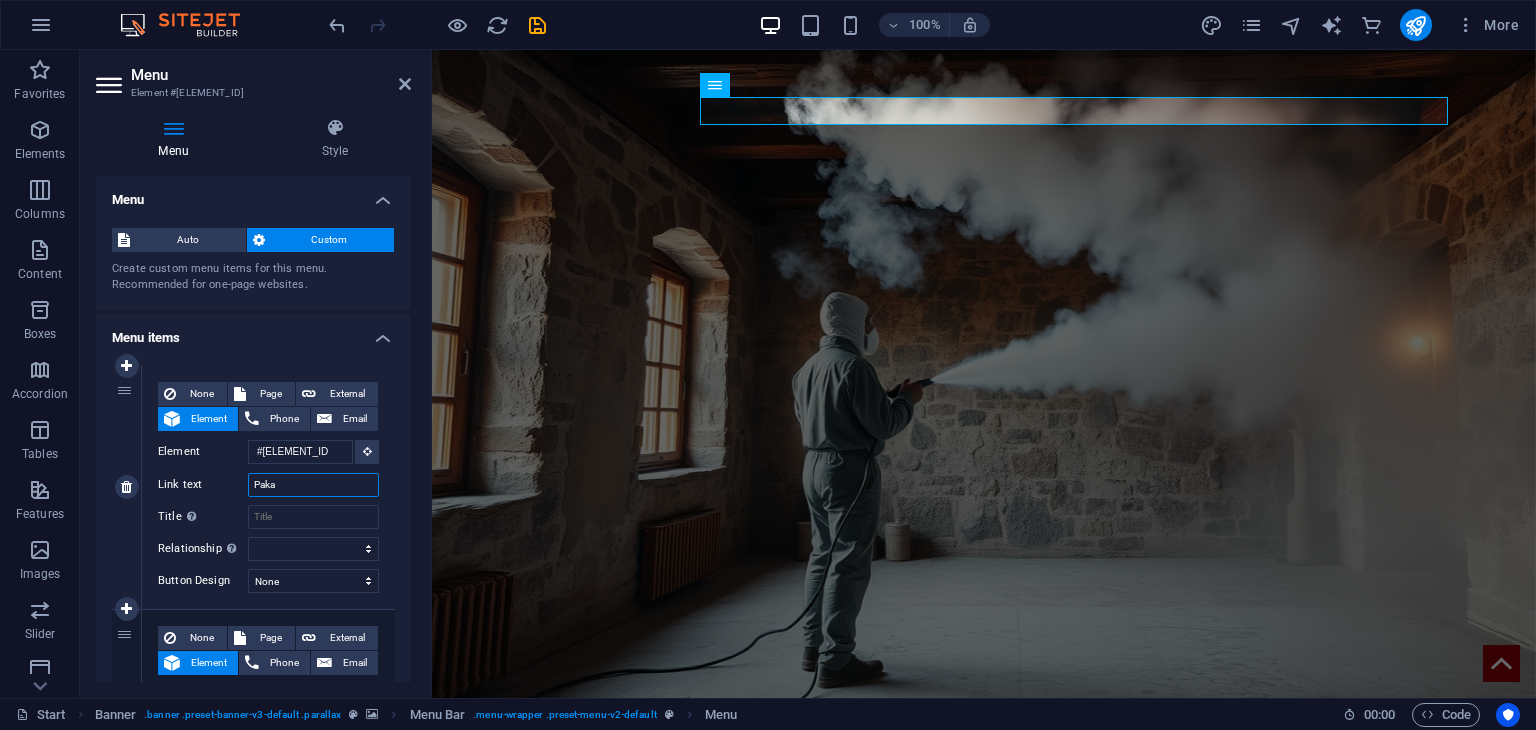 type on "Pakal" 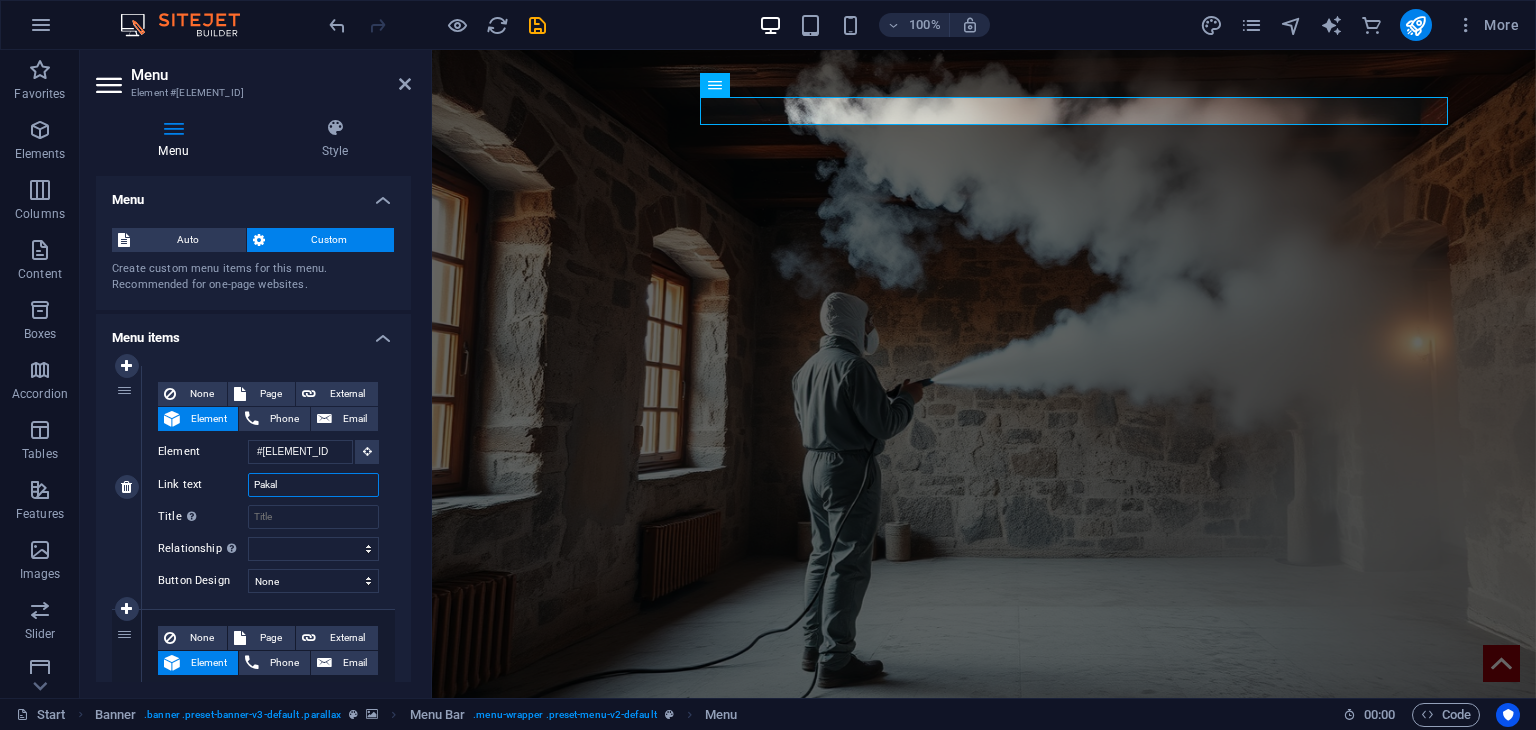 select 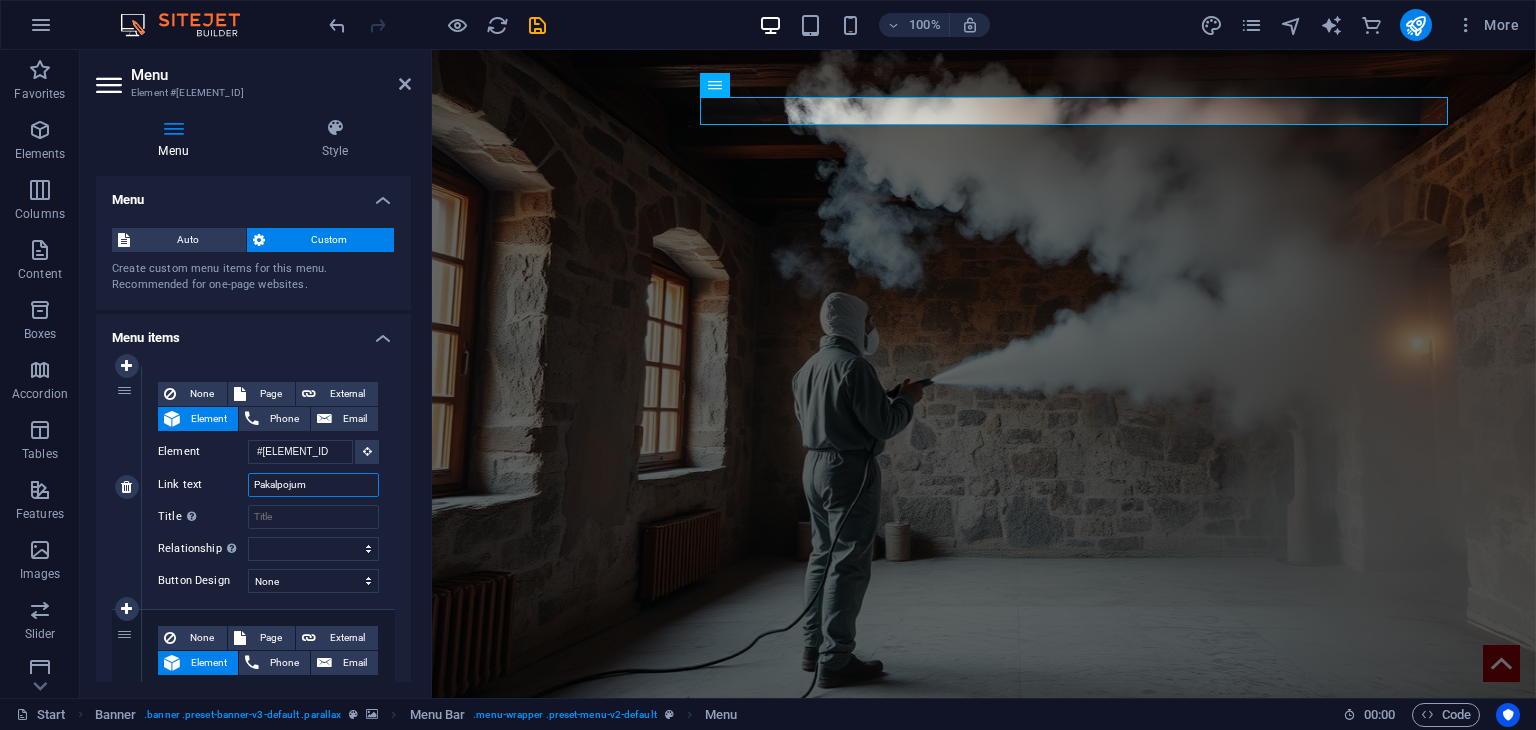 type on "Pakalpojumi" 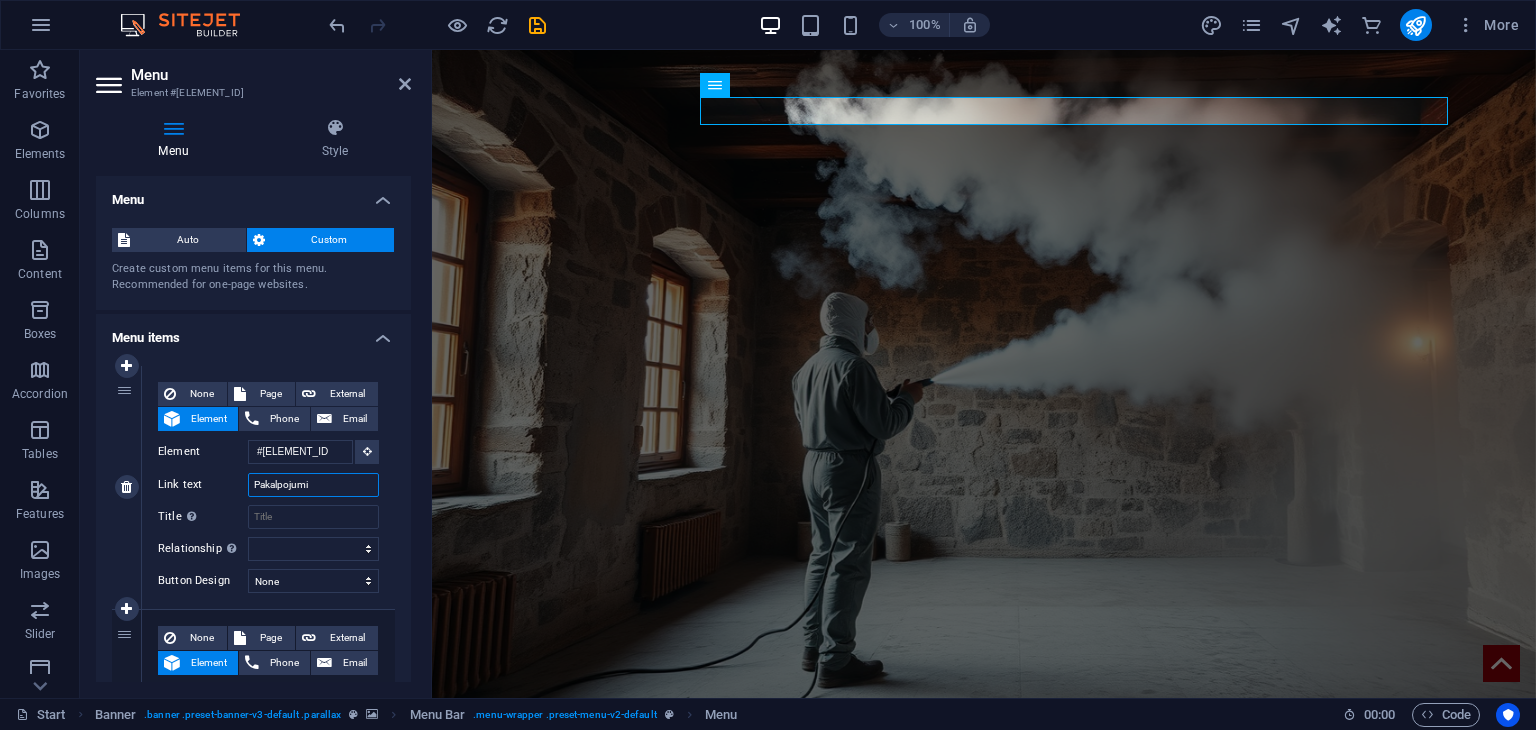 select 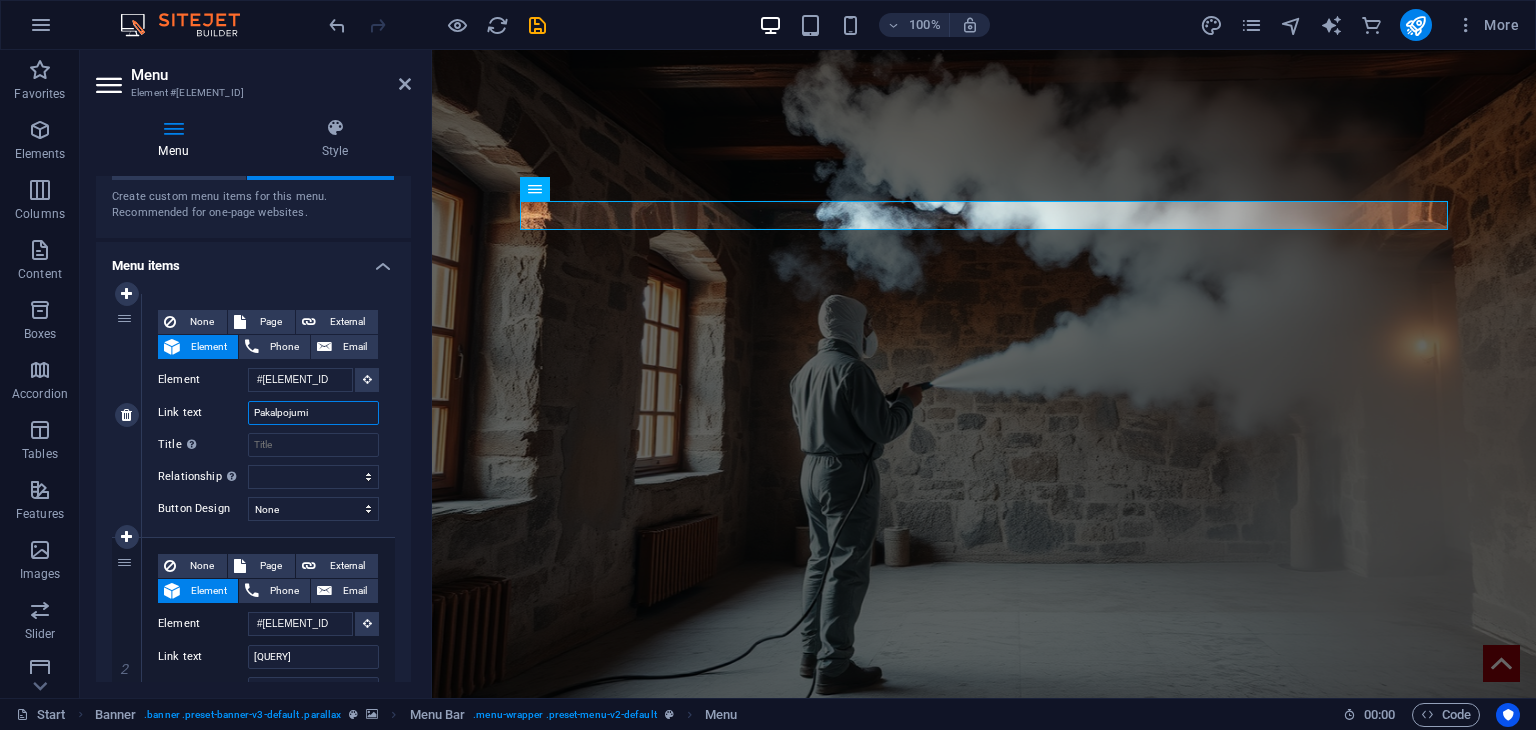scroll, scrollTop: 100, scrollLeft: 0, axis: vertical 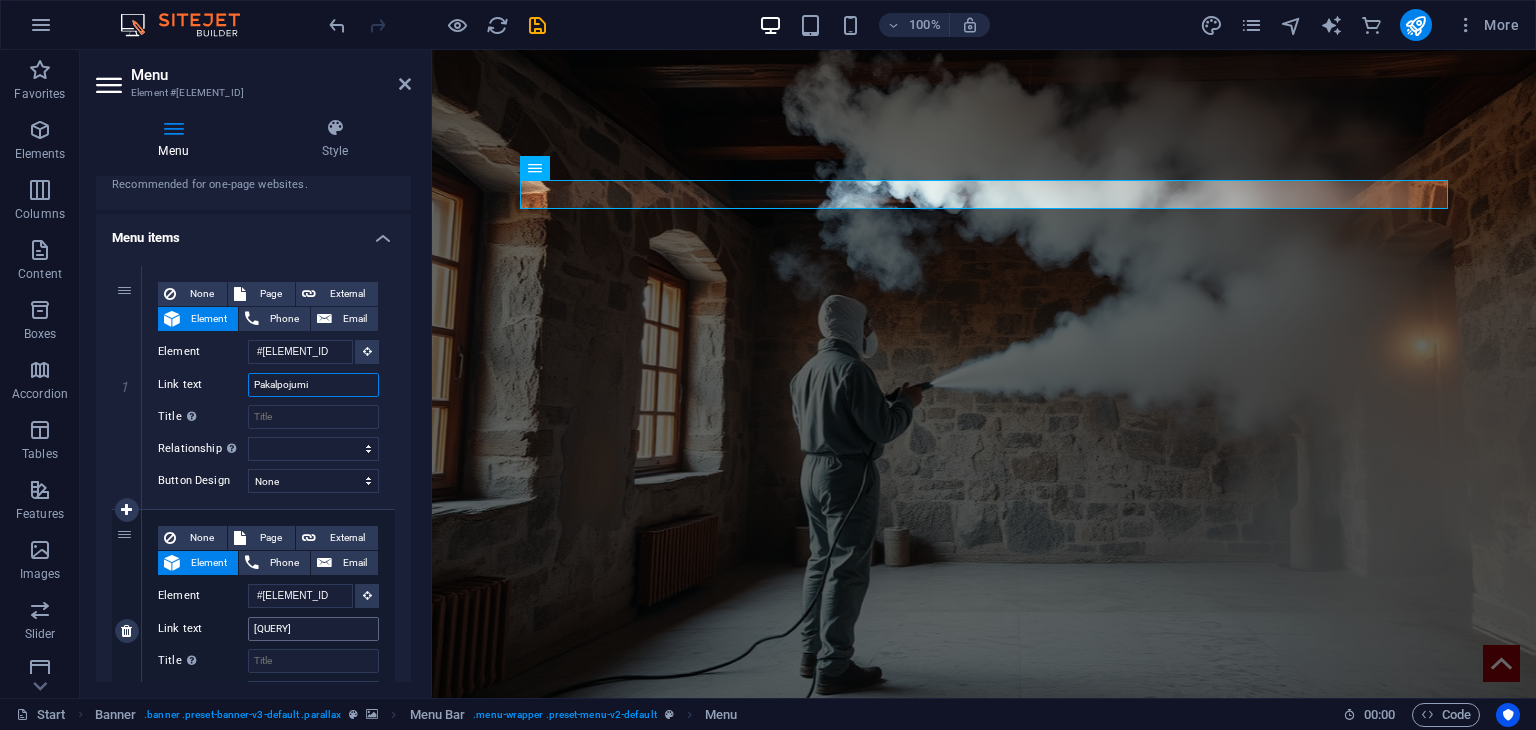 type on "Pakalpojumi" 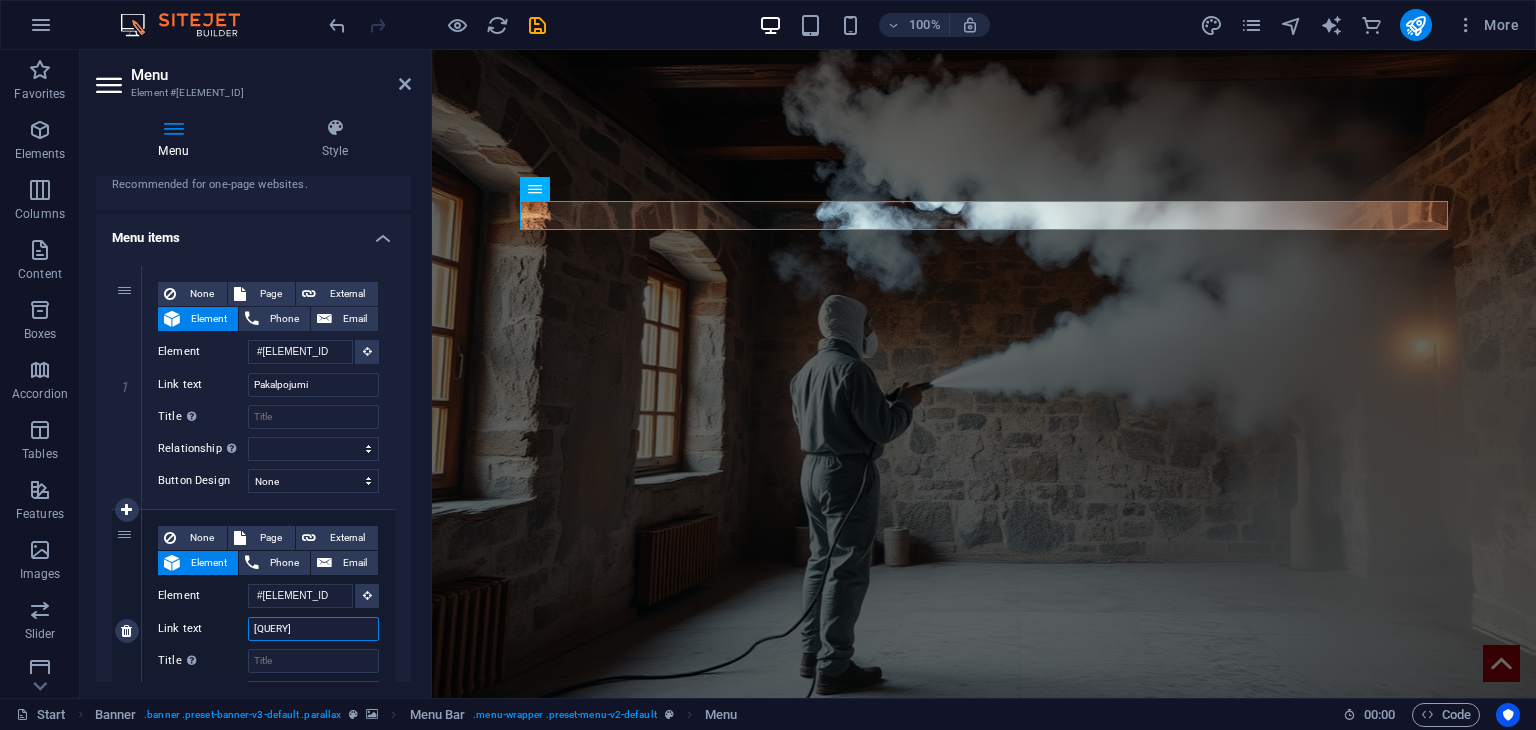 click on "[QUERY]" at bounding box center (313, 629) 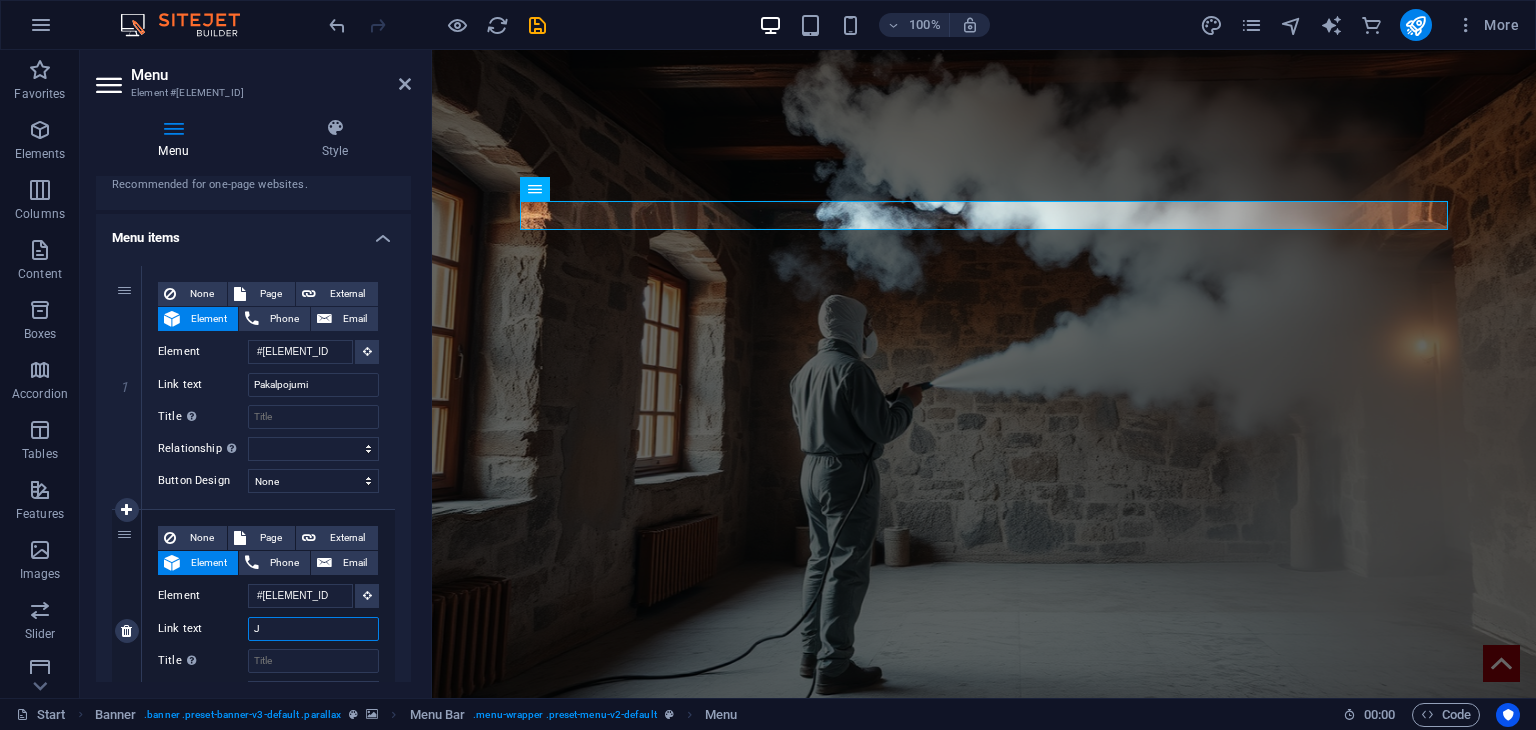 type on "Ja" 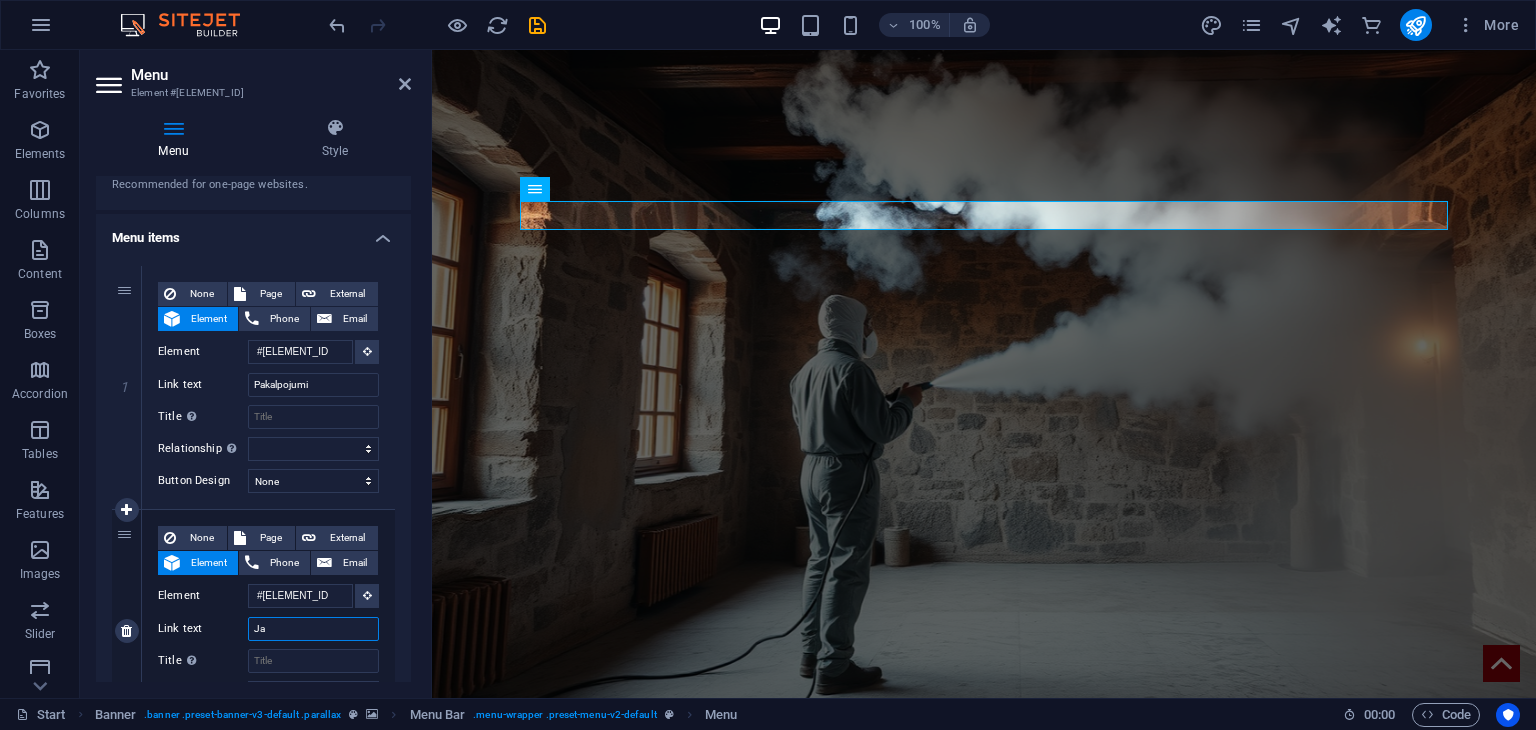 select 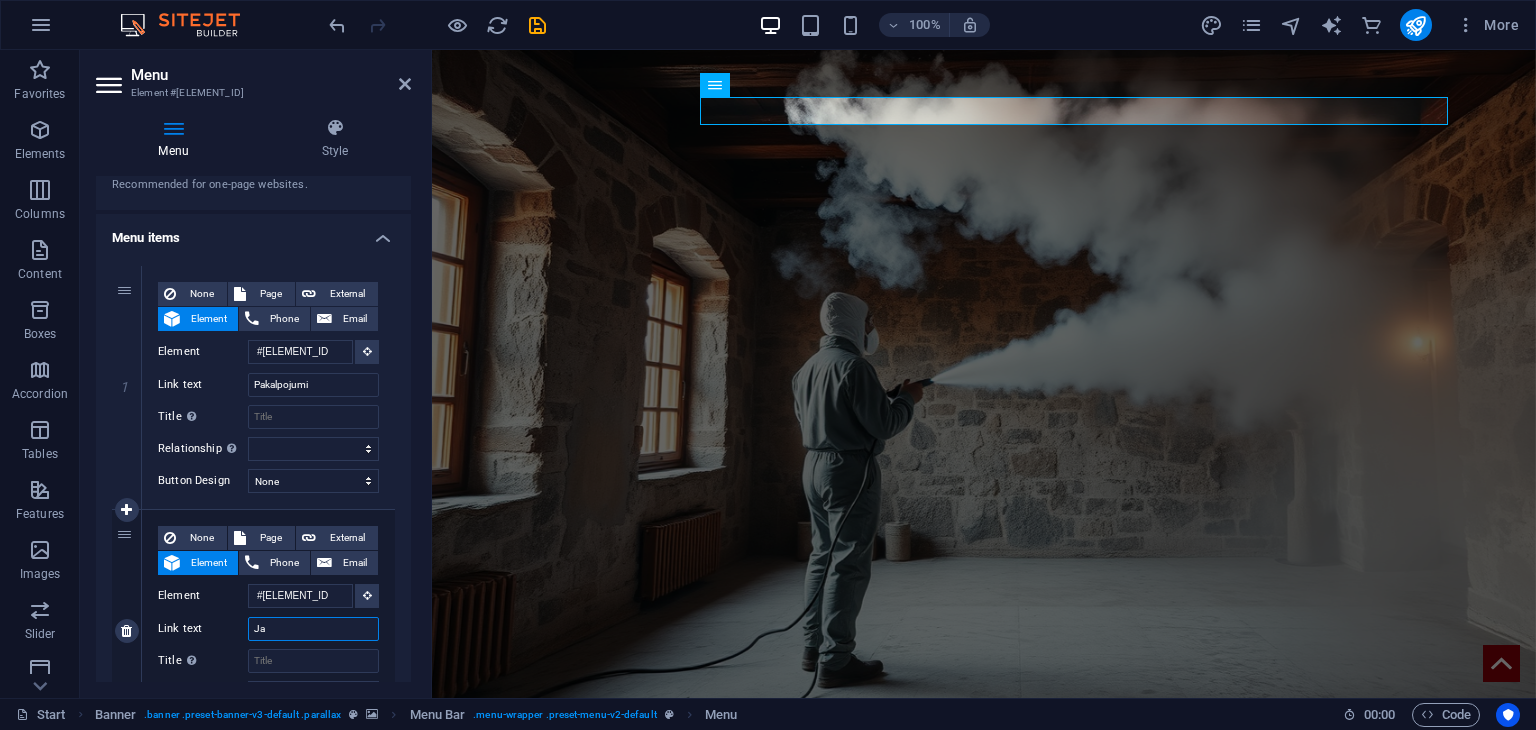 type on "Jautājumi" 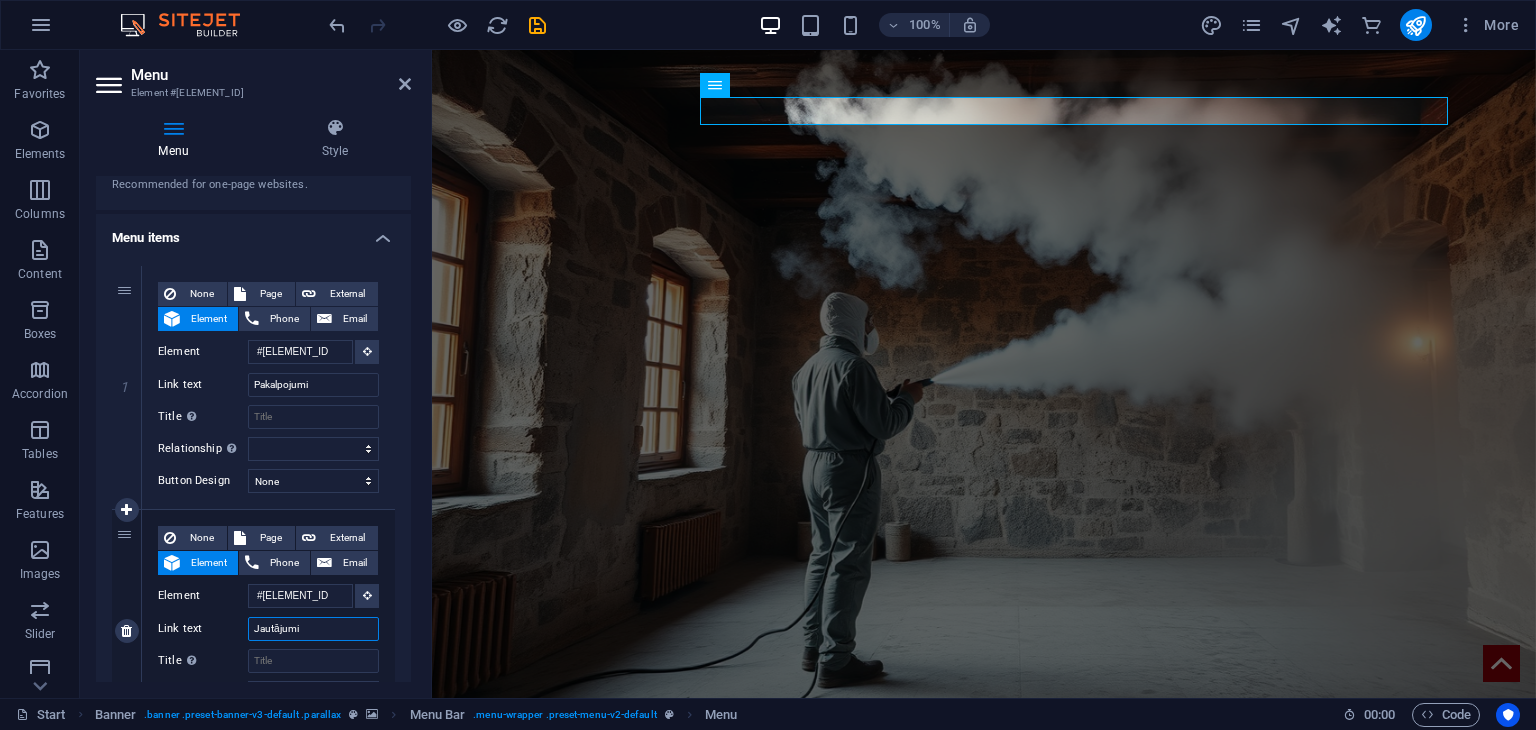 select 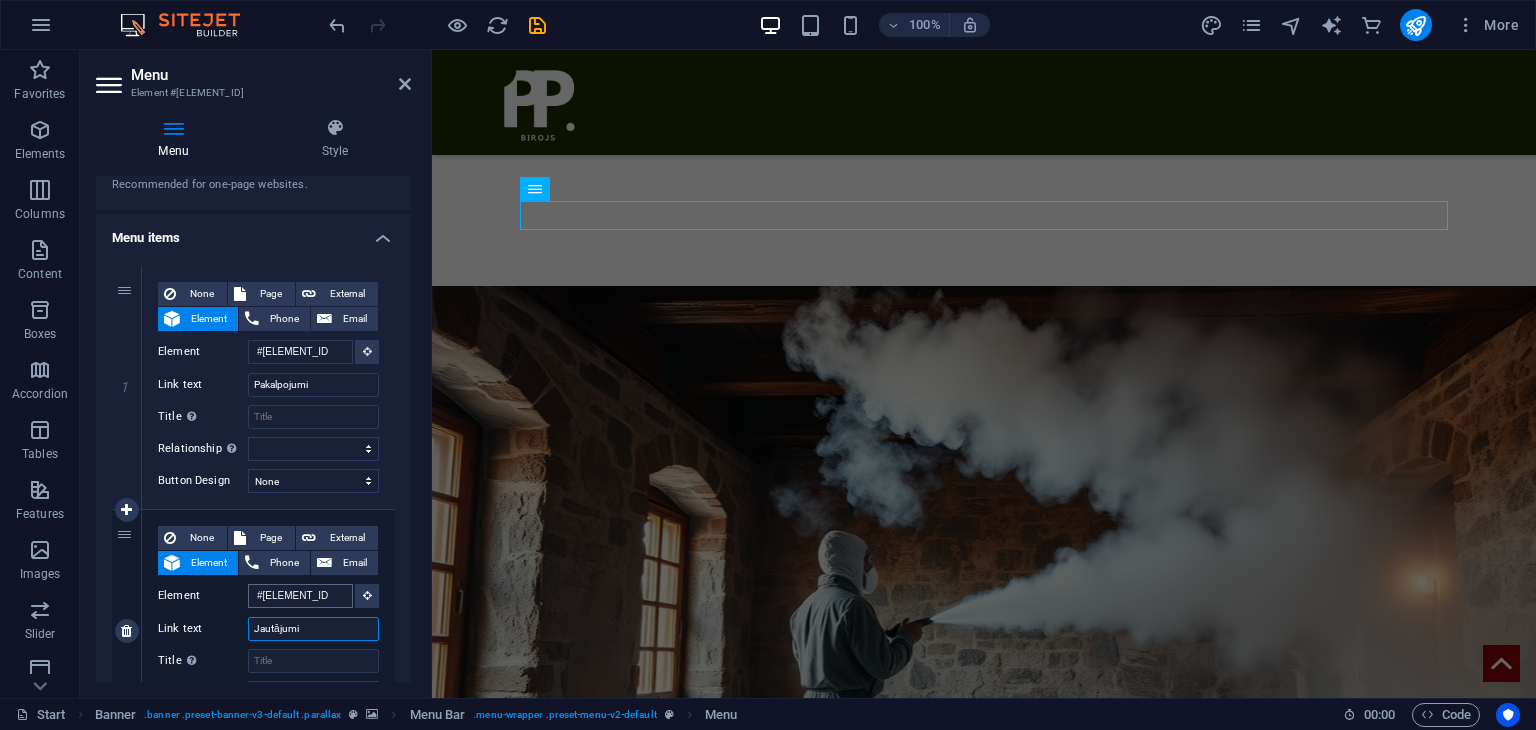 scroll, scrollTop: 5560, scrollLeft: 0, axis: vertical 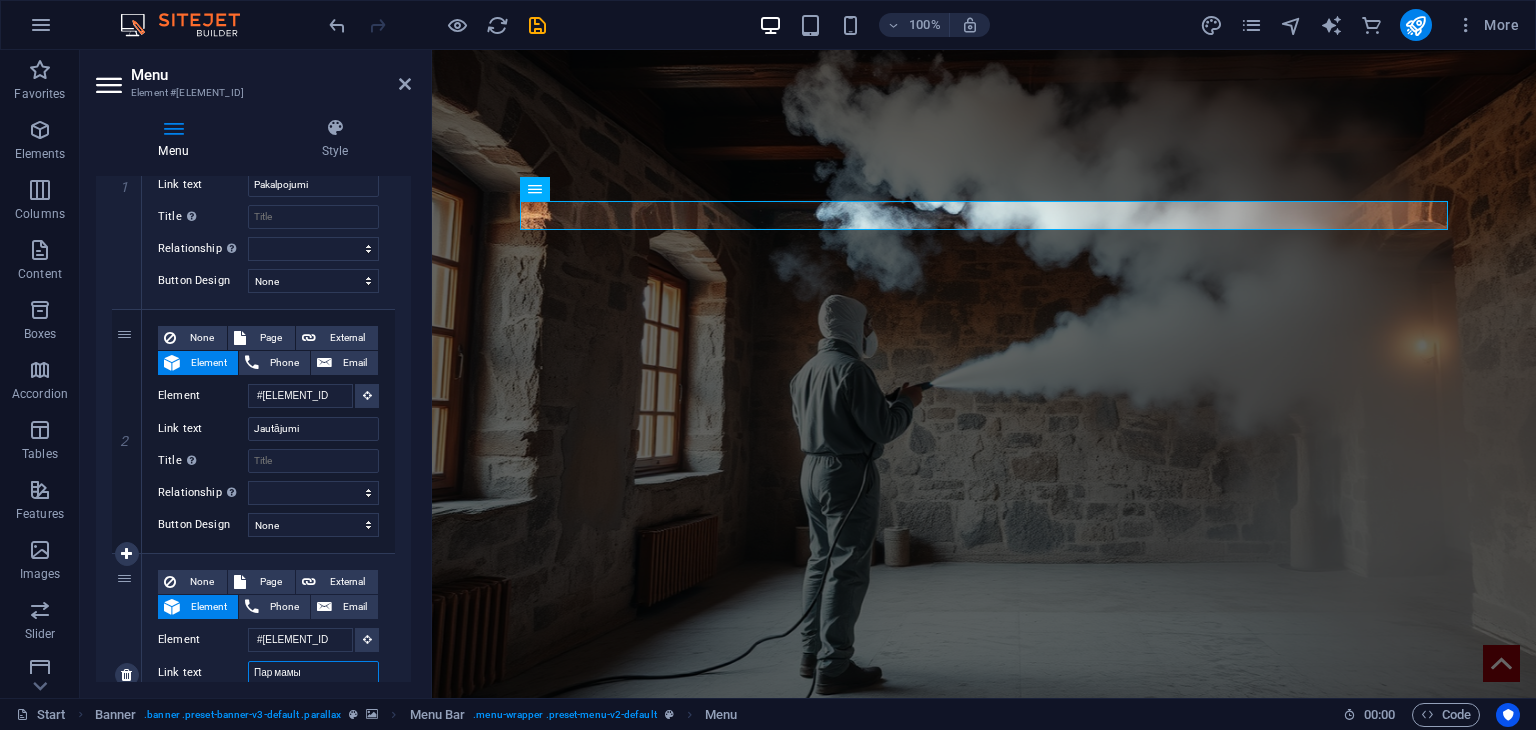 click on "Пар мамы" at bounding box center [313, 673] 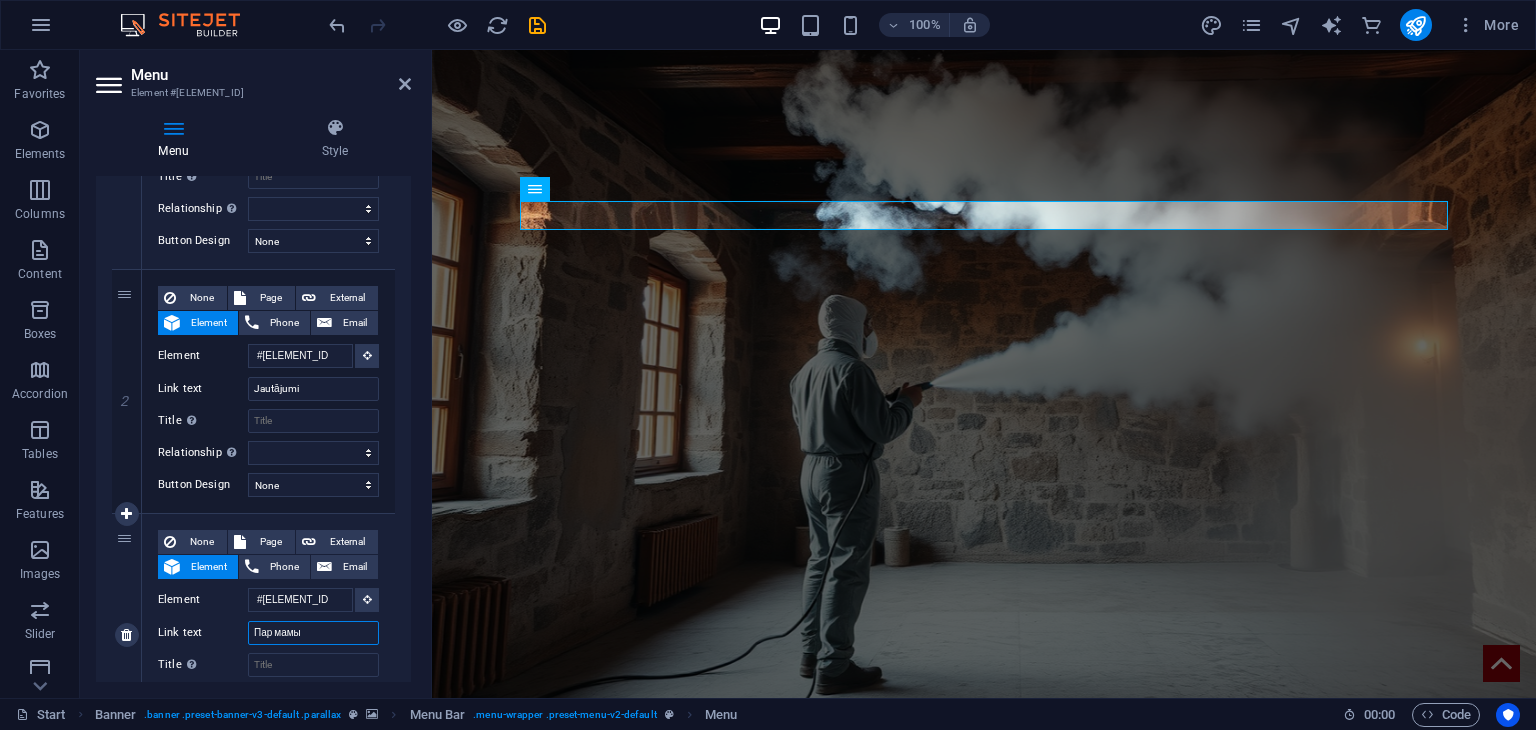 drag, startPoint x: 307, startPoint y: 673, endPoint x: 201, endPoint y: 665, distance: 106.30146 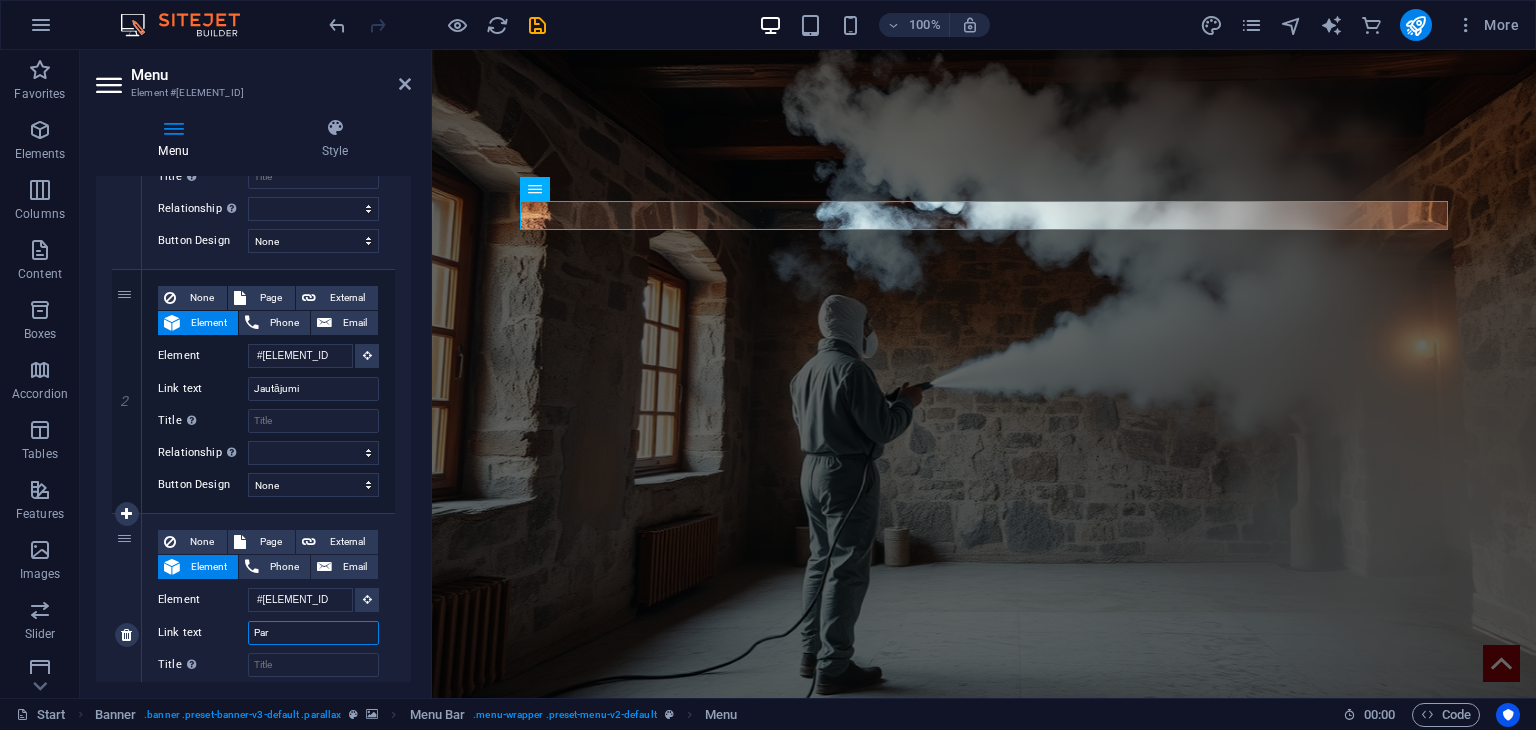 type on "Par" 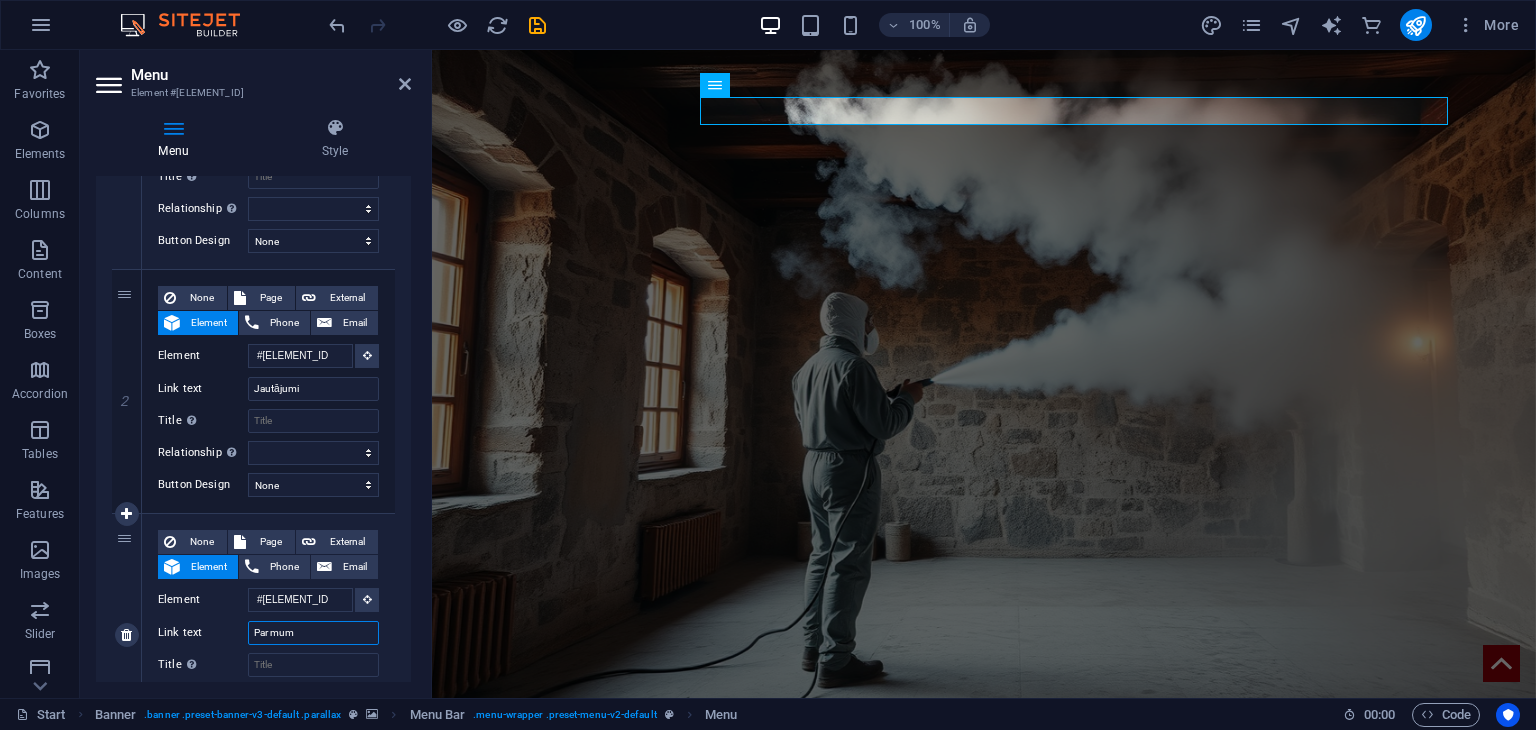 type on "Par mums" 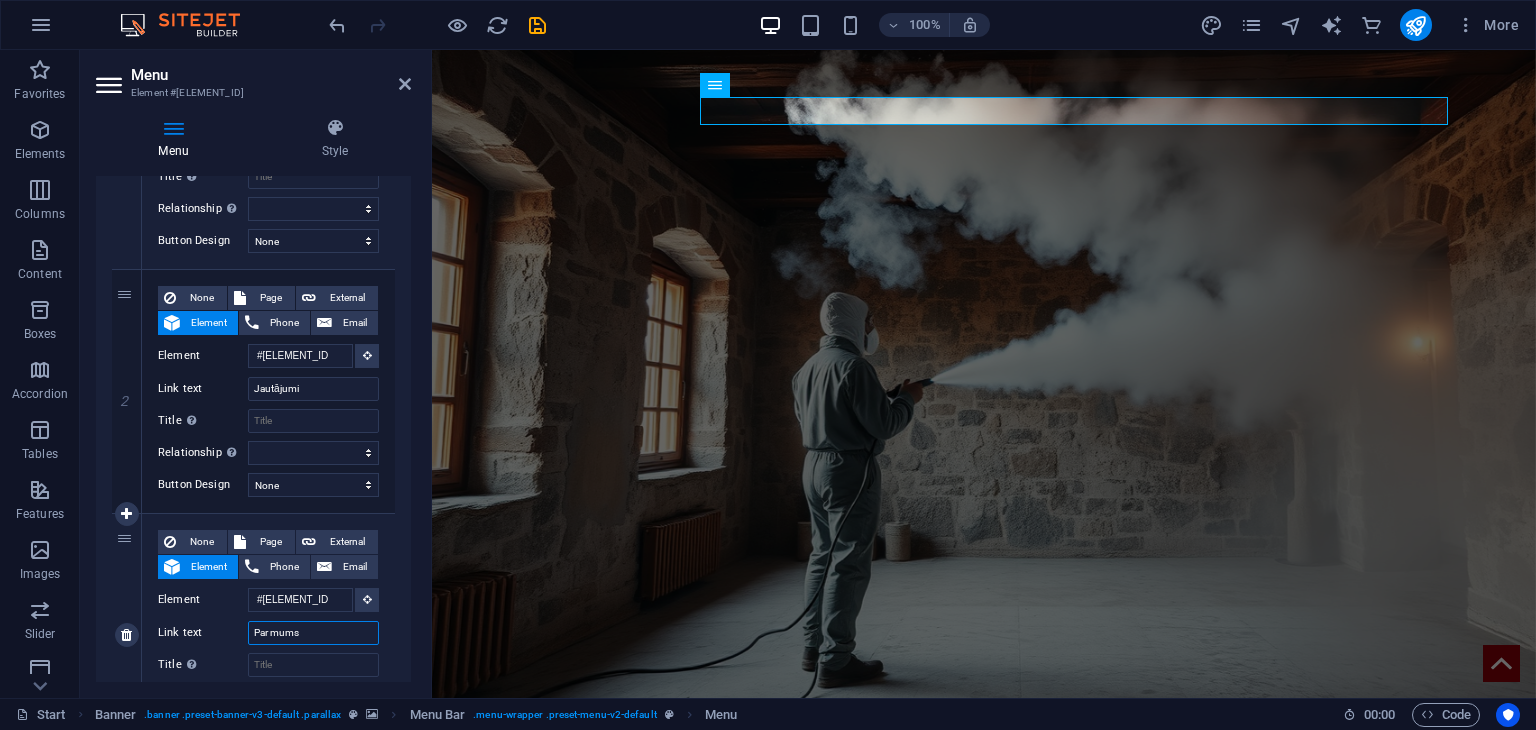 select 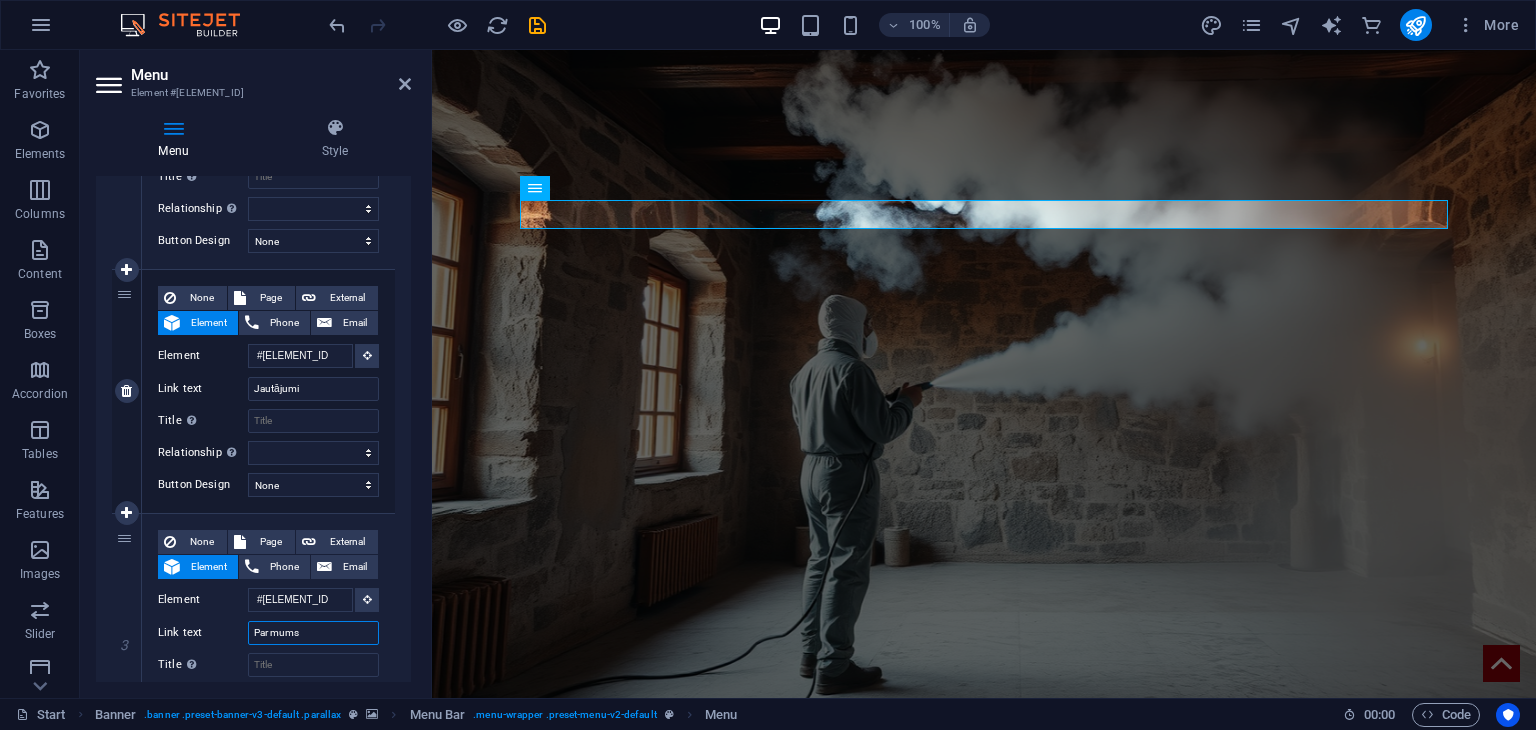 scroll, scrollTop: 0, scrollLeft: 0, axis: both 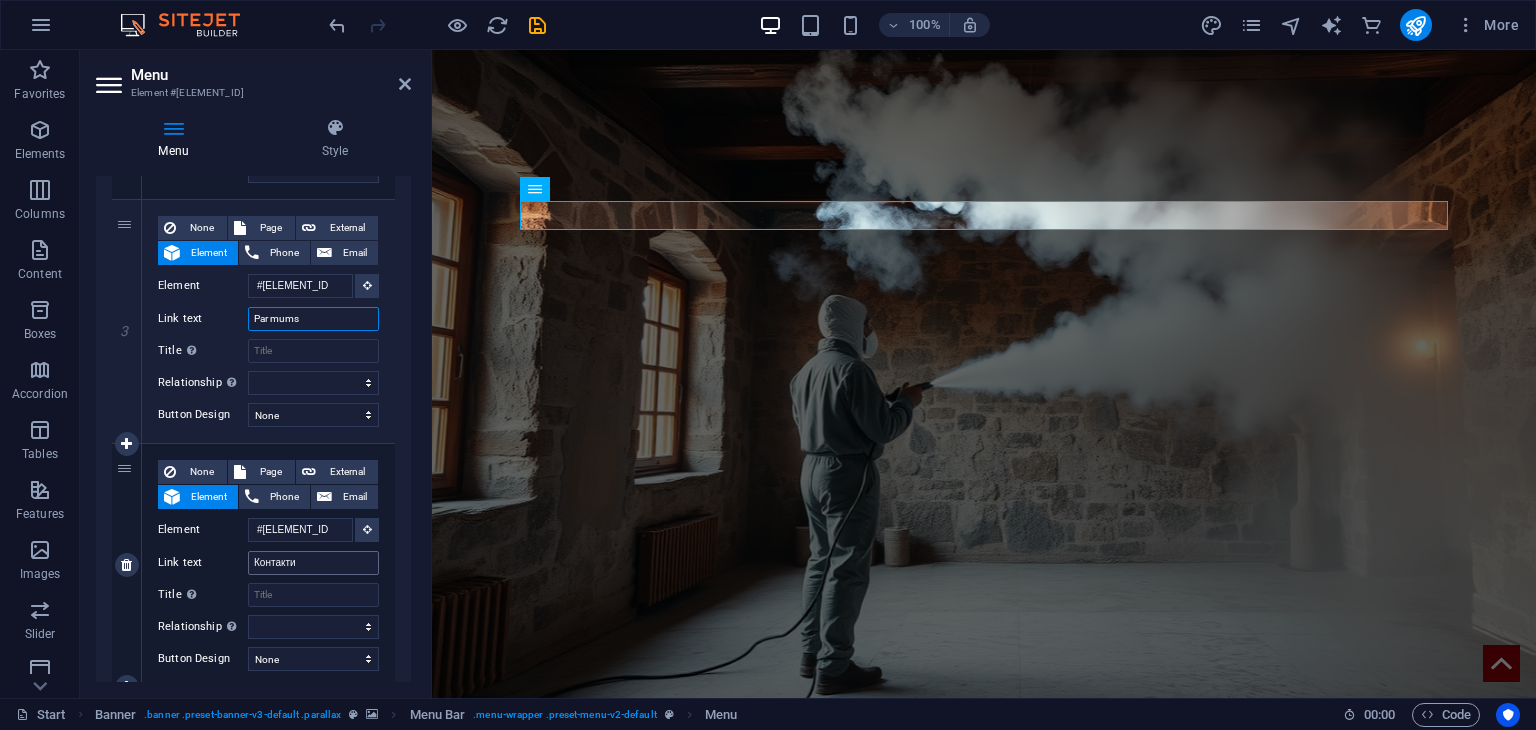 type on "Par mums" 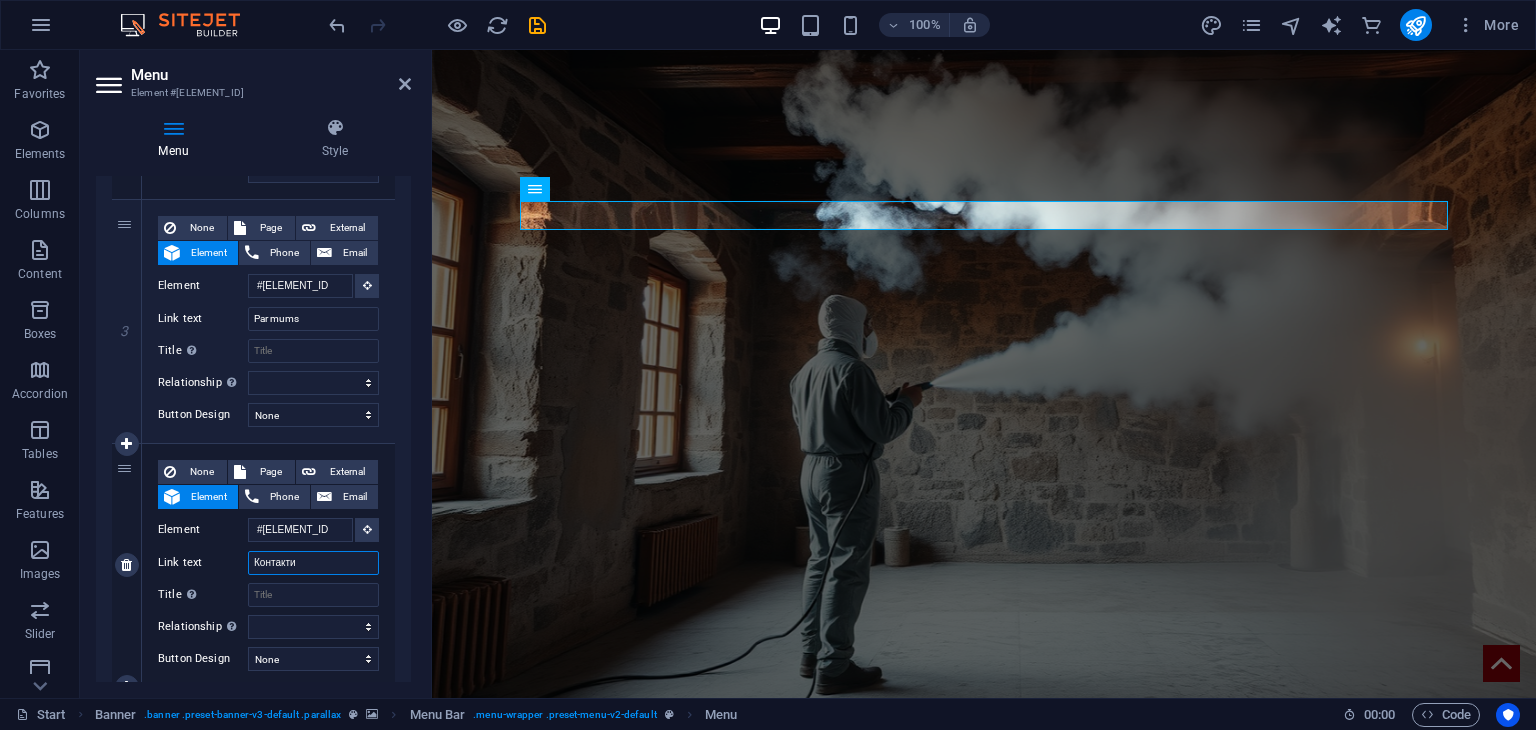 click on "Контакти" at bounding box center [313, 563] 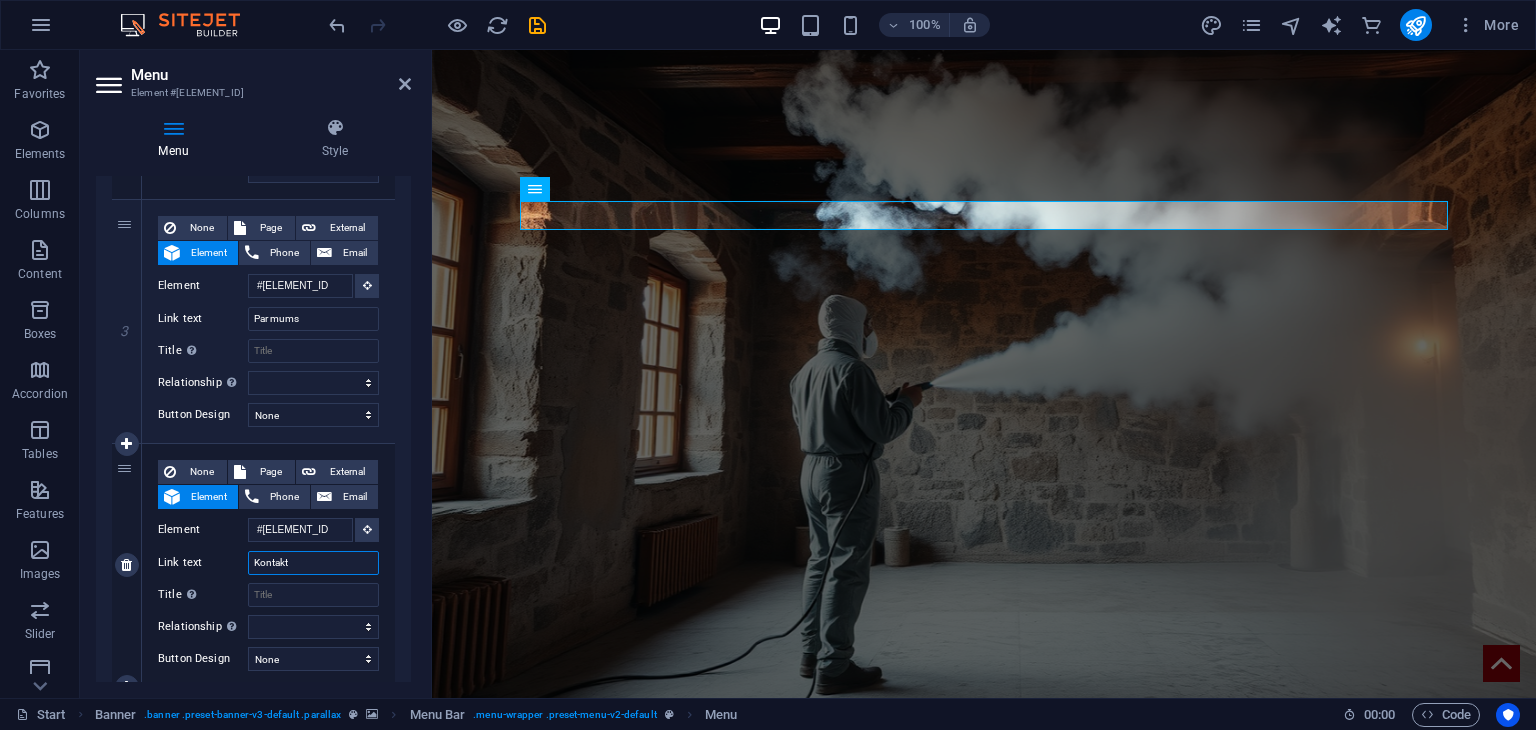 type on "Kontakti" 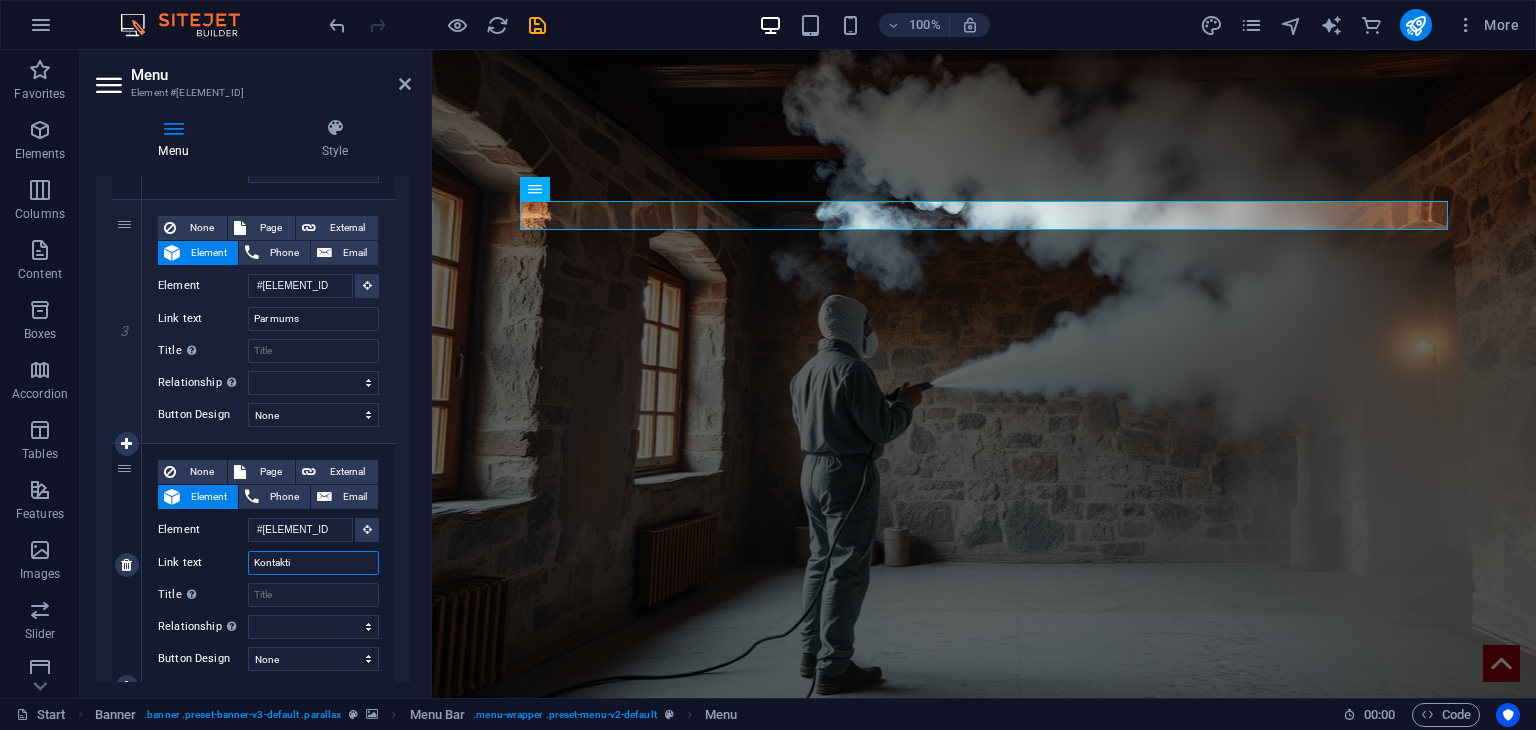 select 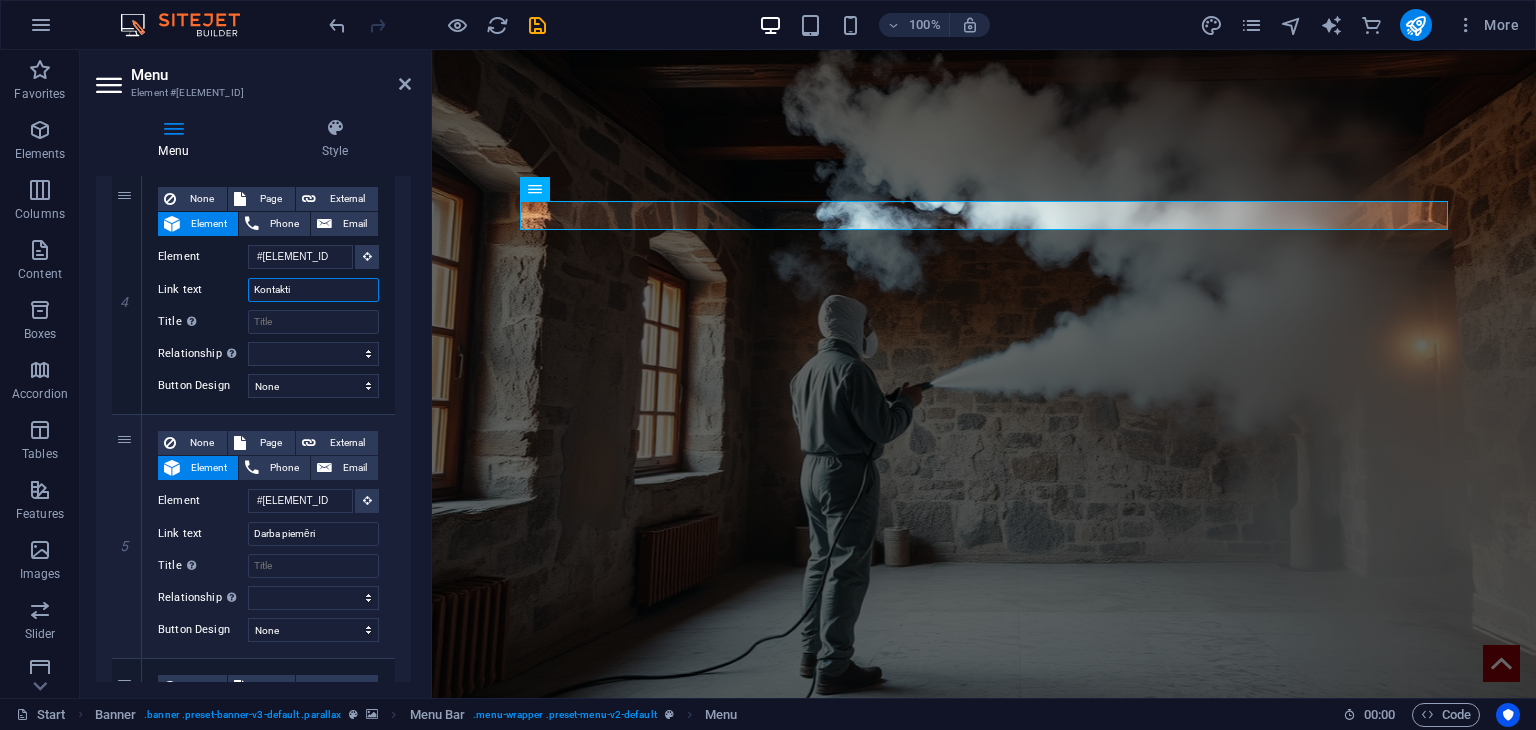 scroll, scrollTop: 935, scrollLeft: 0, axis: vertical 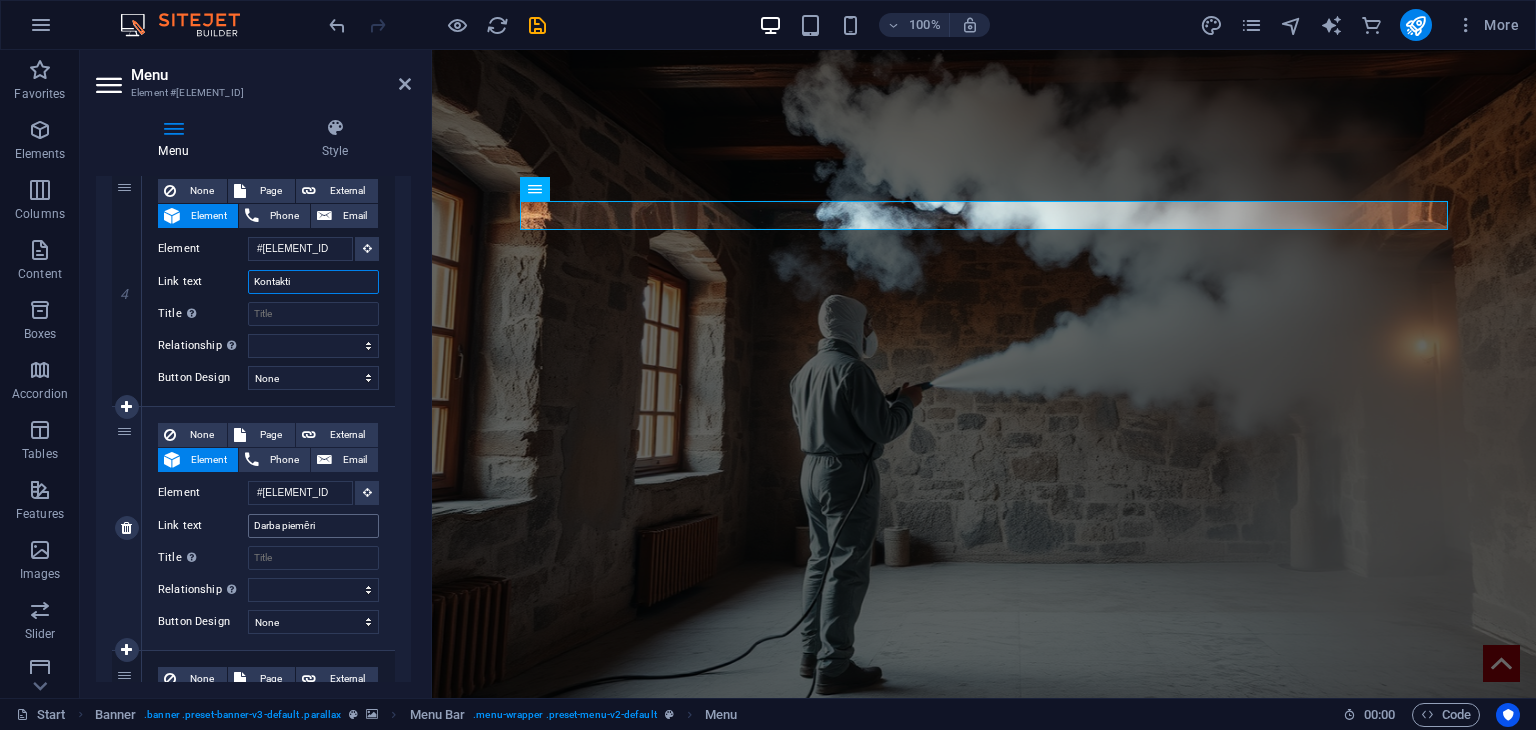 type on "Kontakti" 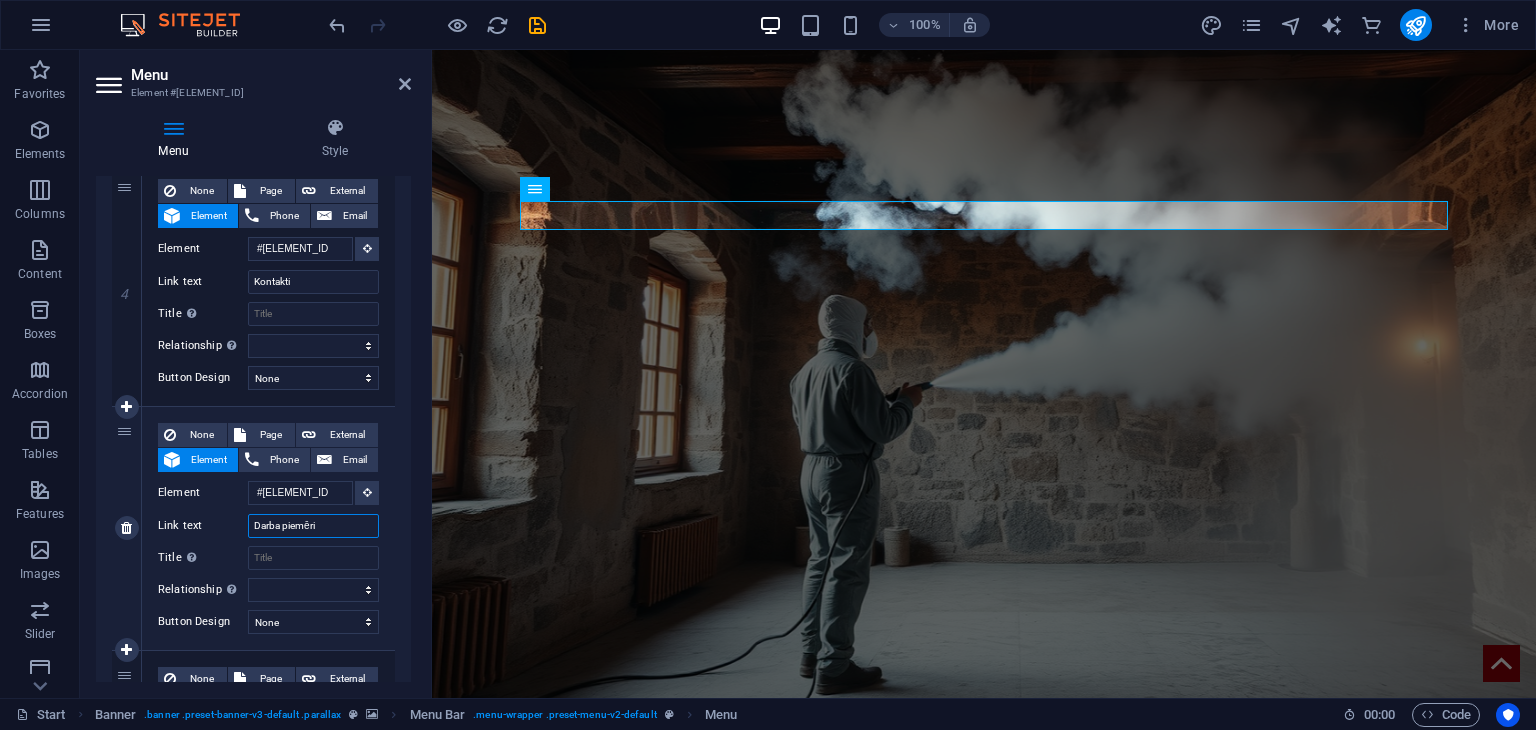 click on "Darba piemēri" at bounding box center (313, 526) 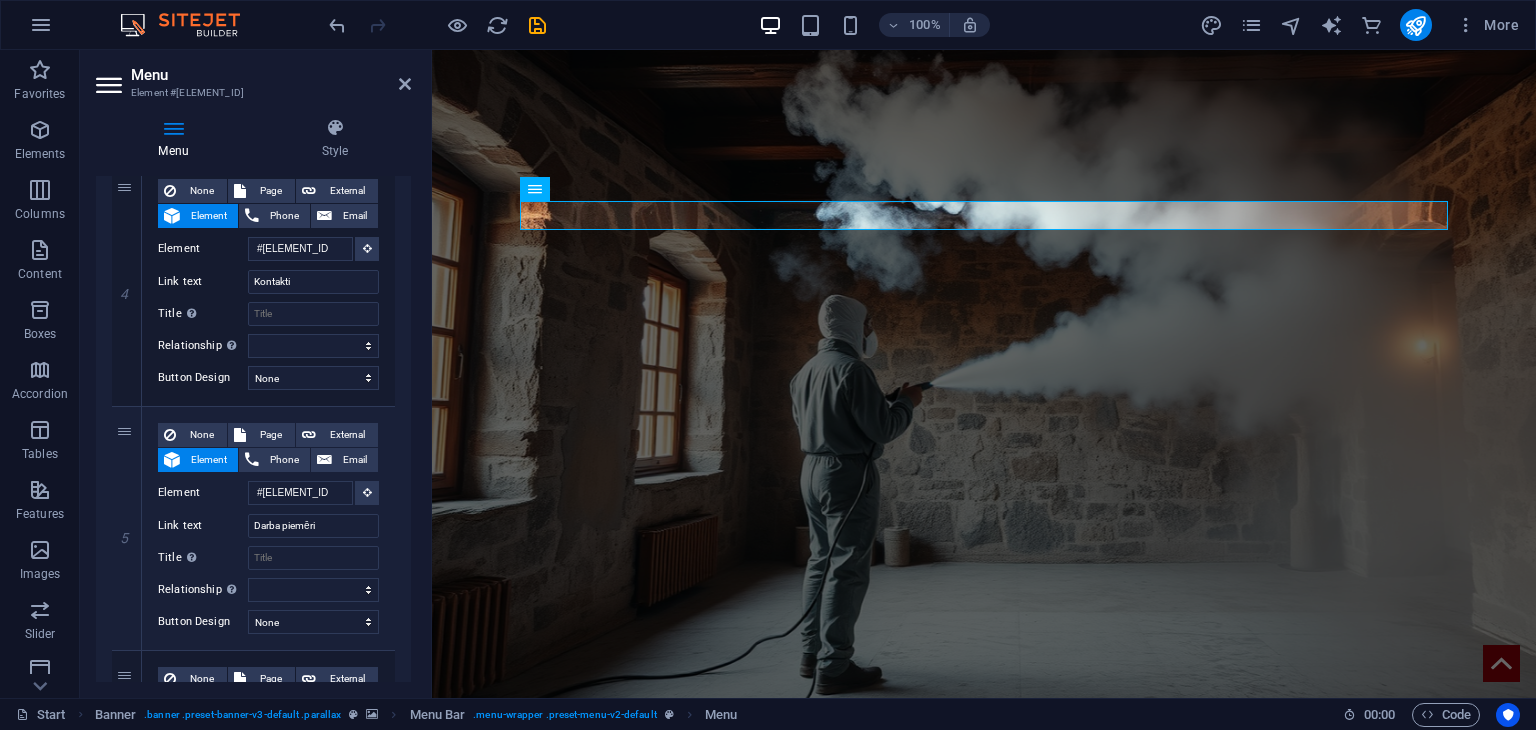 drag, startPoint x: 406, startPoint y: 519, endPoint x: 401, endPoint y: 586, distance: 67.18631 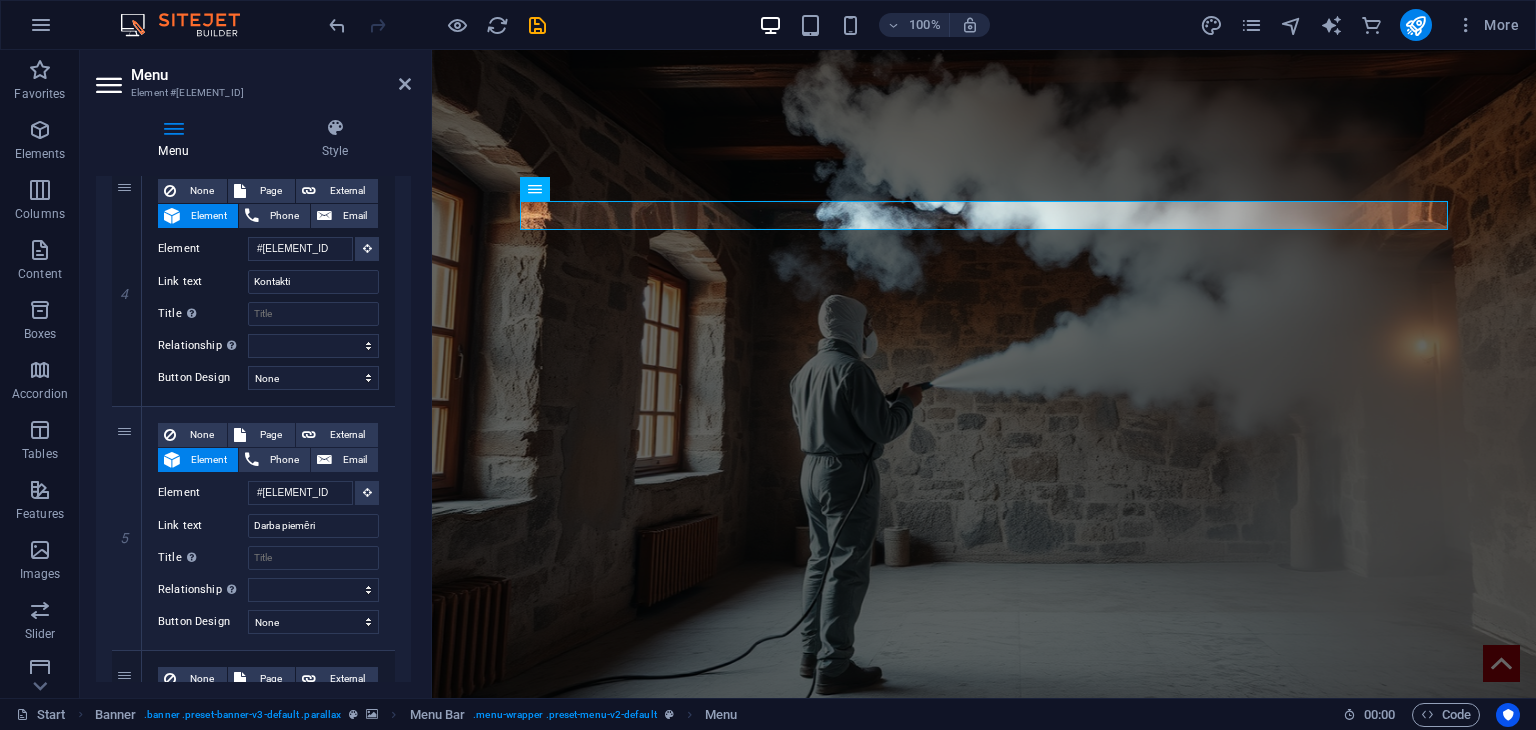 drag, startPoint x: 412, startPoint y: 551, endPoint x: 404, endPoint y: 570, distance: 20.615528 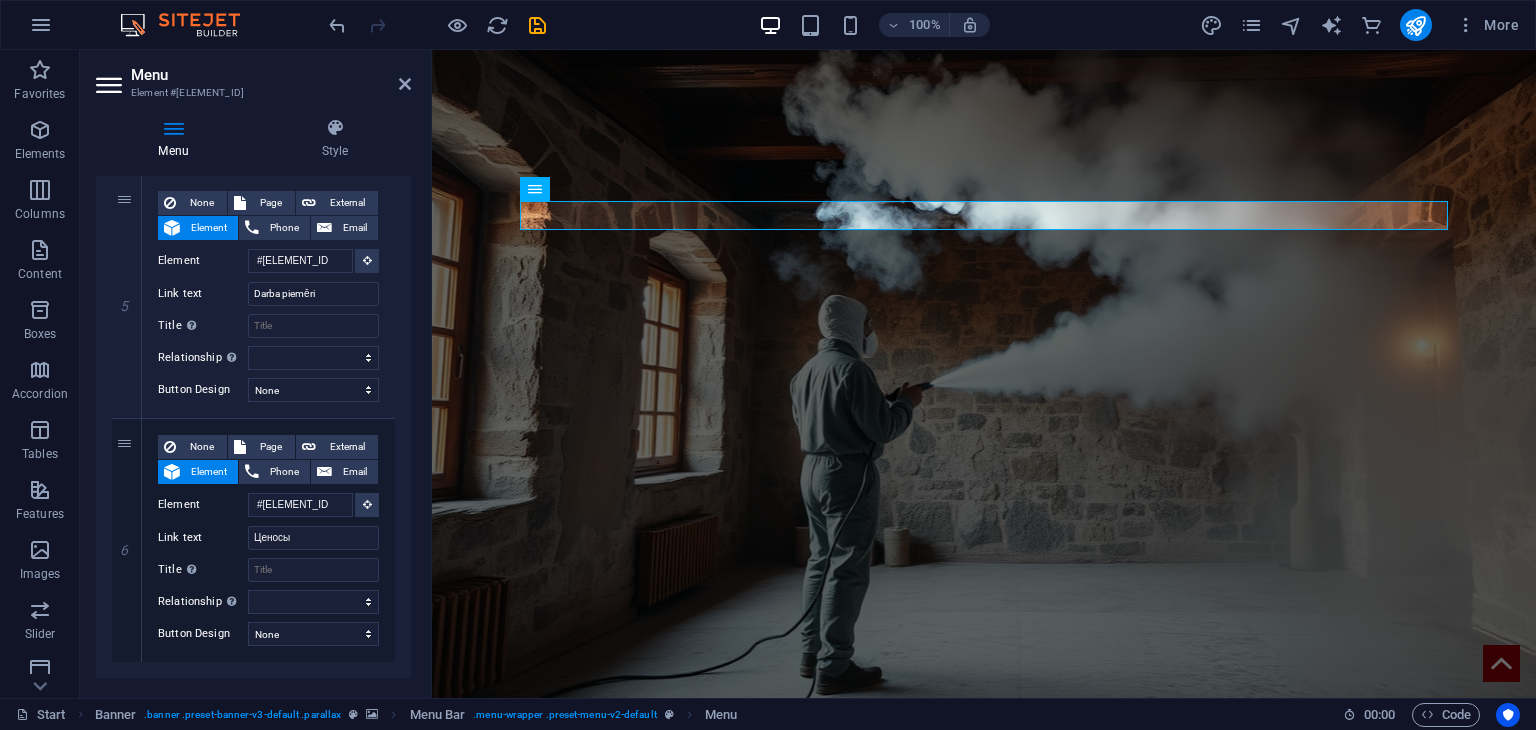 scroll, scrollTop: 1170, scrollLeft: 0, axis: vertical 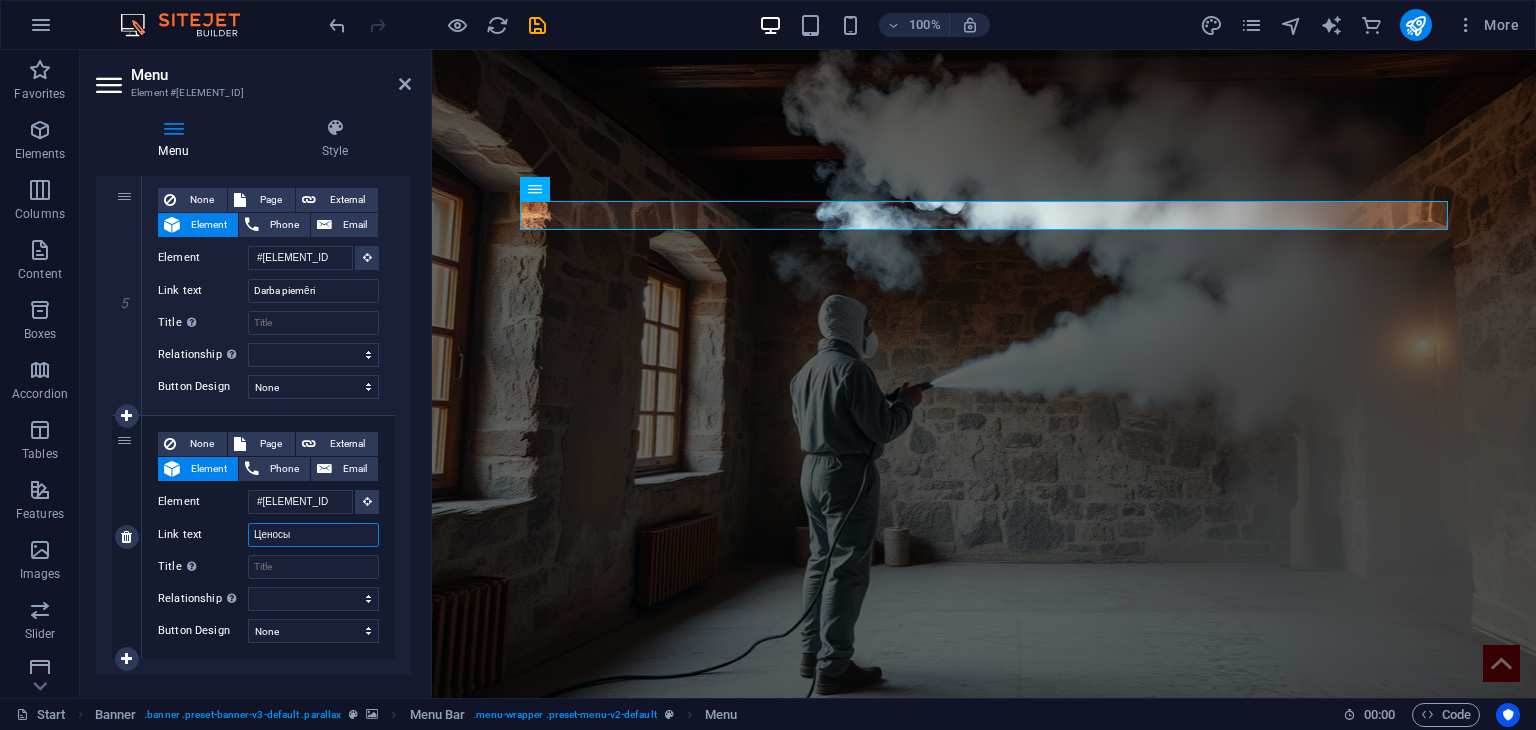 click on "Ценосы" at bounding box center (313, 535) 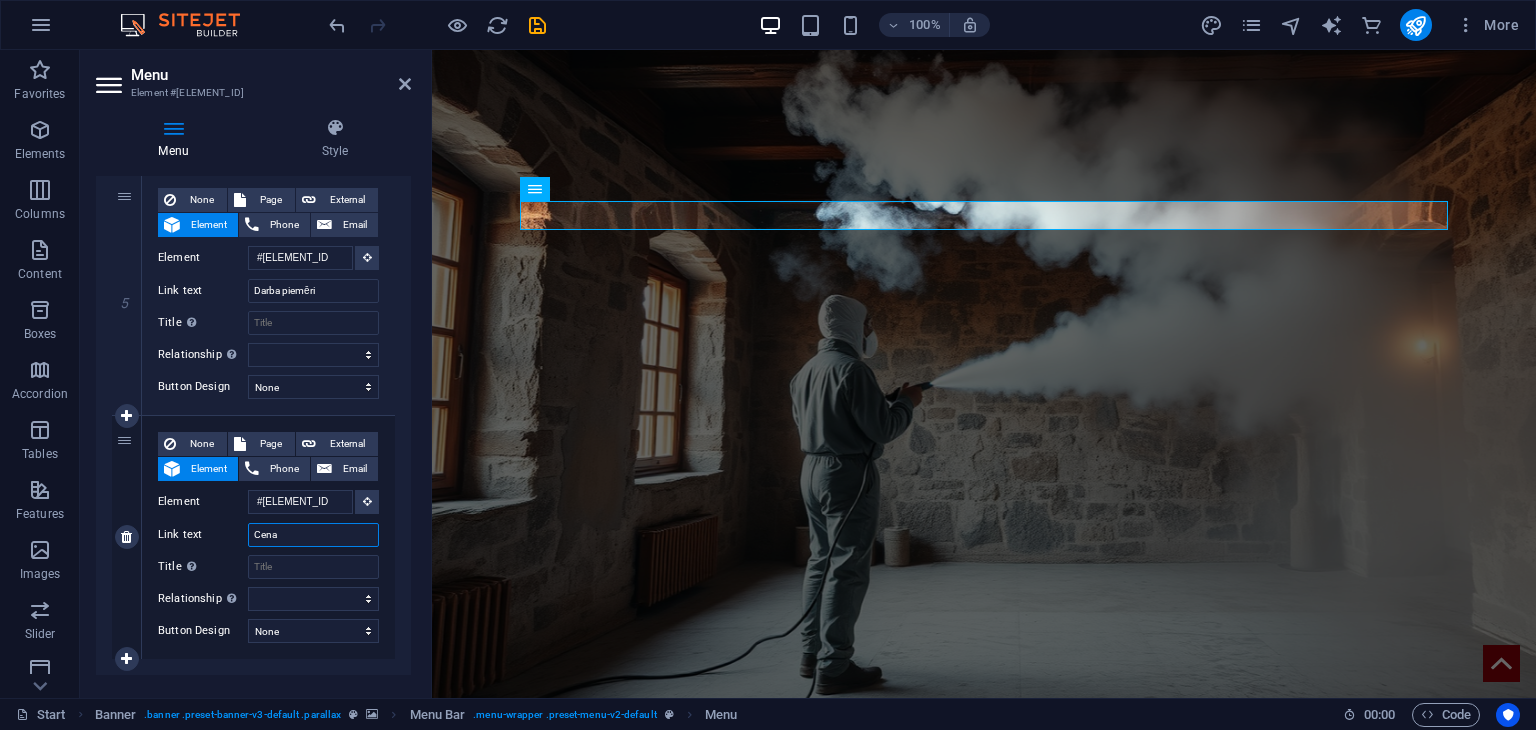 type on "Cenas" 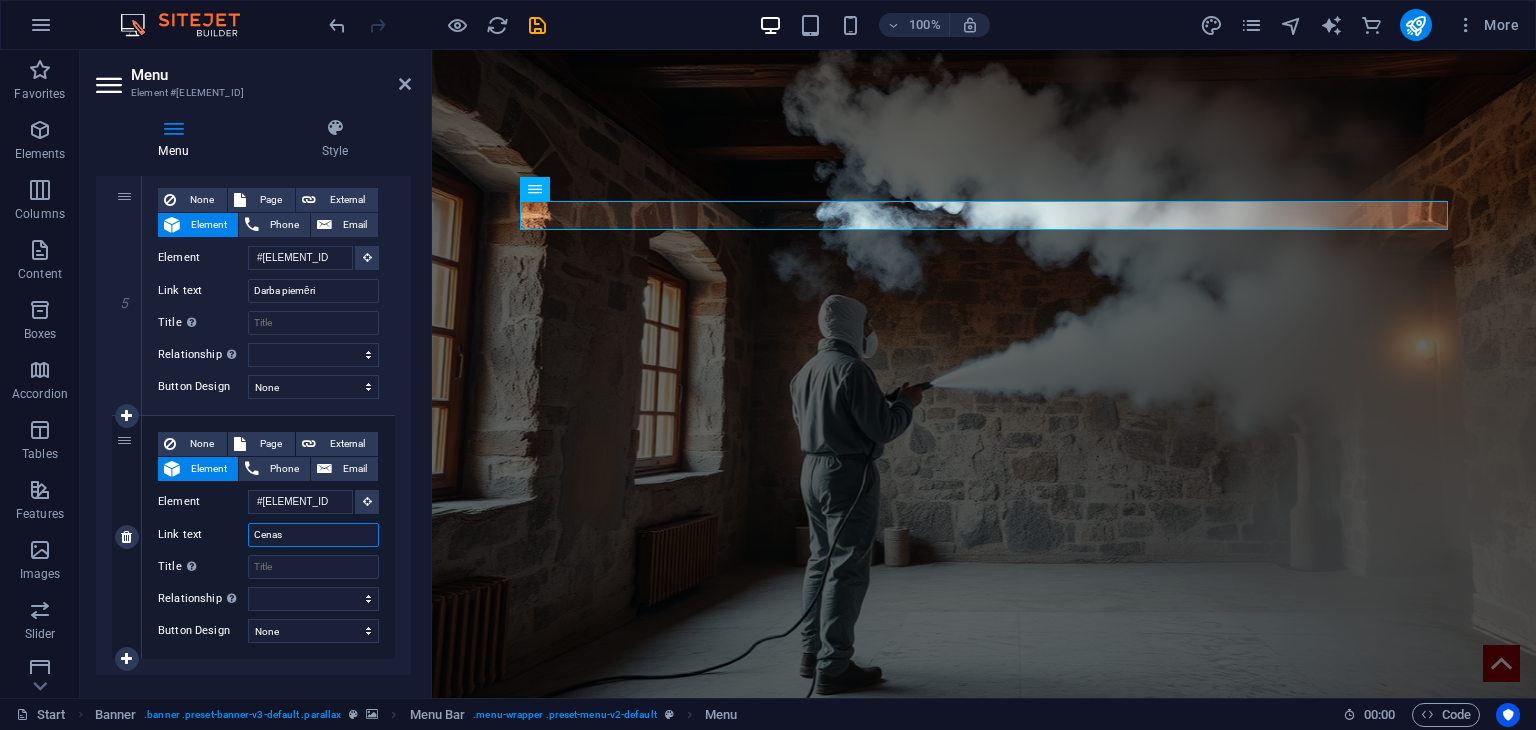 select 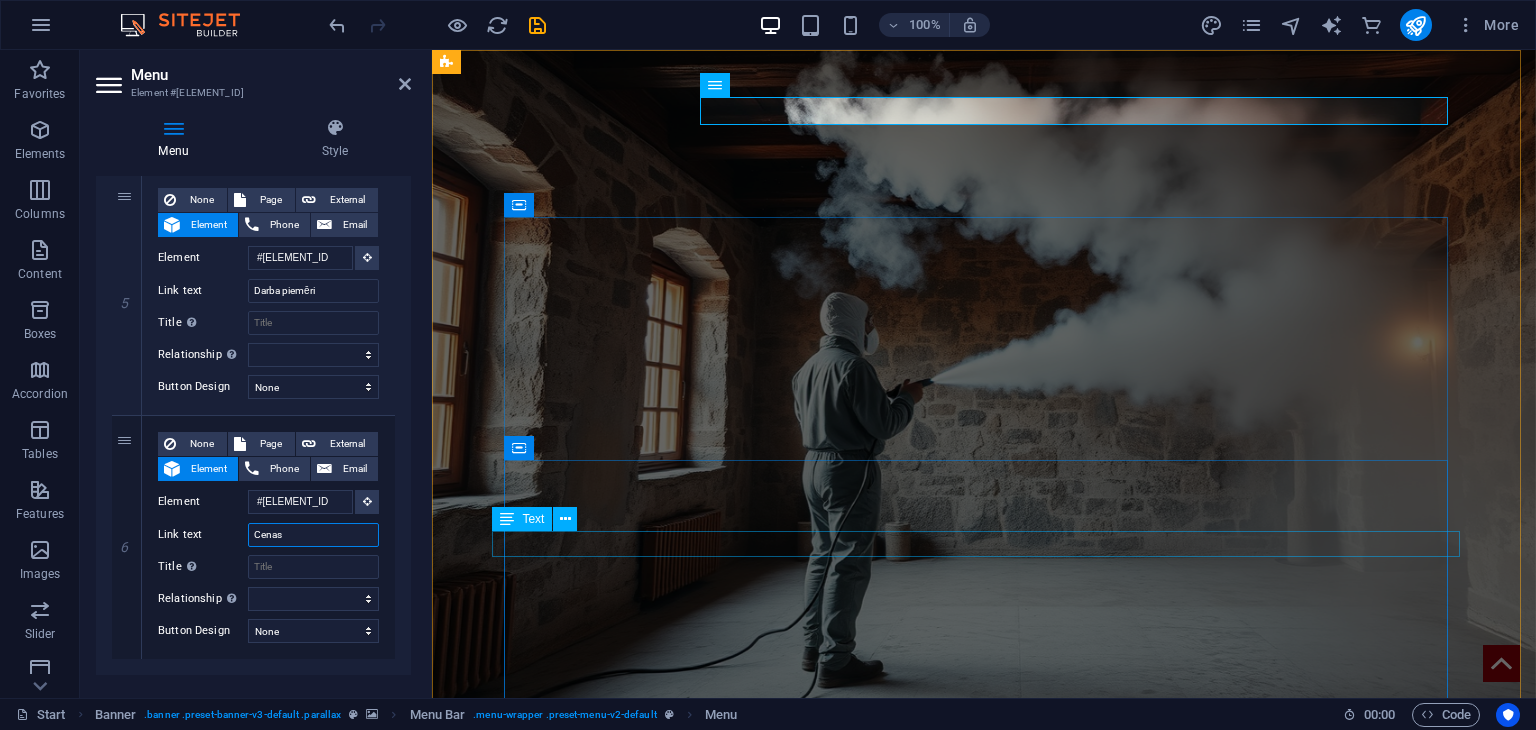 type on "Cenas" 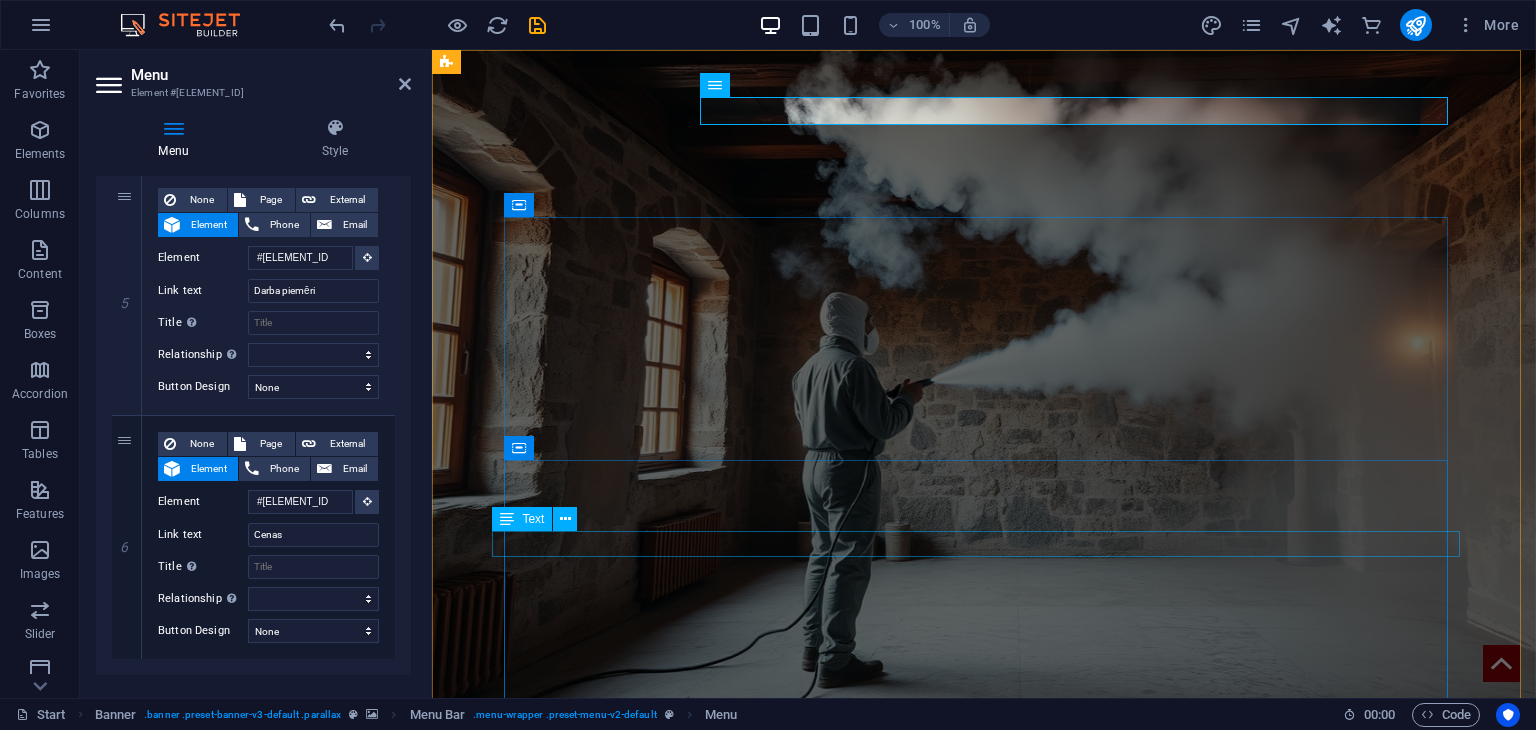 click on "Diagnostikai 100% atlaide līdz 1. [MONTH]." at bounding box center [984, 1161] 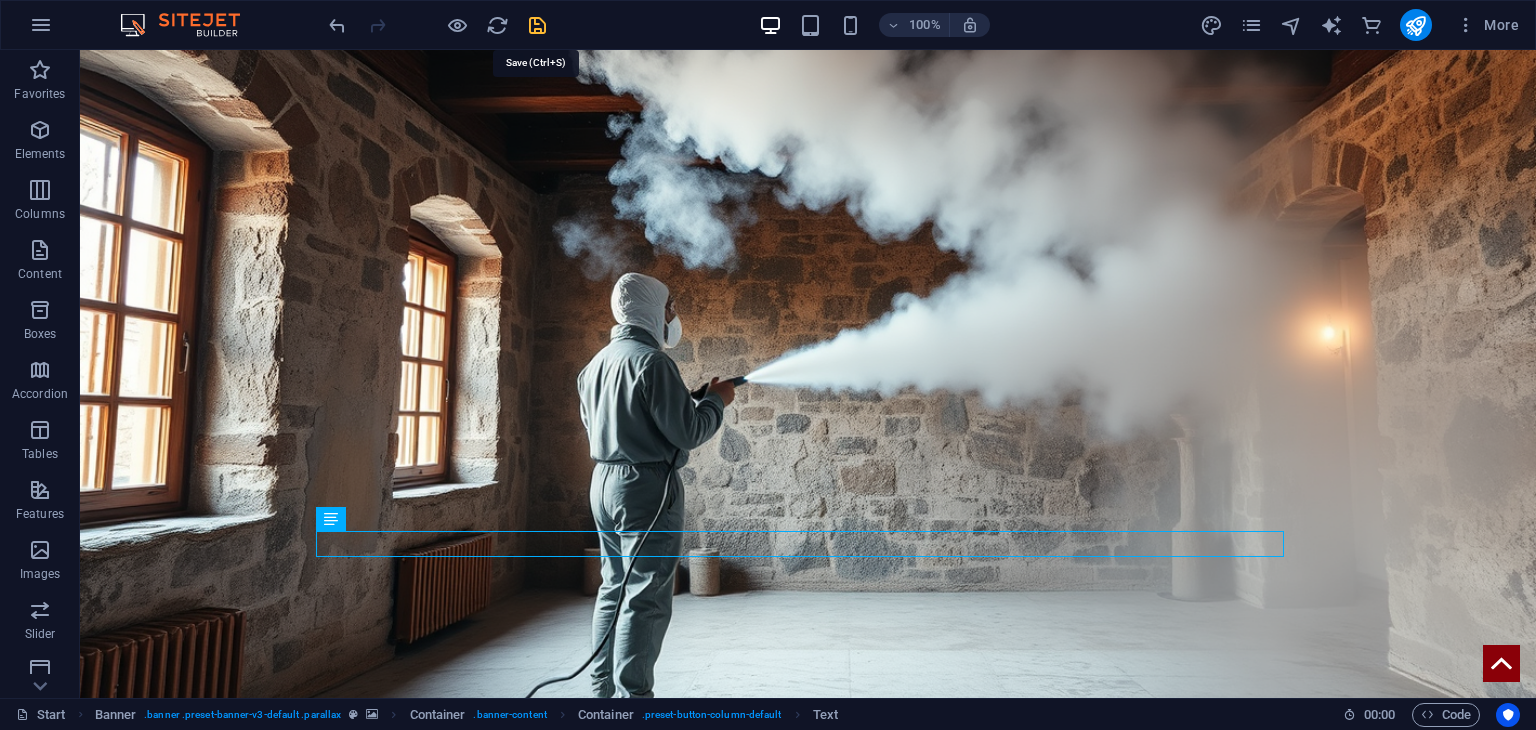 click at bounding box center (537, 25) 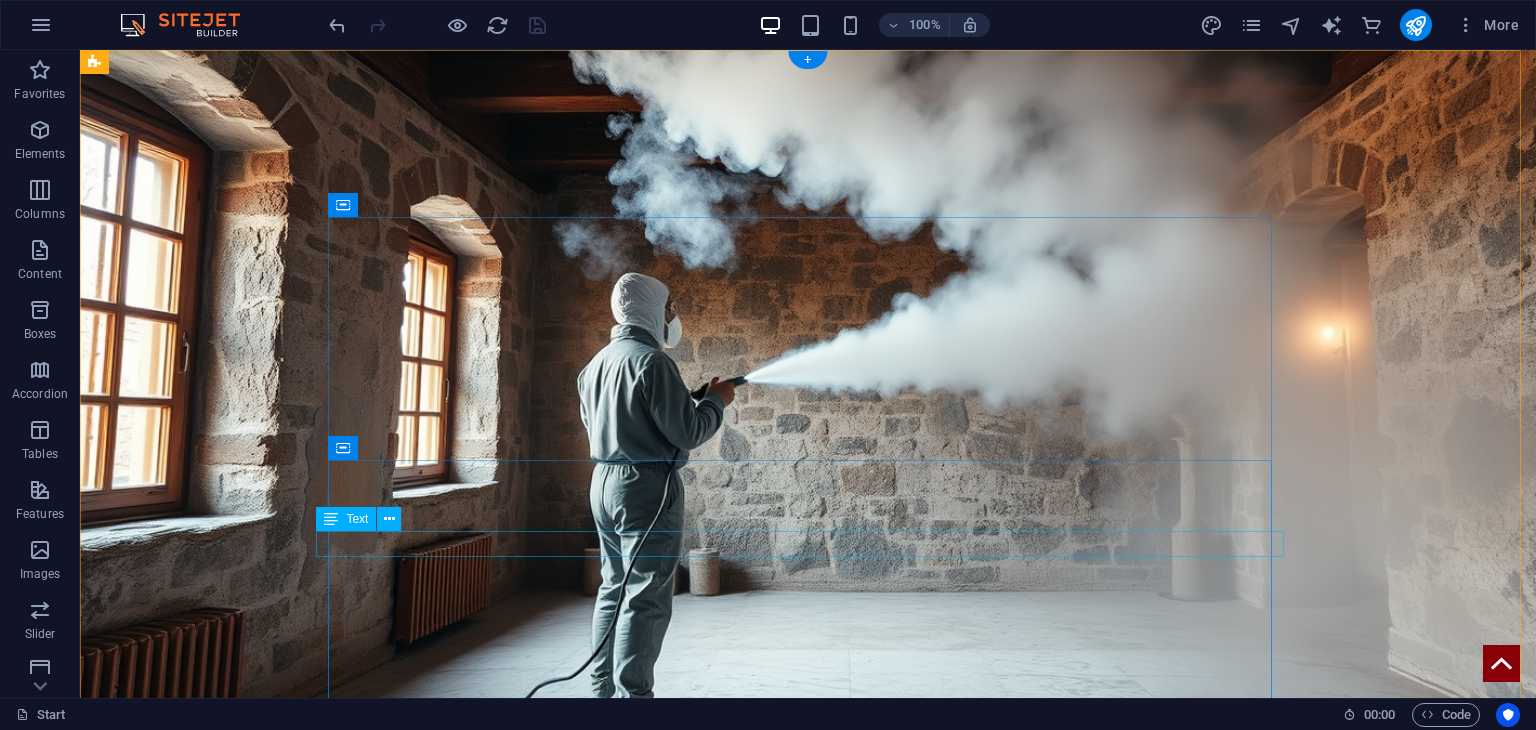 click on "Diagnostikai 100% atlaide līdz 1. [MONTH]." at bounding box center (808, 1161) 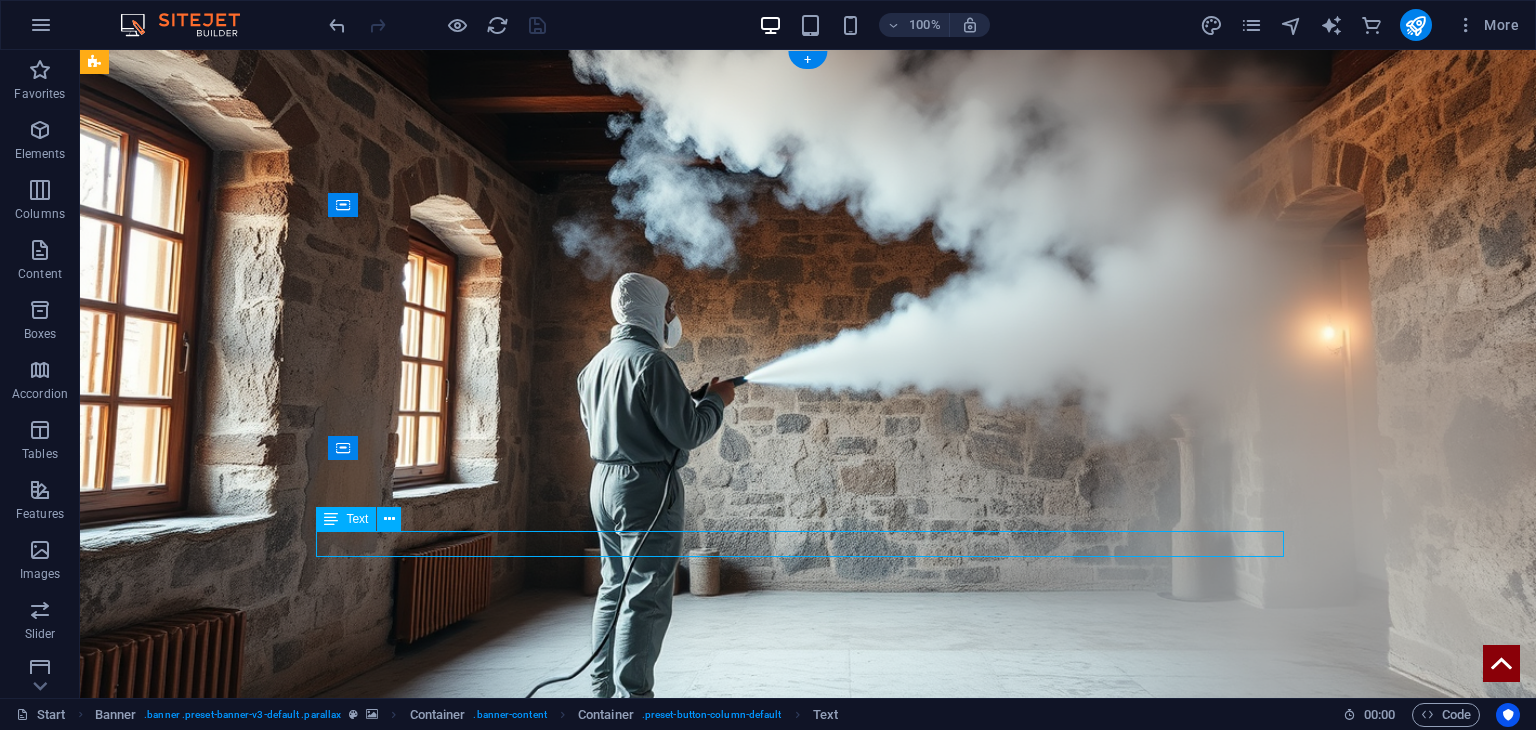click on "Diagnostikai 100% atlaide līdz 1. [MONTH]." at bounding box center [808, 1161] 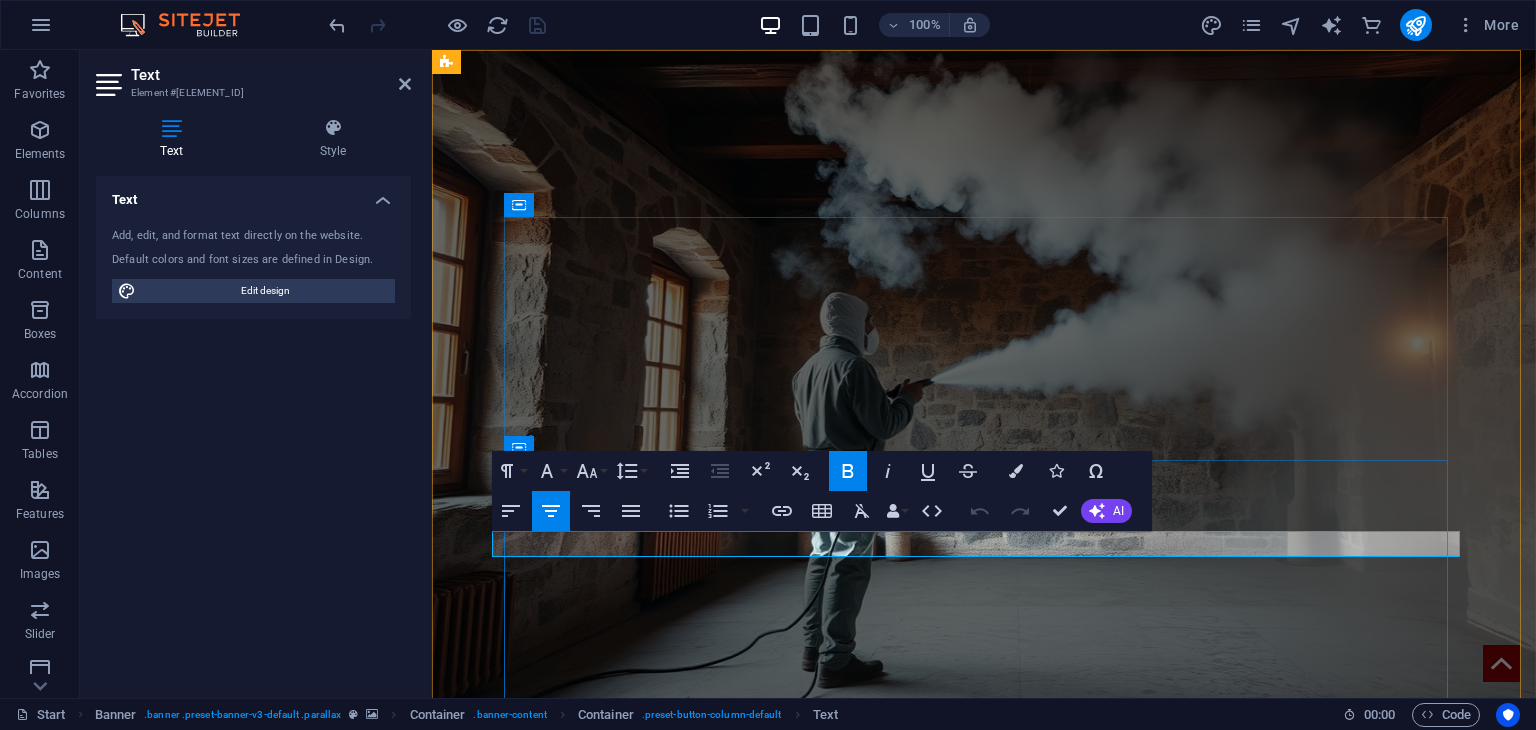drag, startPoint x: 1140, startPoint y: 544, endPoint x: 1064, endPoint y: 543, distance: 76.00658 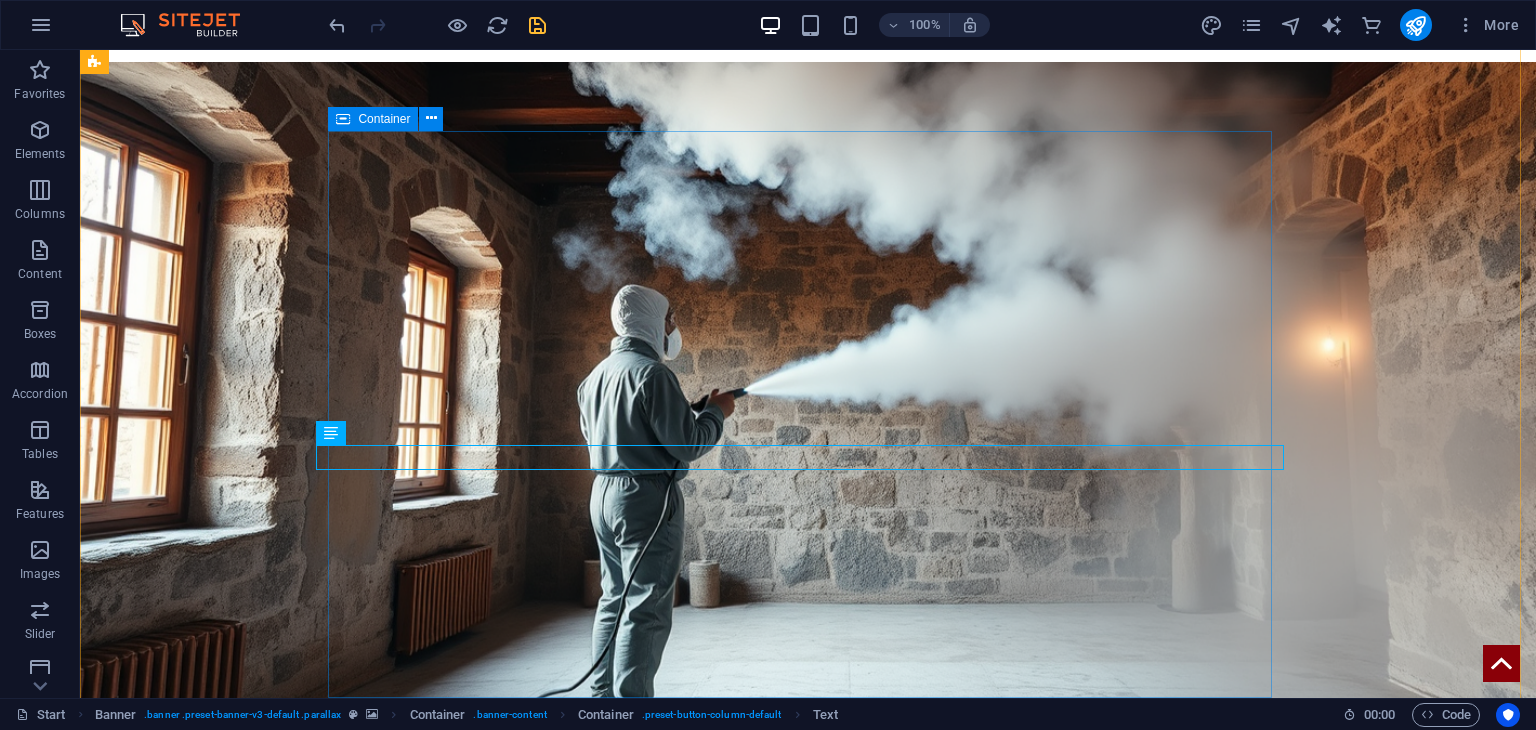 scroll, scrollTop: 200, scrollLeft: 0, axis: vertical 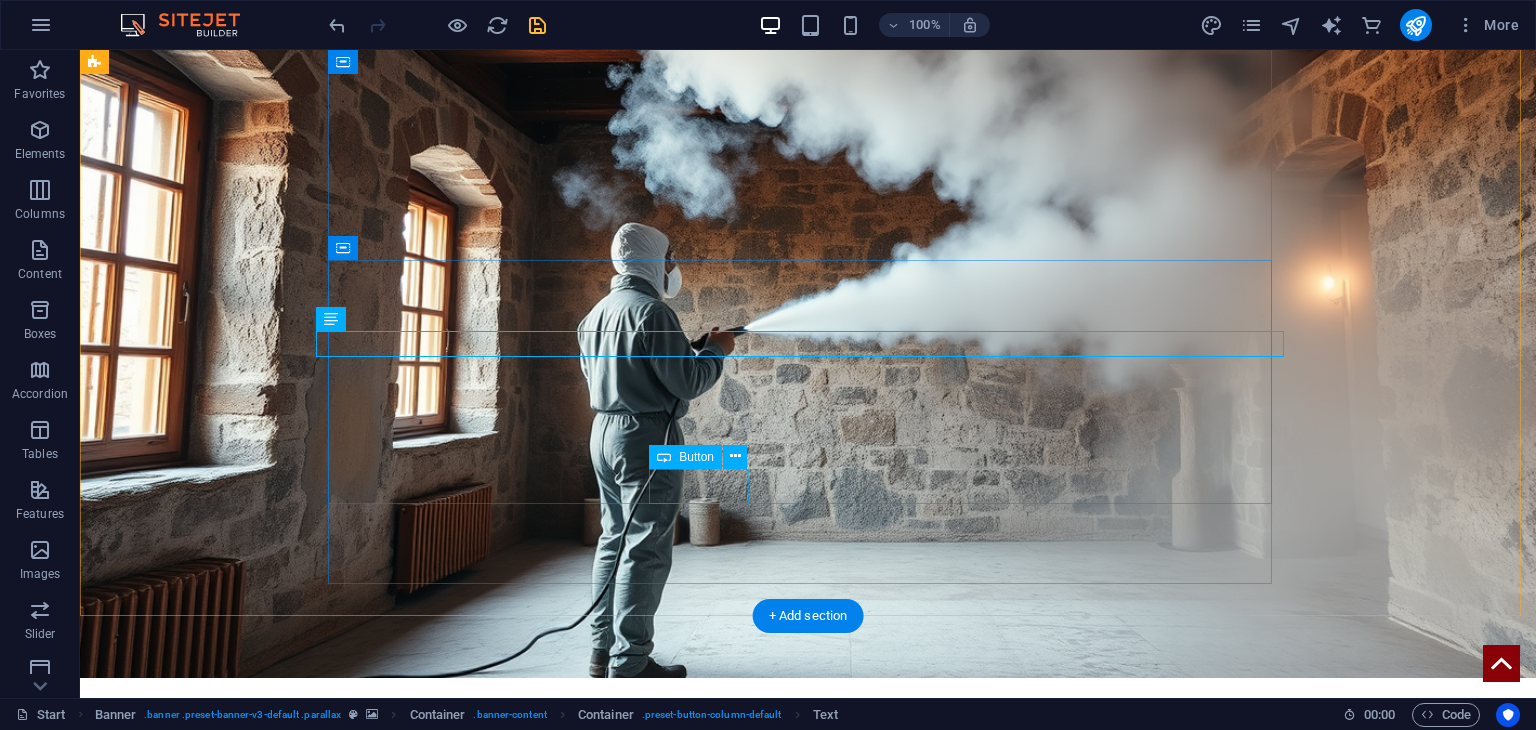 click on "[DISTRICT]" at bounding box center [808, 1152] 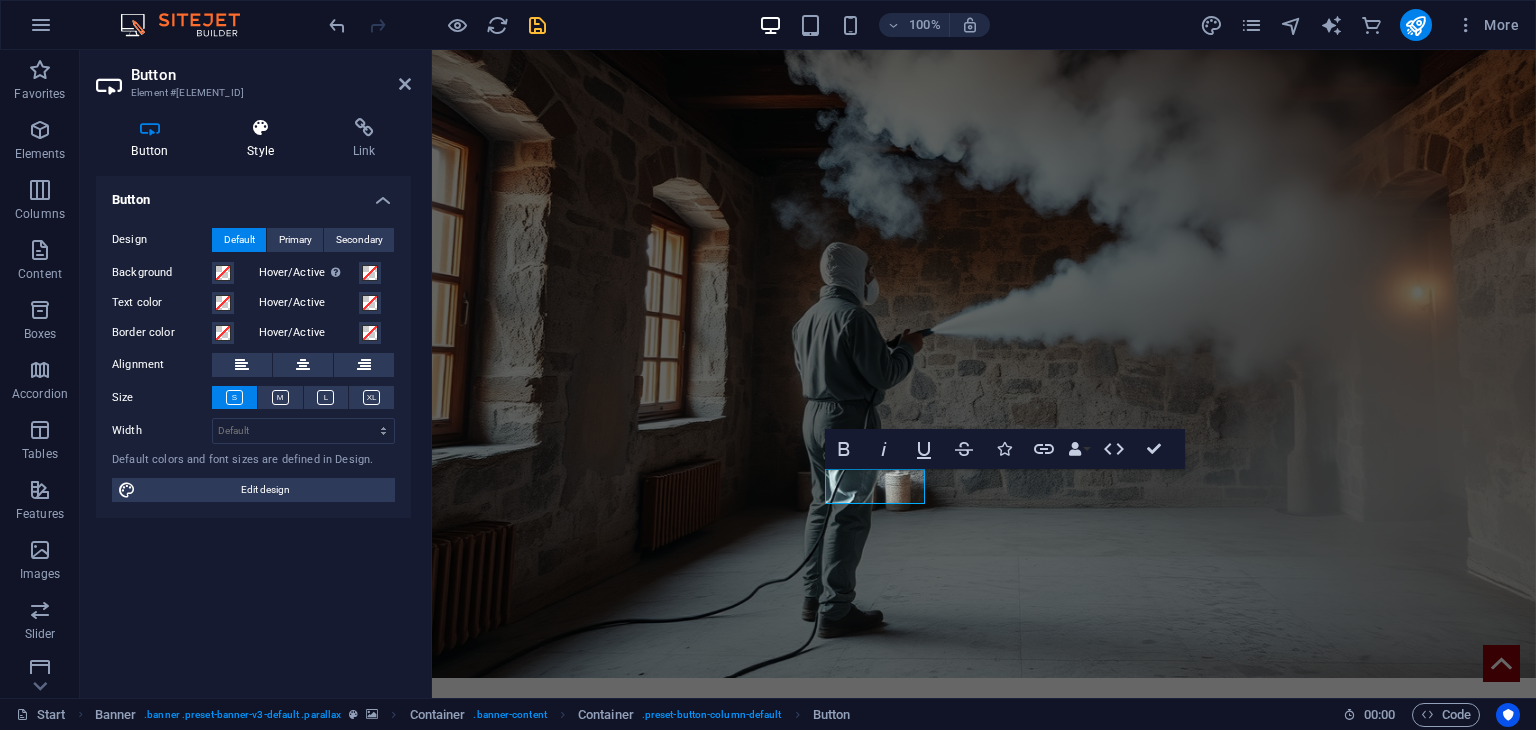 click on "Style" at bounding box center [265, 139] 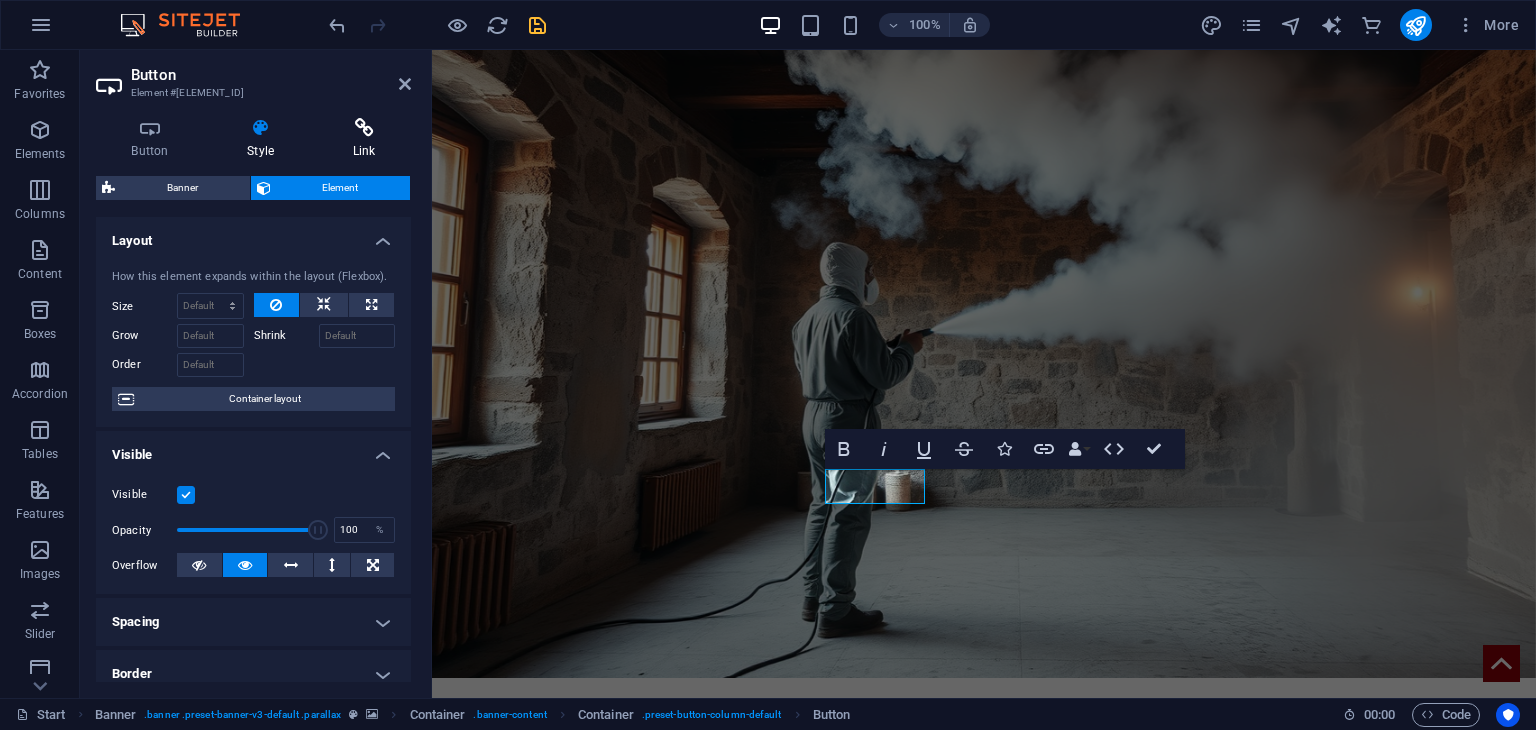 click on "Link" at bounding box center [364, 139] 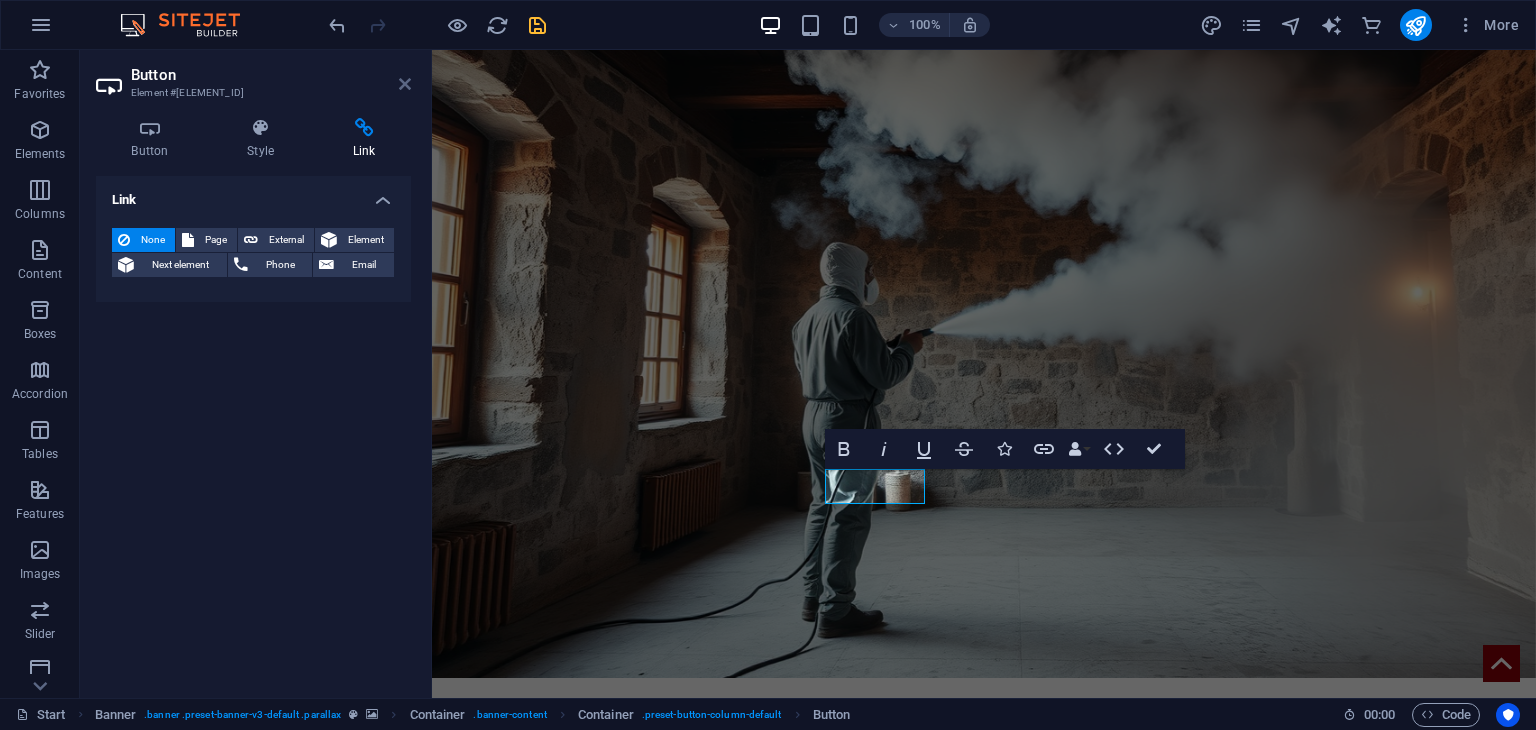 drag, startPoint x: 405, startPoint y: 76, endPoint x: 863, endPoint y: 283, distance: 502.6062 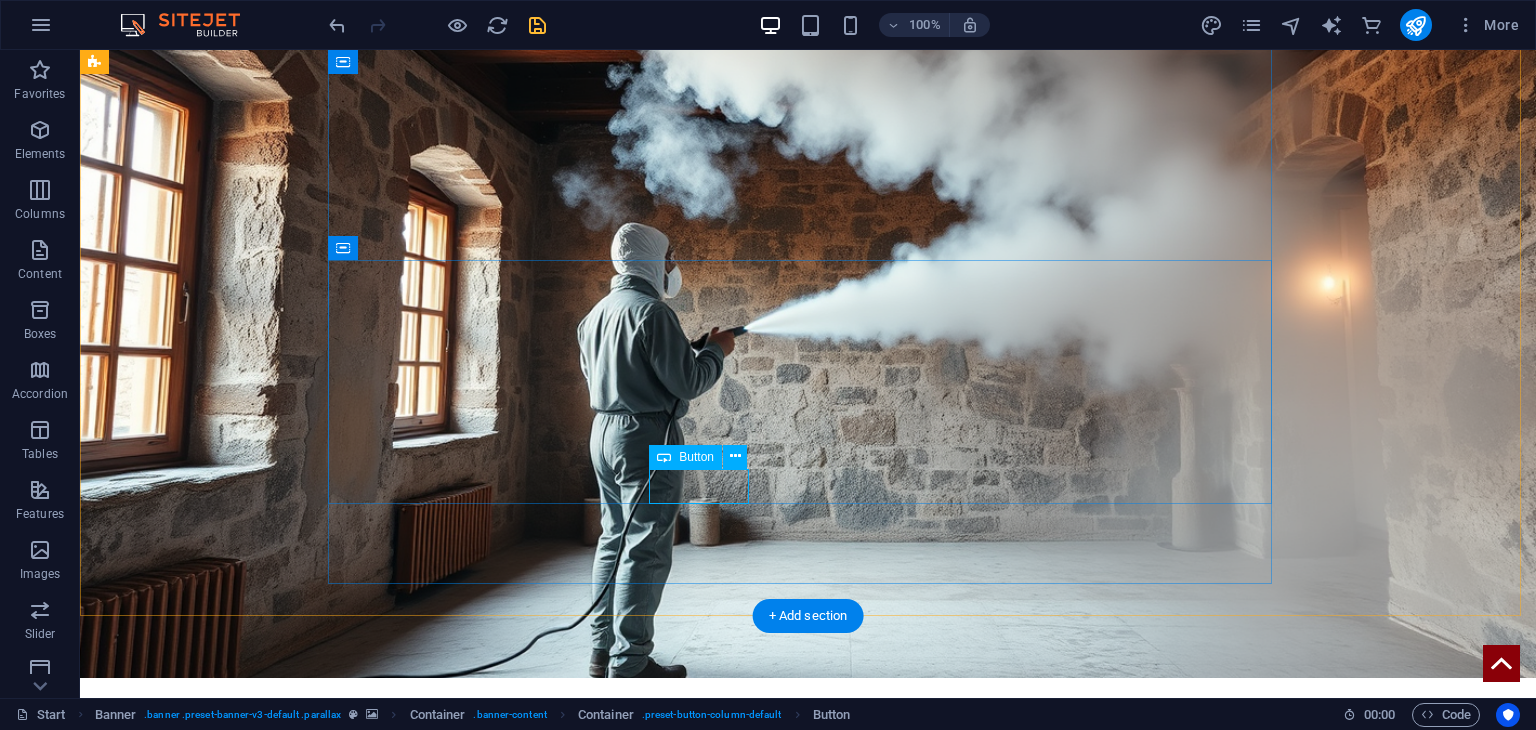 click on "[DISTRICT]" at bounding box center [808, 1152] 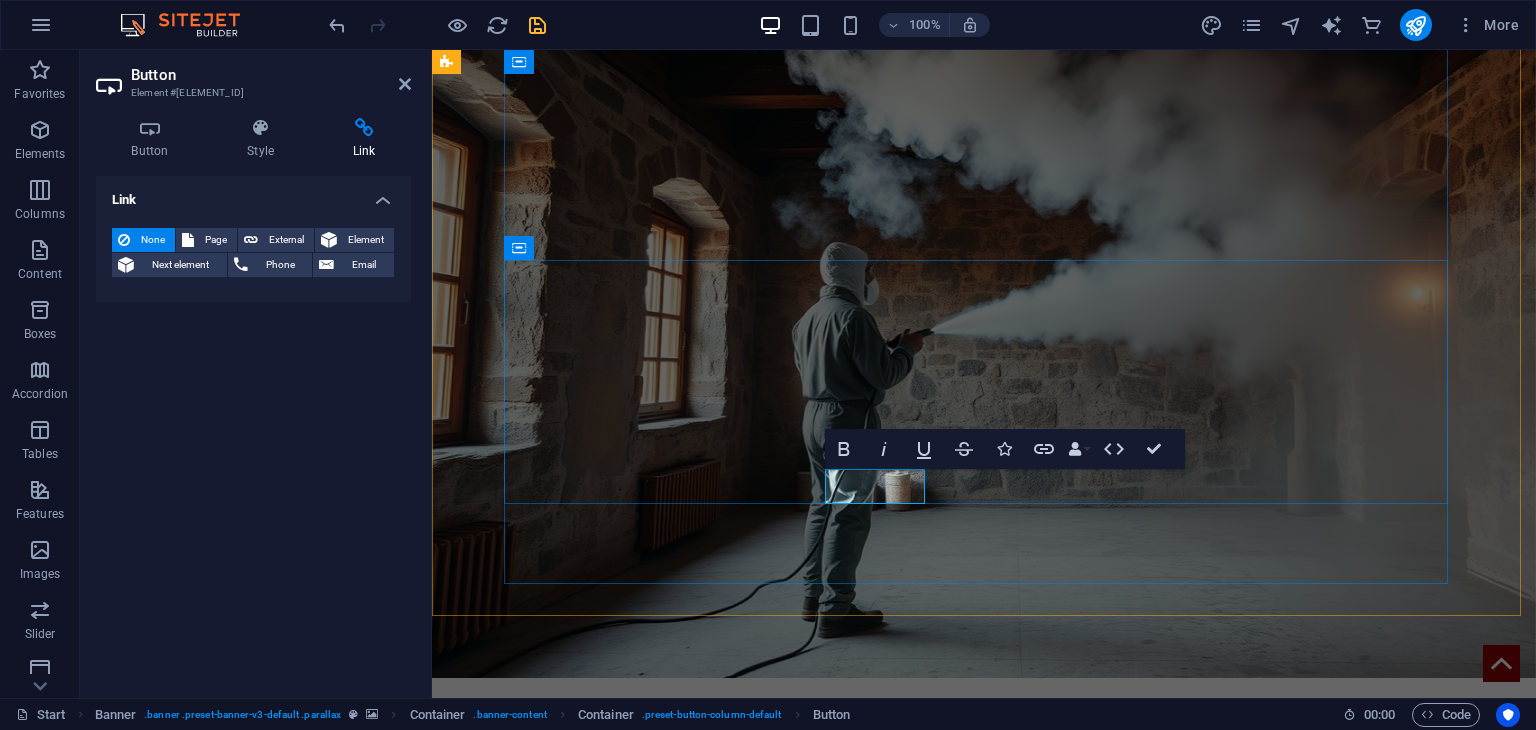type 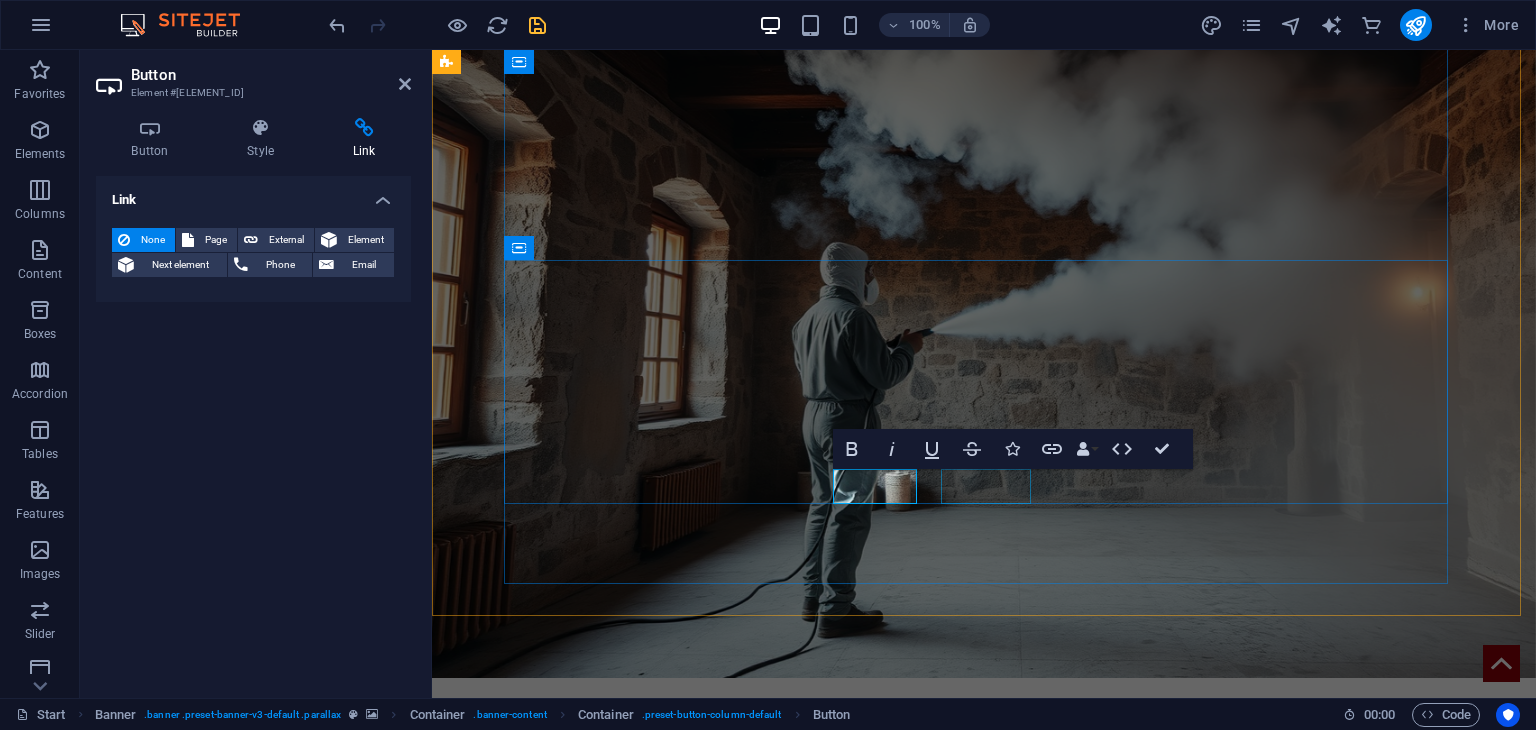 click on "Межапарк" at bounding box center [984, 1200] 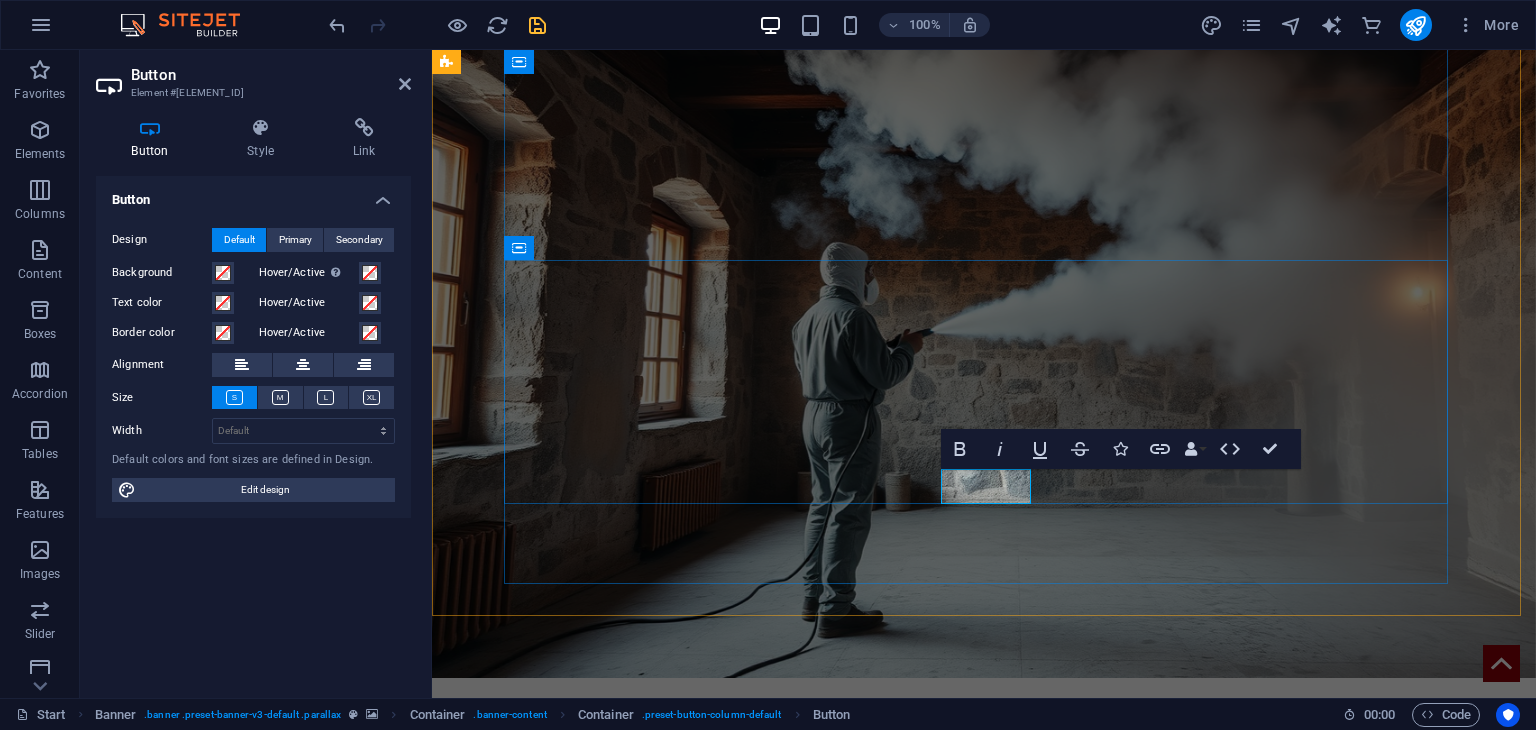 type 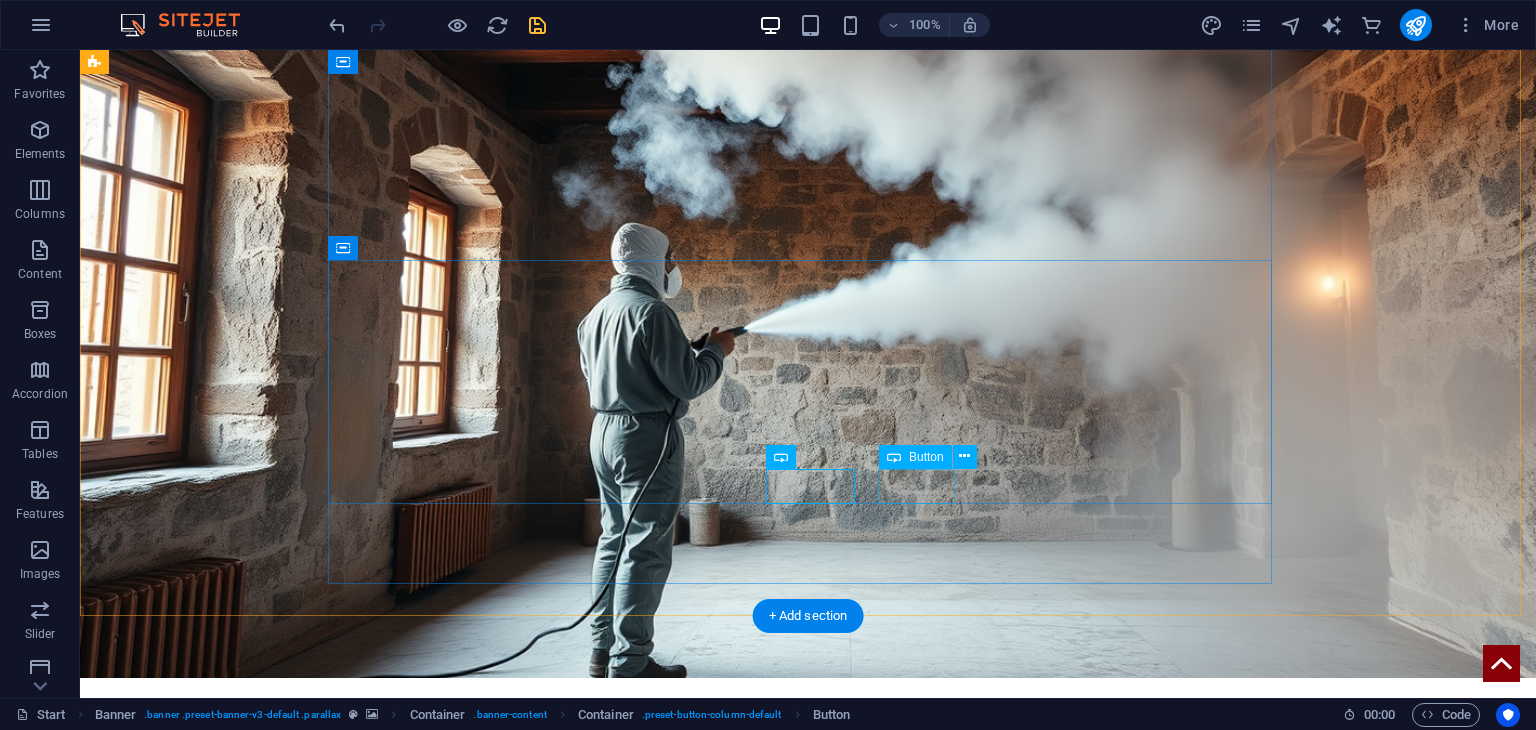 click on "[CITY]" at bounding box center (808, 1248) 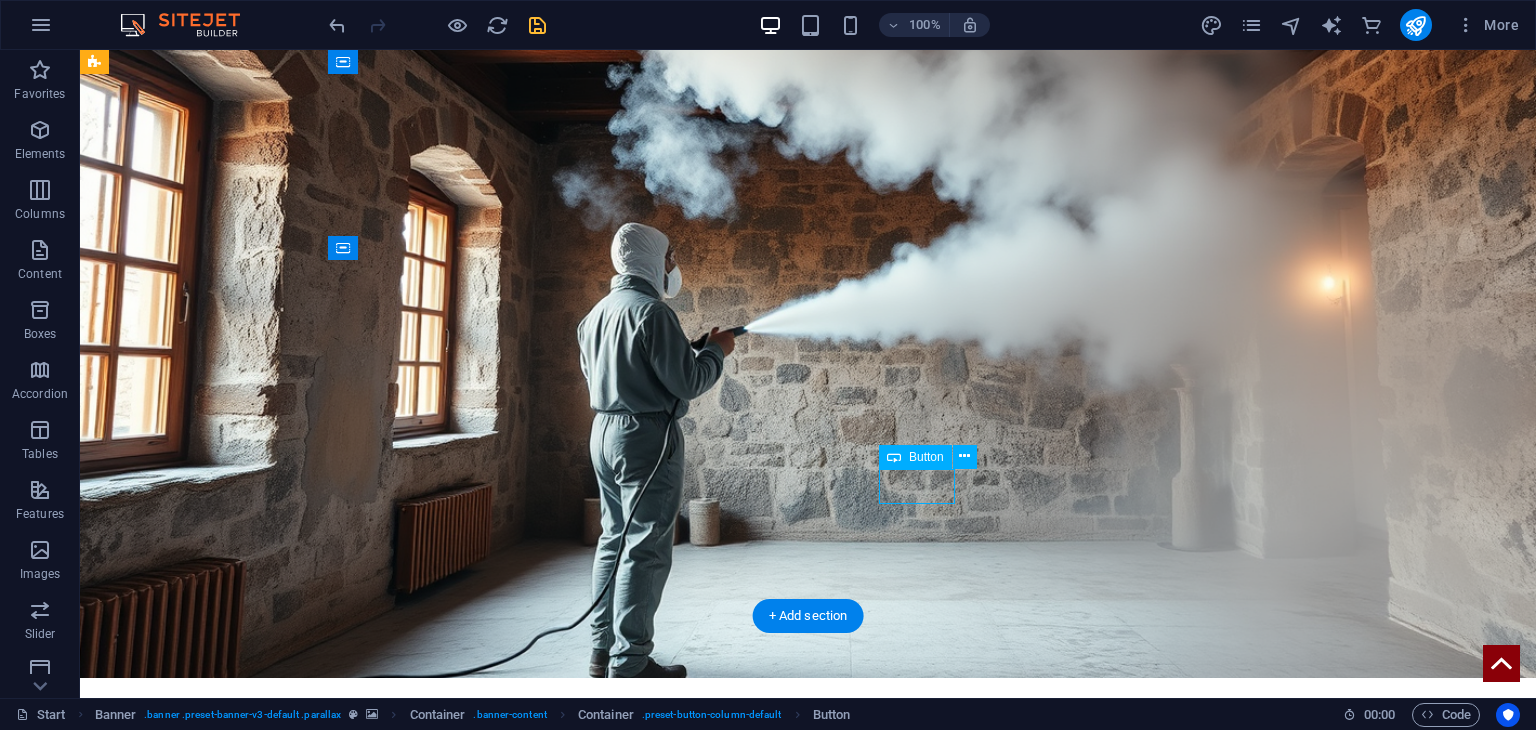 click on "[CITY]" at bounding box center (808, 1248) 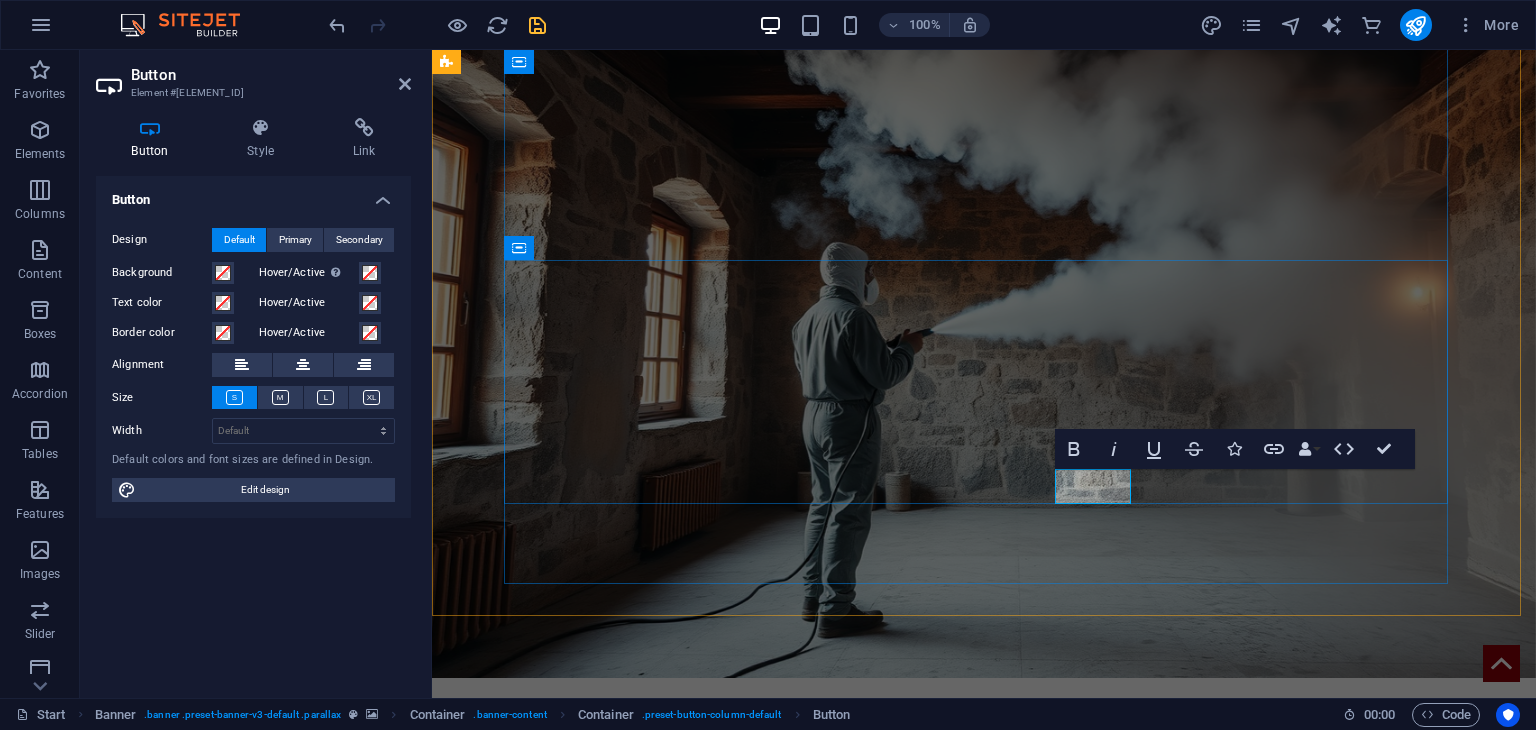 type 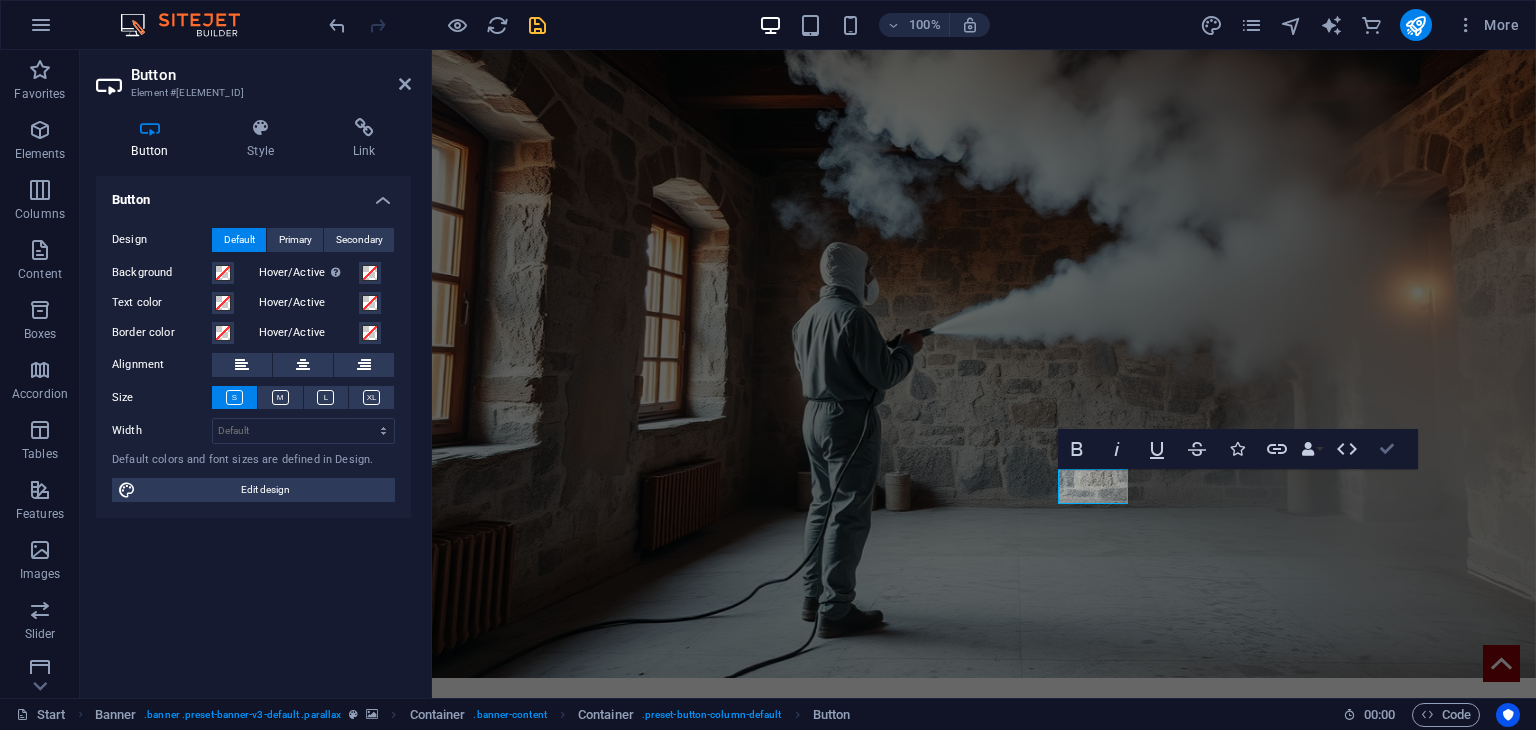 drag, startPoint x: 1392, startPoint y: 457, endPoint x: 947, endPoint y: 133, distance: 550.45526 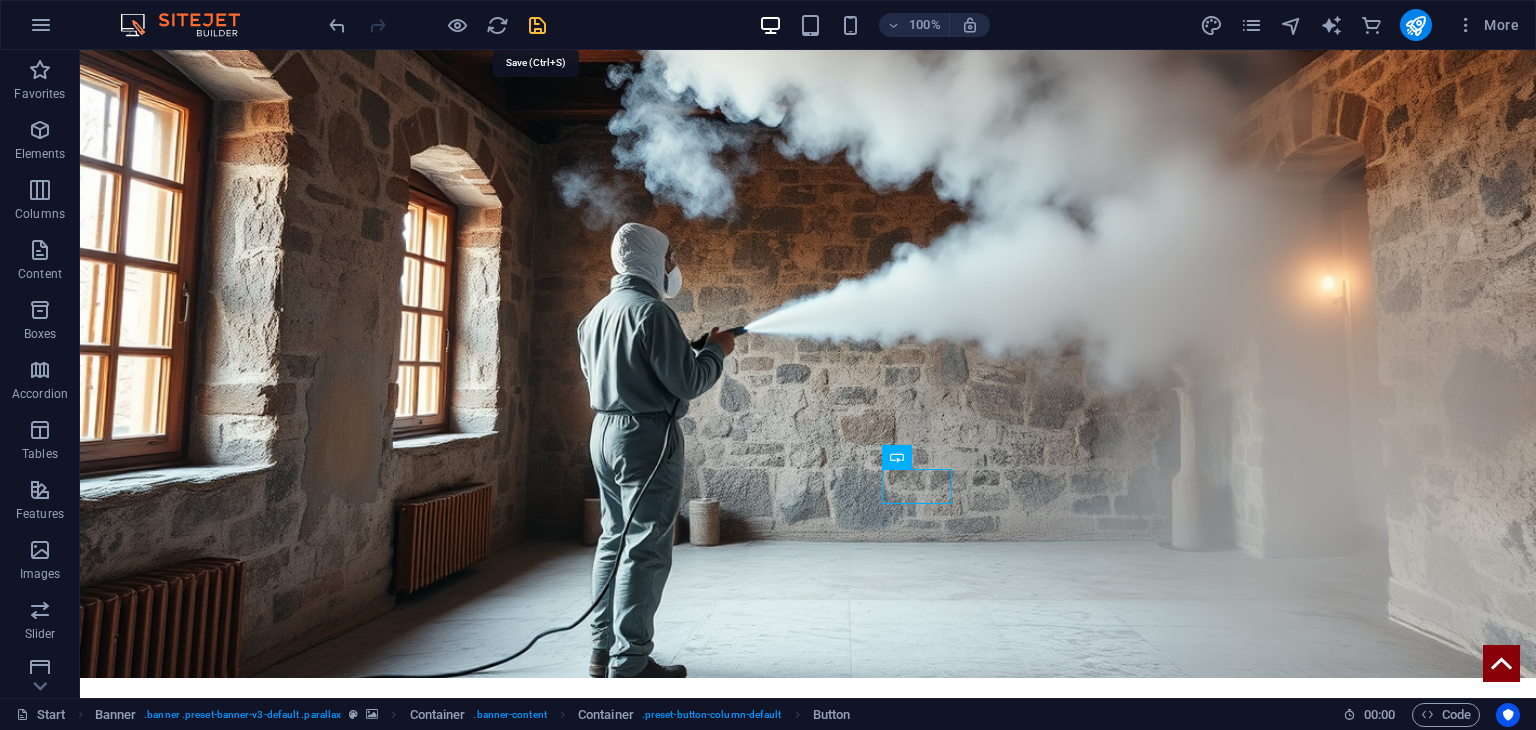 click at bounding box center [537, 25] 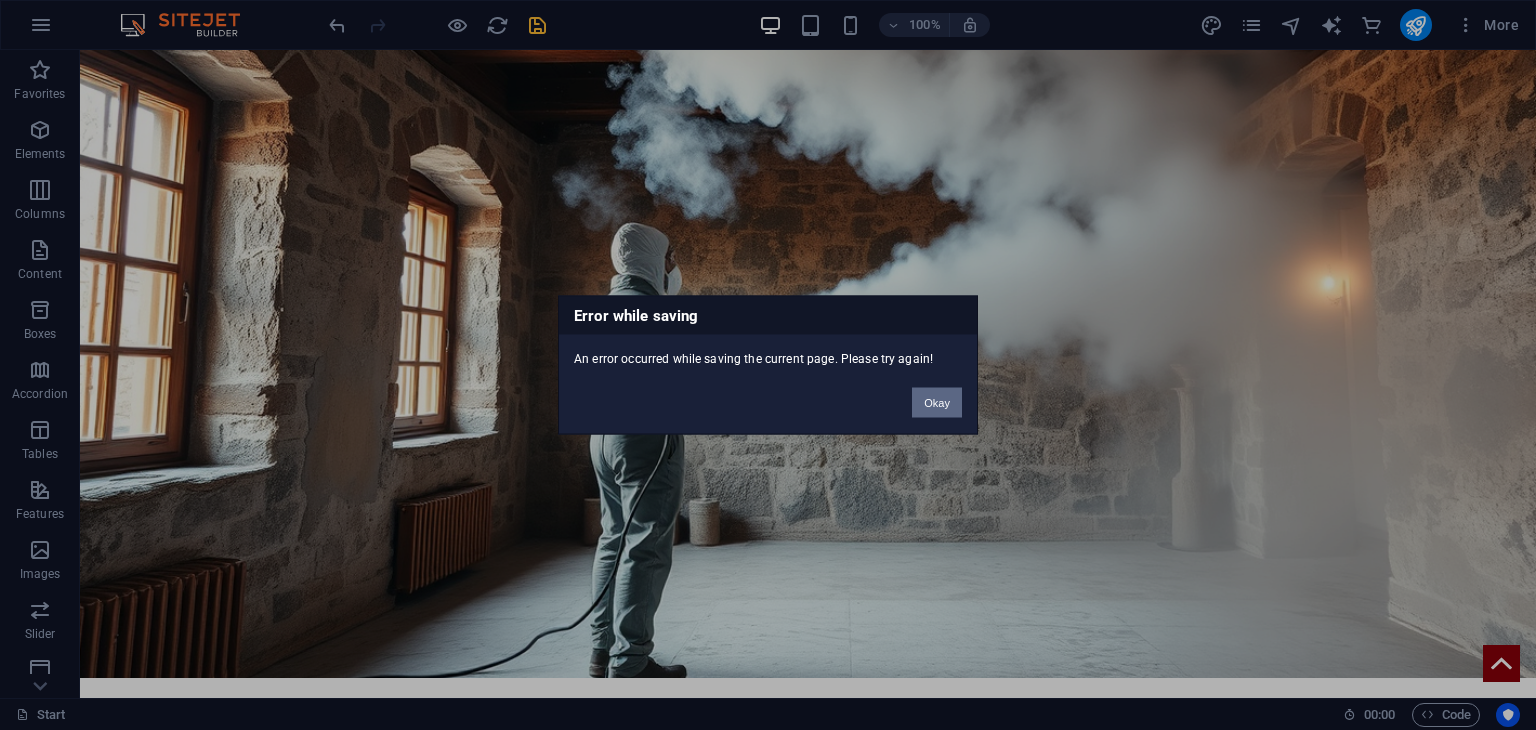 click on "Okay" at bounding box center [937, 403] 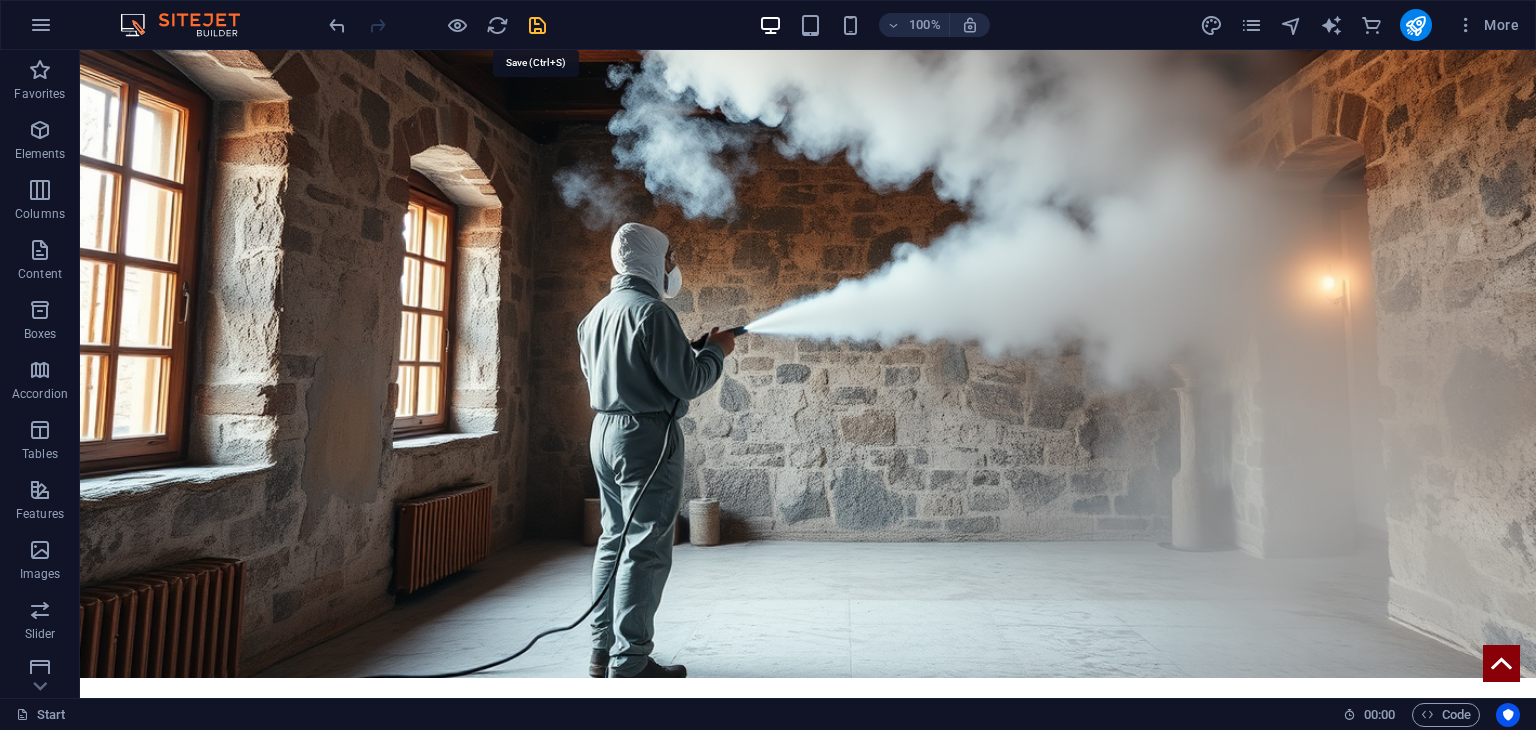 click at bounding box center (537, 25) 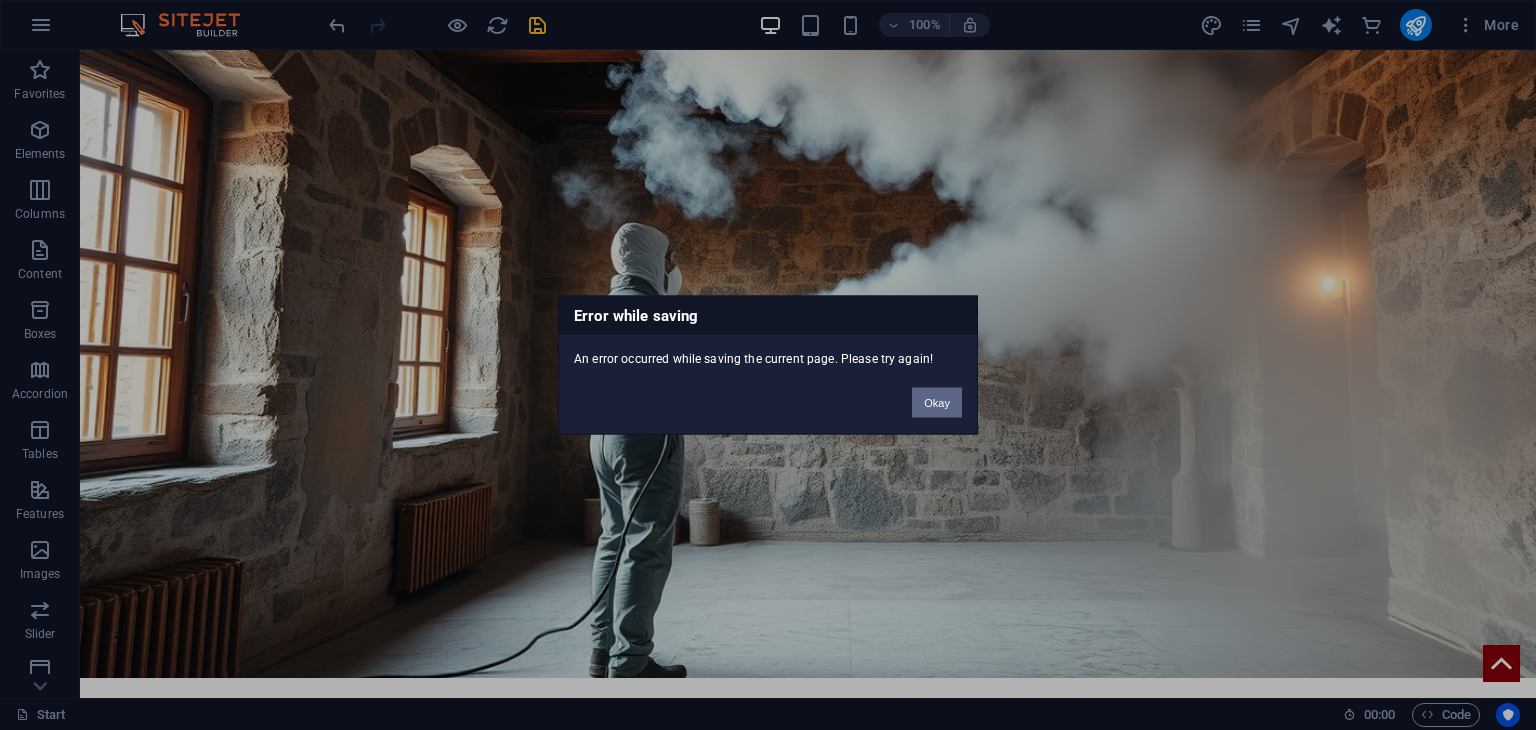 click on "Okay" at bounding box center (937, 403) 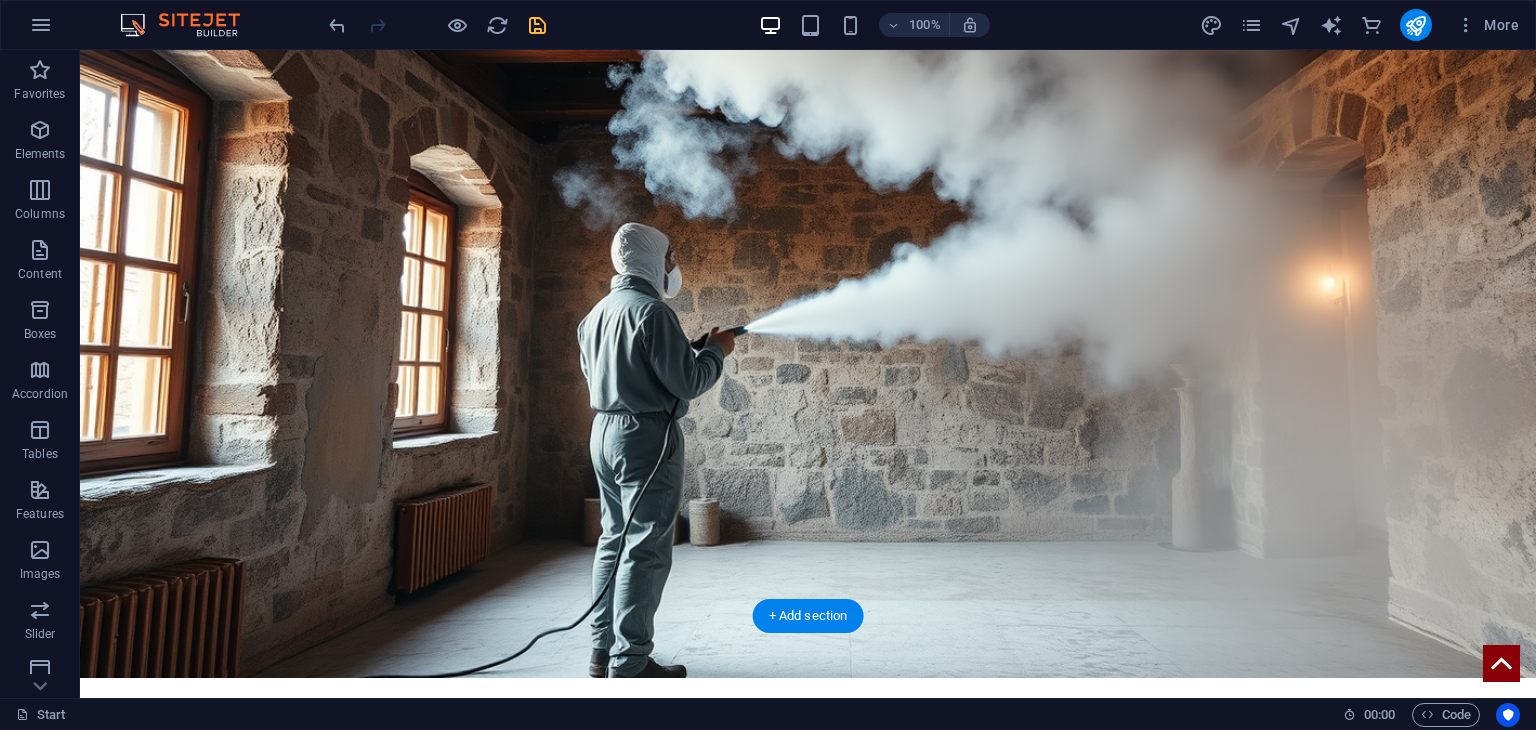 click at bounding box center (808, 339) 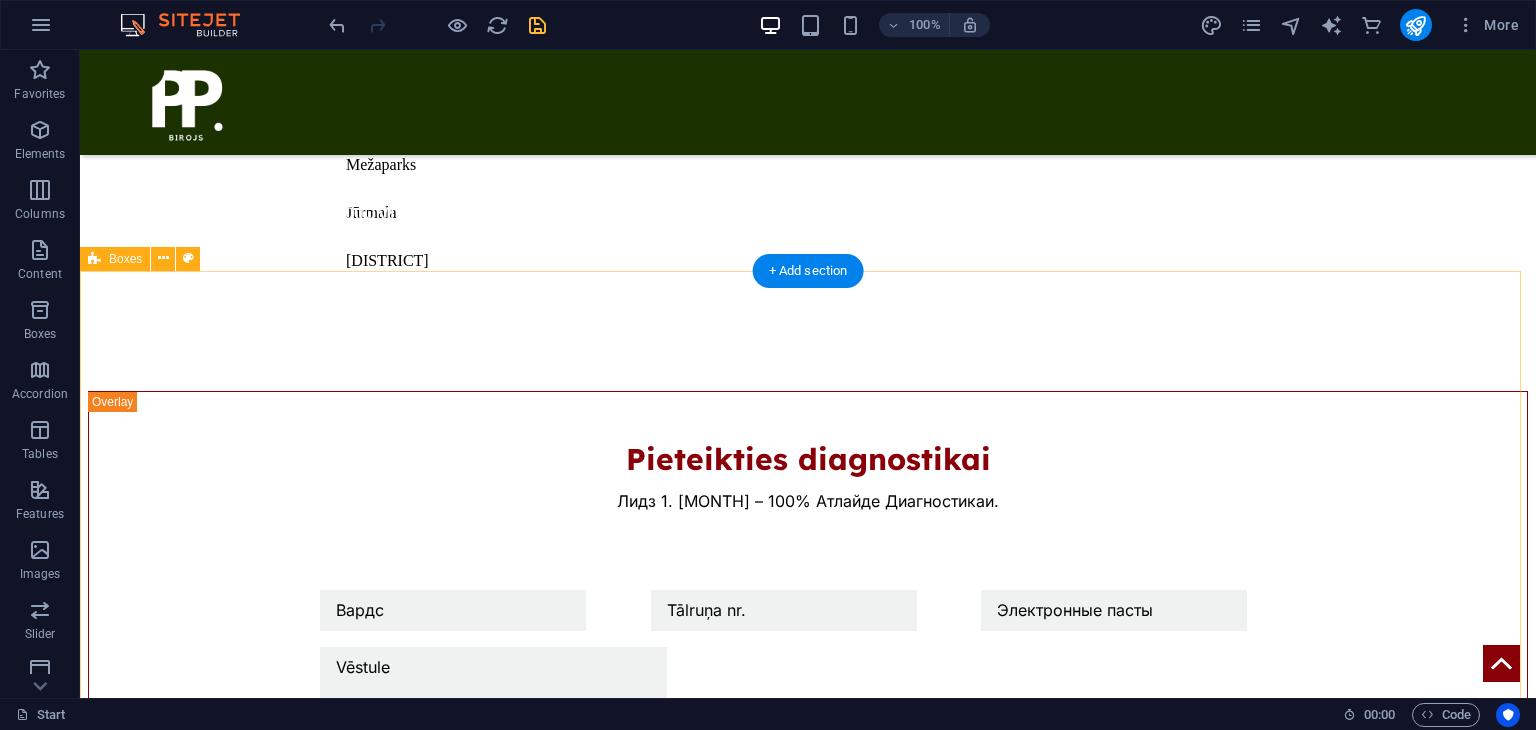 scroll, scrollTop: 1282, scrollLeft: 0, axis: vertical 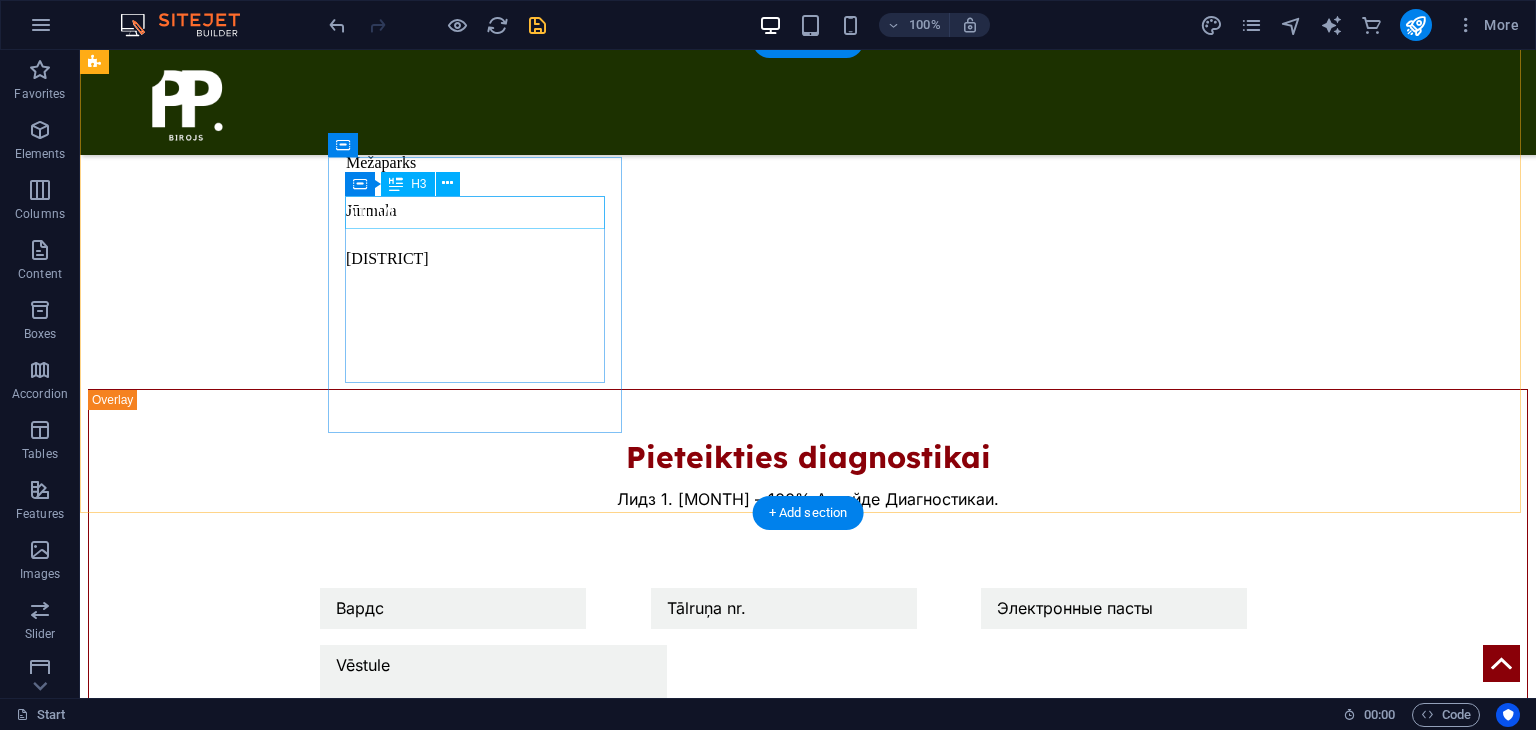 click on "Диагностика" at bounding box center [242, 1096] 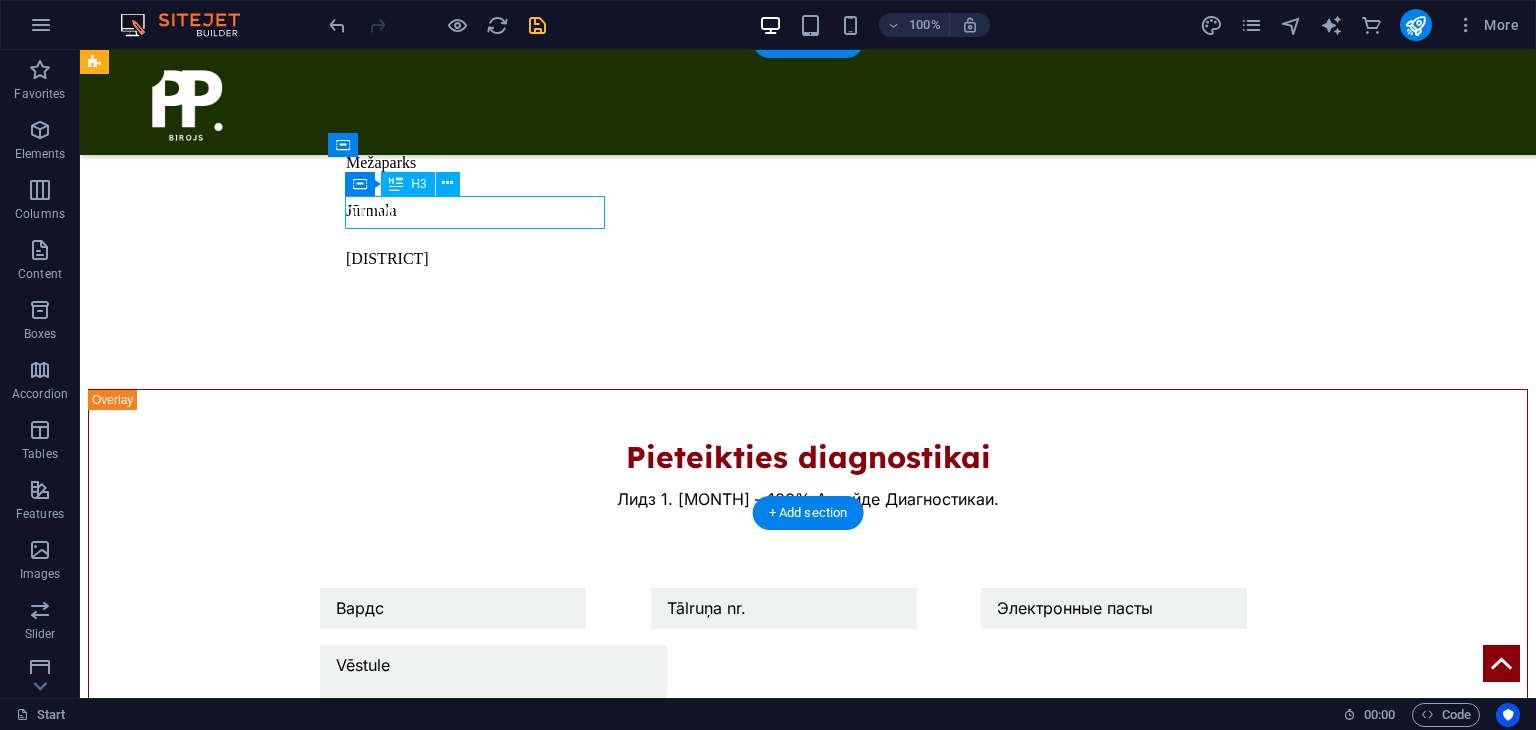 click on "Диагностика" at bounding box center [242, 1096] 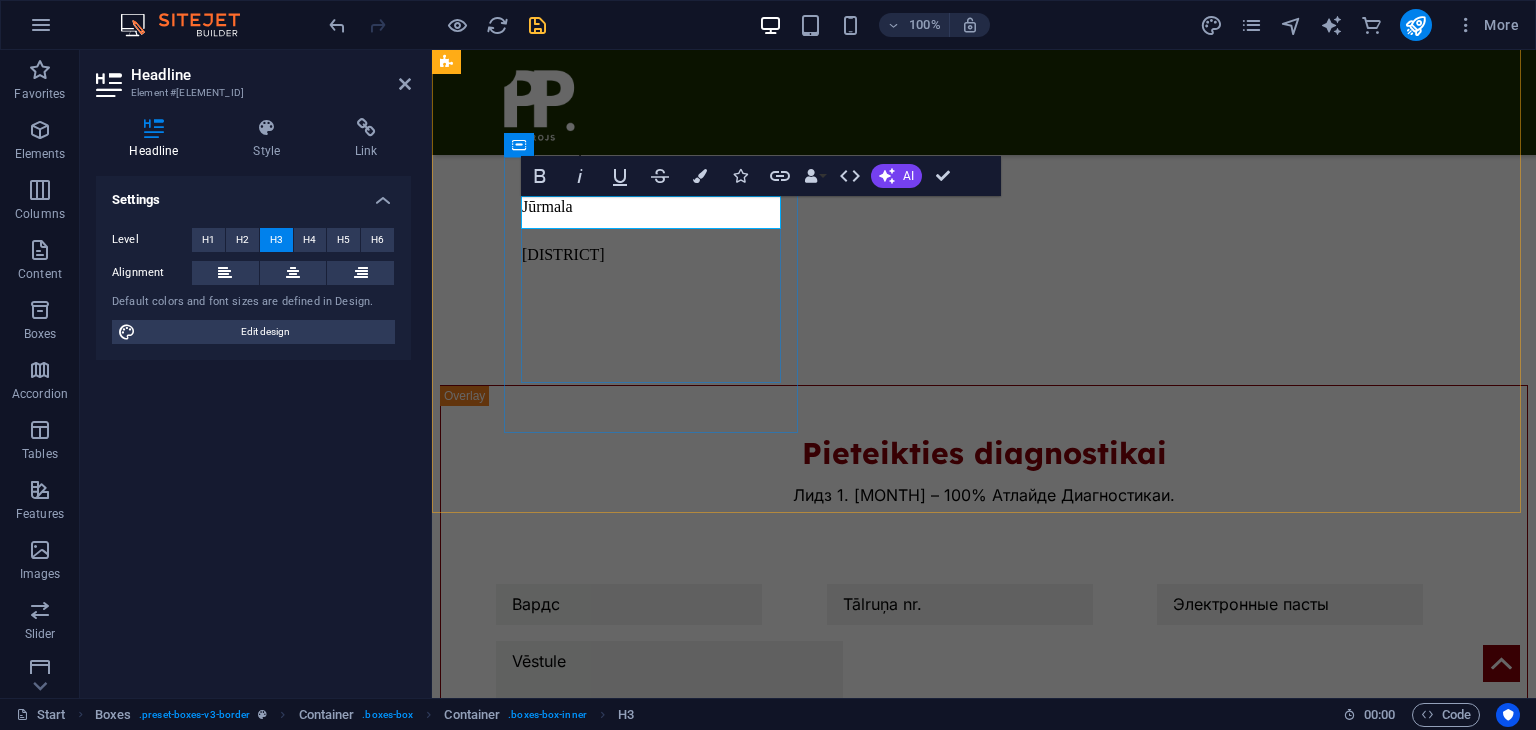 type 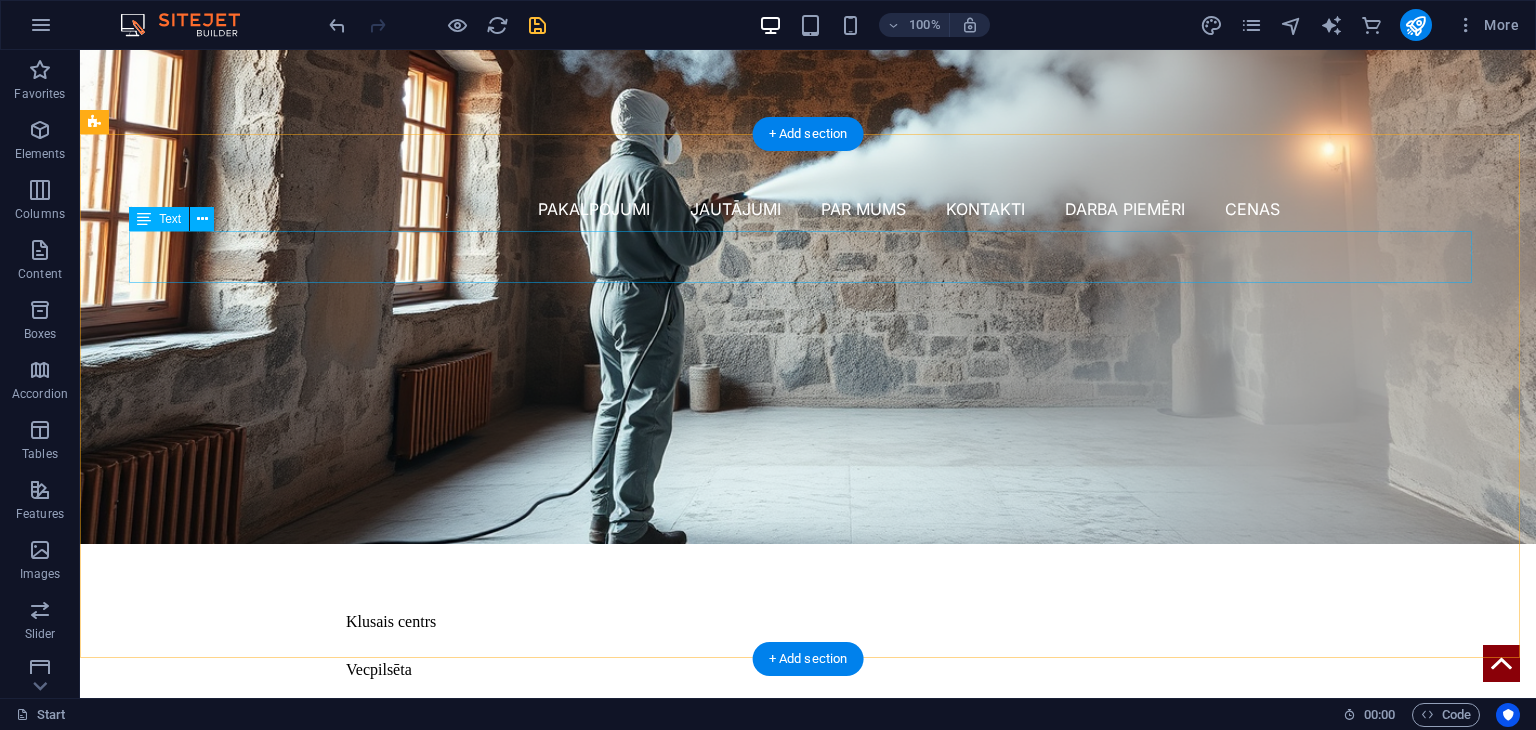 scroll, scrollTop: 382, scrollLeft: 0, axis: vertical 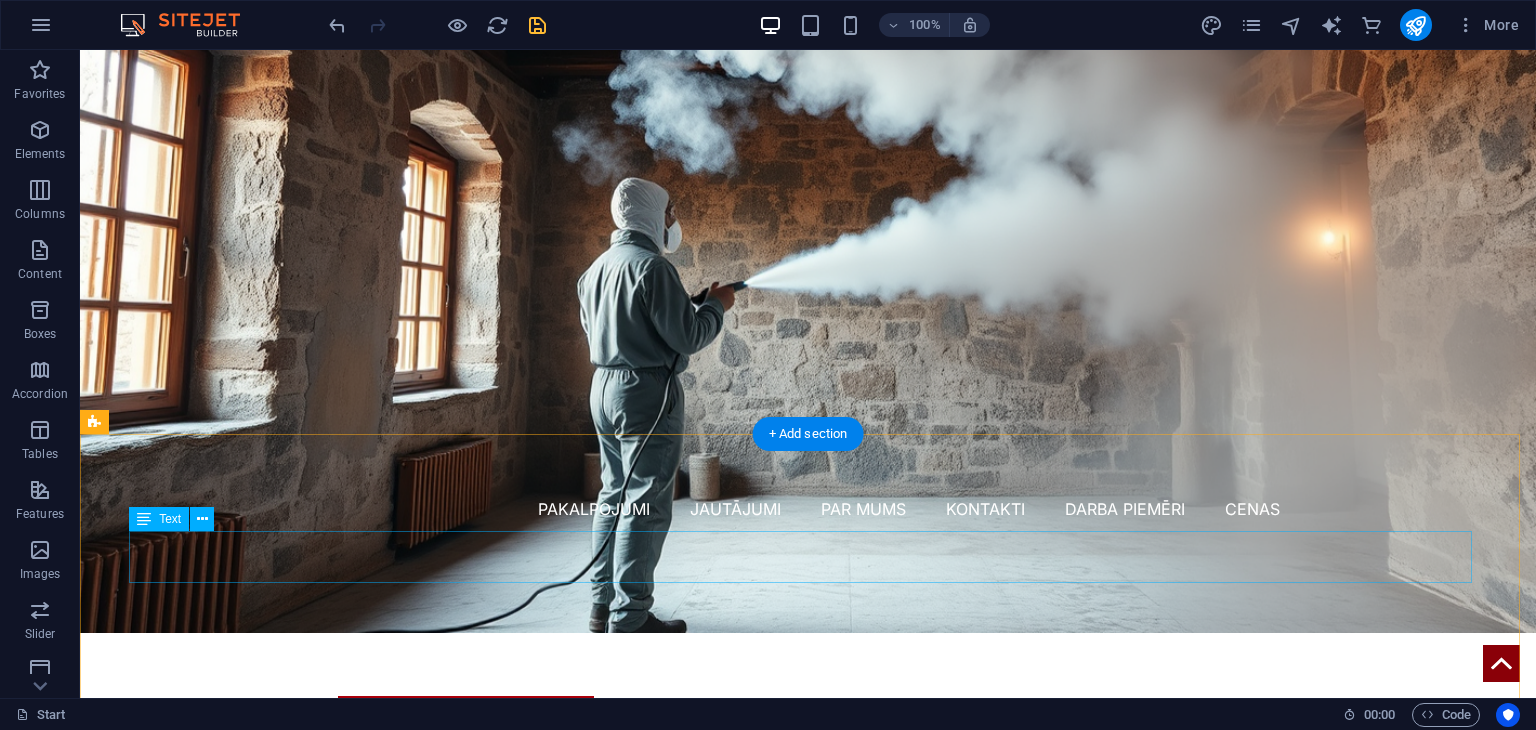 click on "Лидз 1. [MONTH] – 100% Атлайде Диагностикаи." at bounding box center [808, 1367] 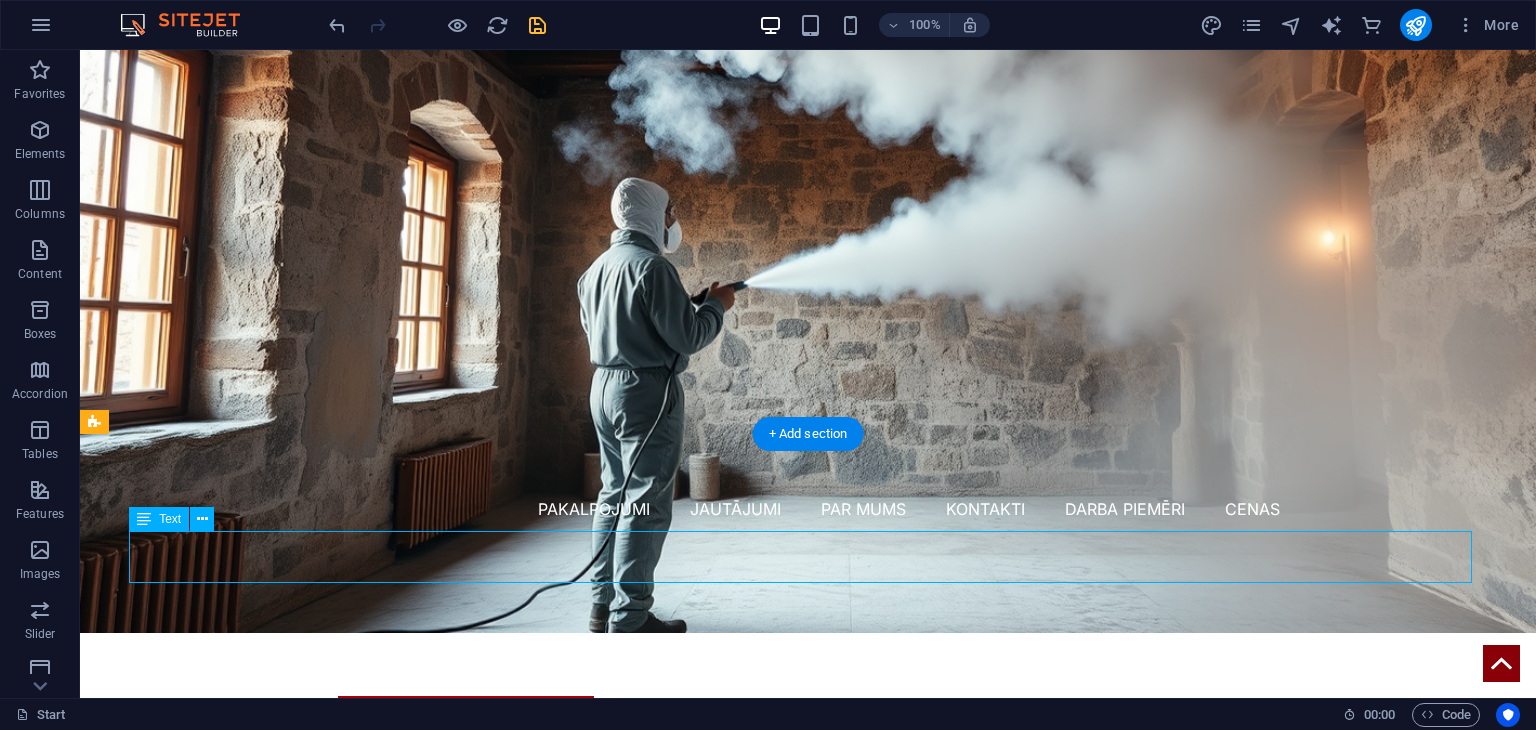 click on "Лидз 1. [MONTH] – 100% Атлайде Диагностикаи." at bounding box center [808, 1367] 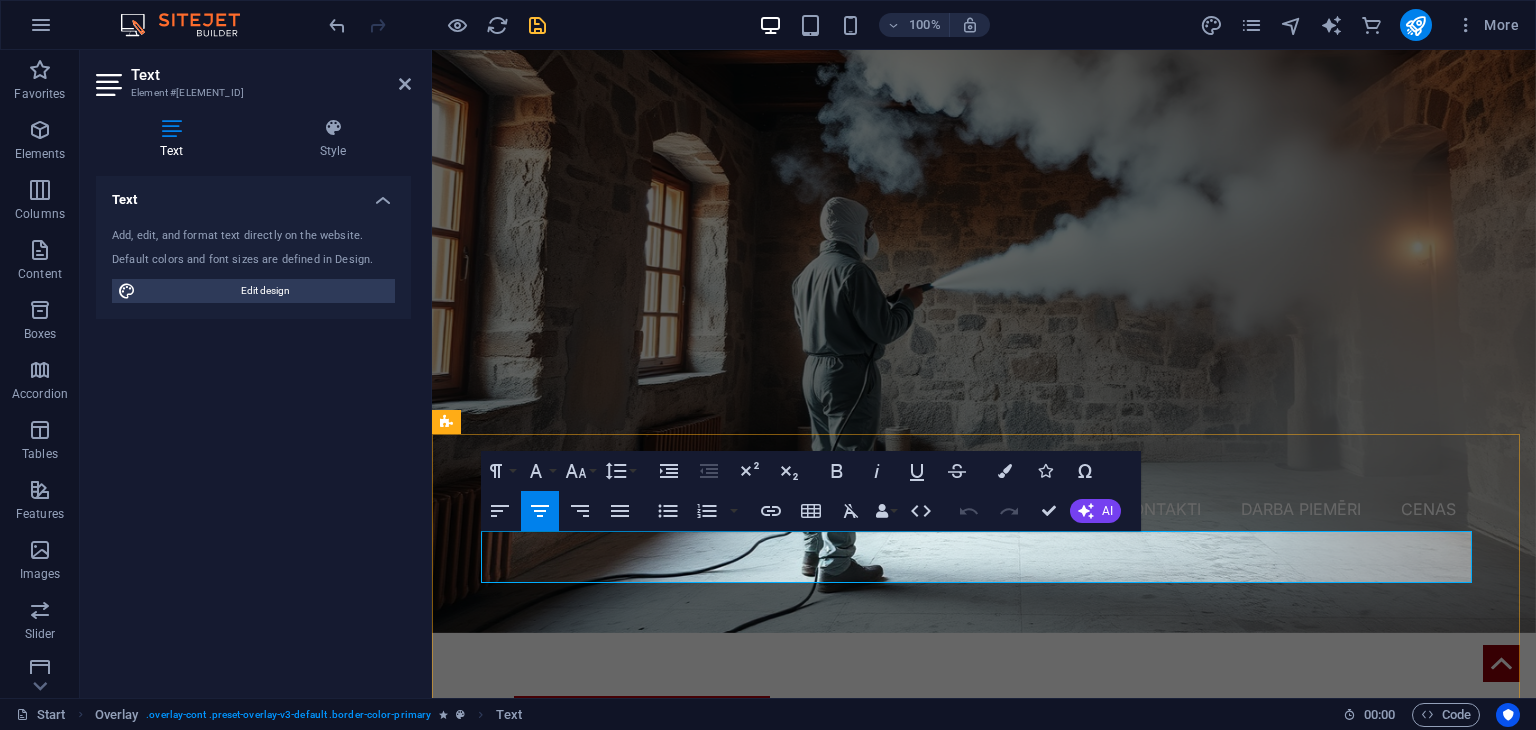 drag, startPoint x: 811, startPoint y: 542, endPoint x: 752, endPoint y: 545, distance: 59.07622 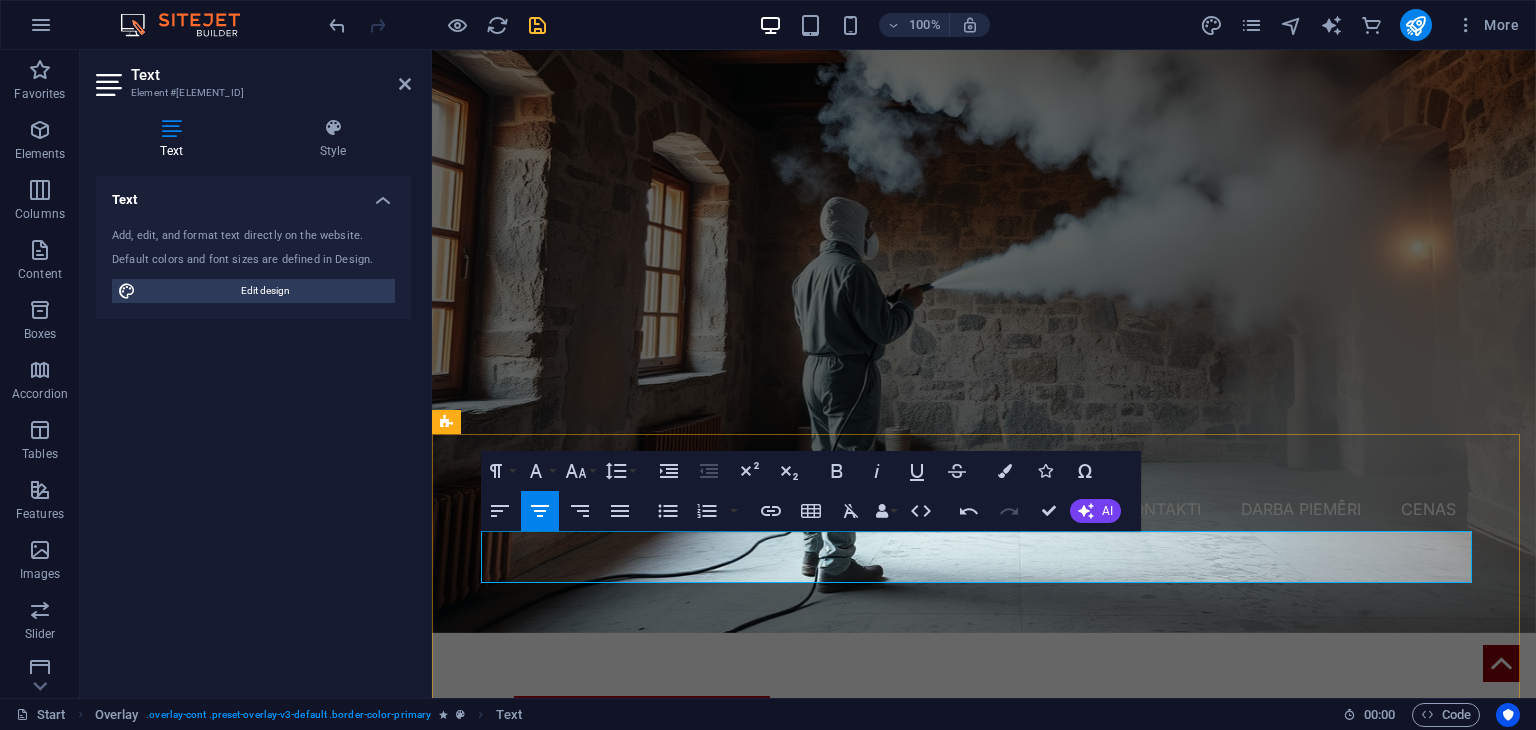 drag, startPoint x: 826, startPoint y: 541, endPoint x: 923, endPoint y: 550, distance: 97.41663 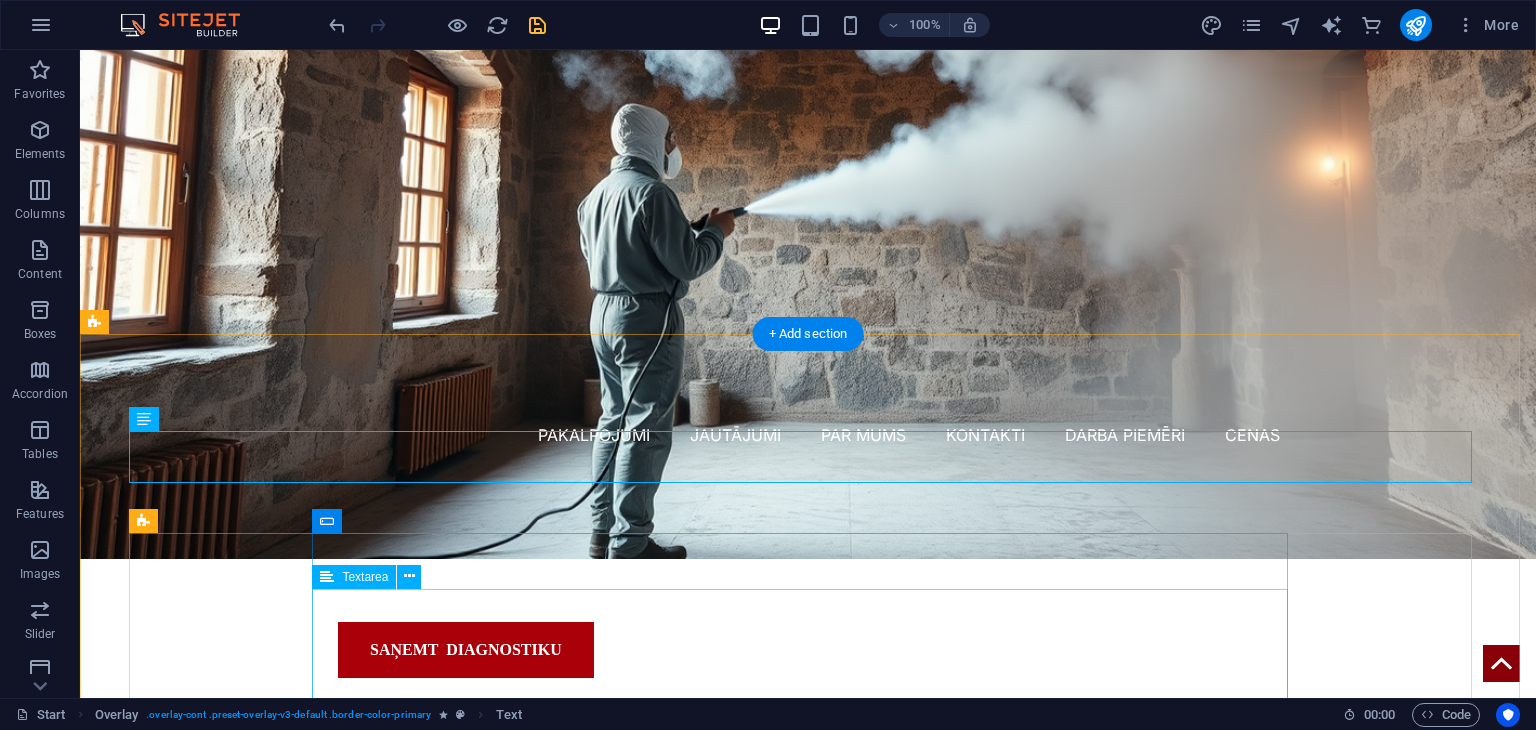 scroll, scrollTop: 482, scrollLeft: 0, axis: vertical 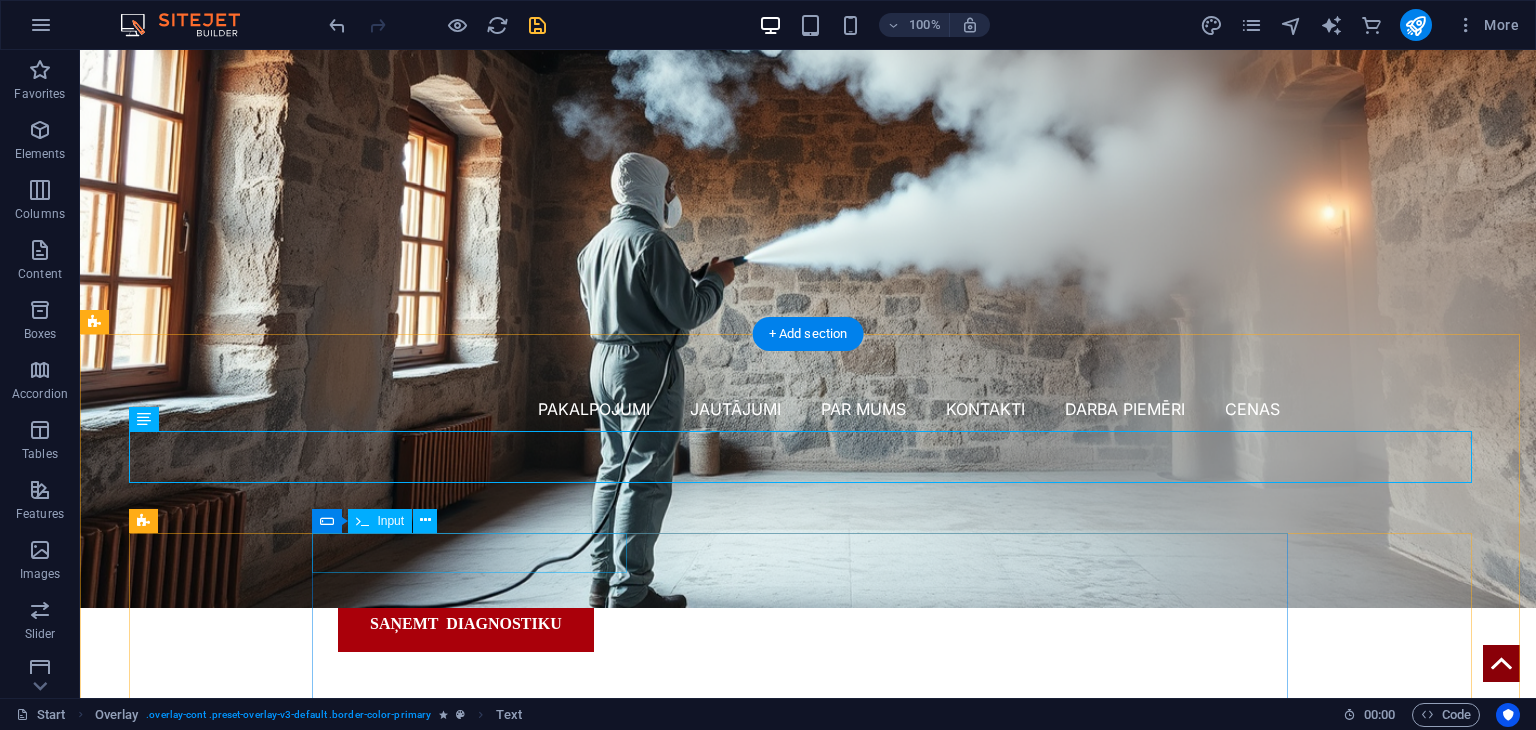 click at bounding box center [477, 1364] 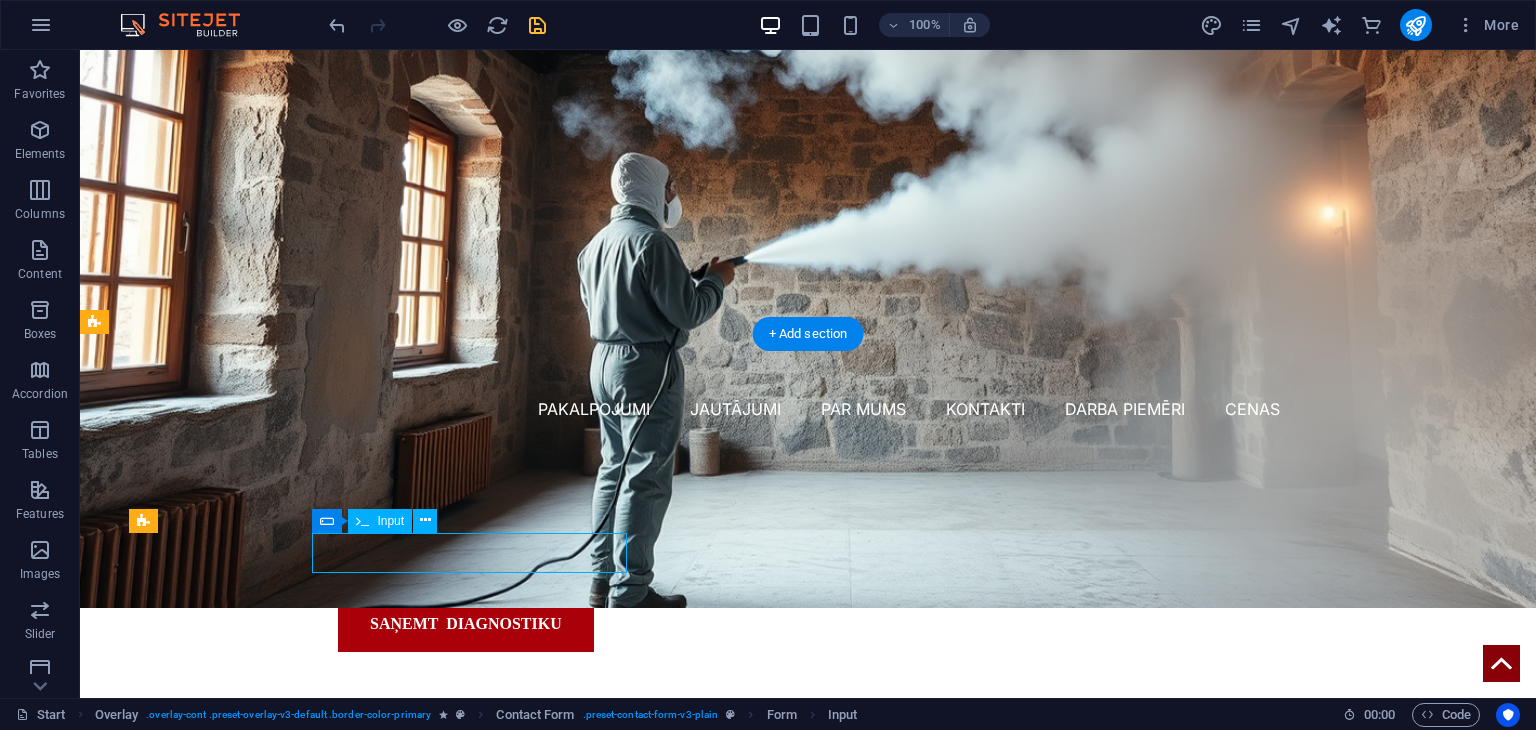 click at bounding box center (477, 1364) 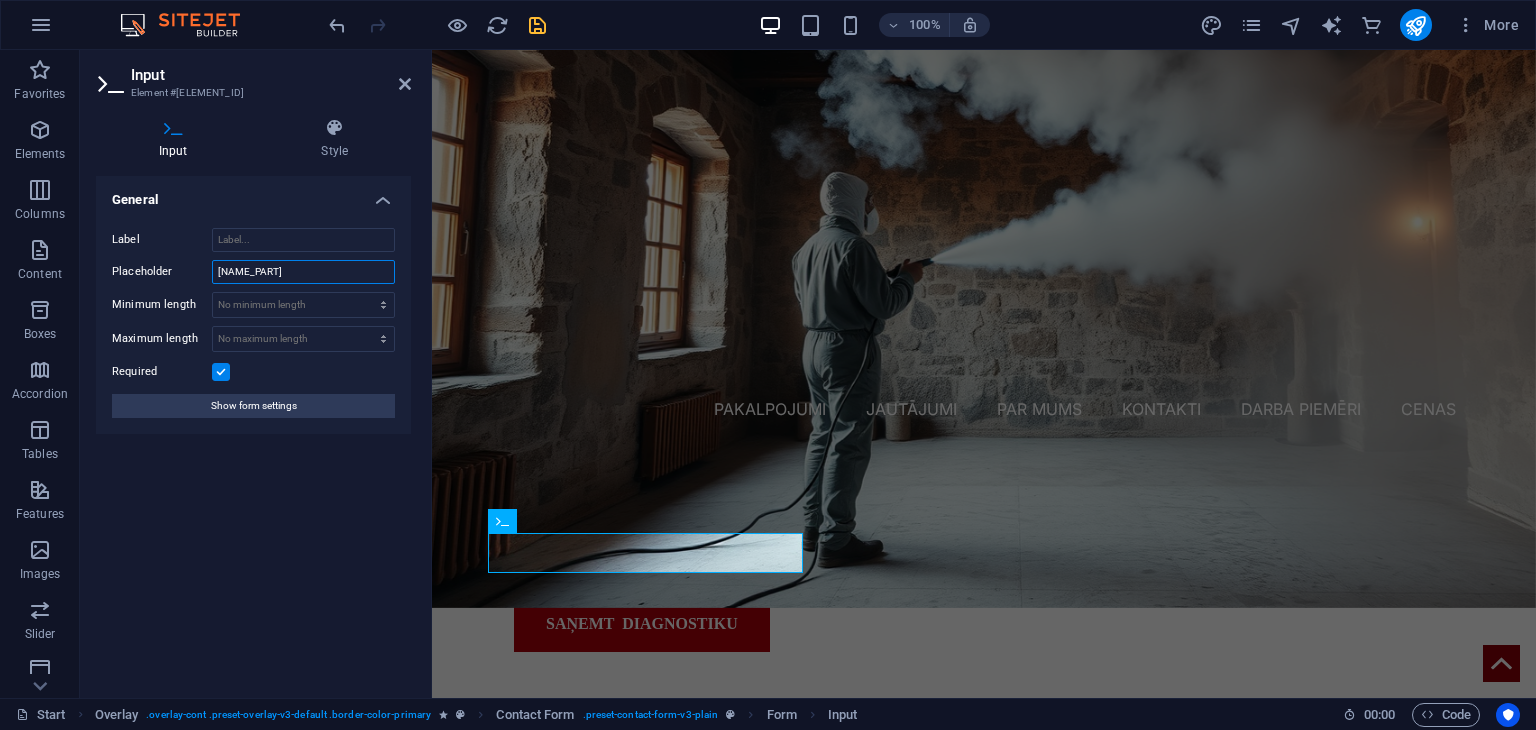 click on "[NAME_PART]" at bounding box center [303, 272] 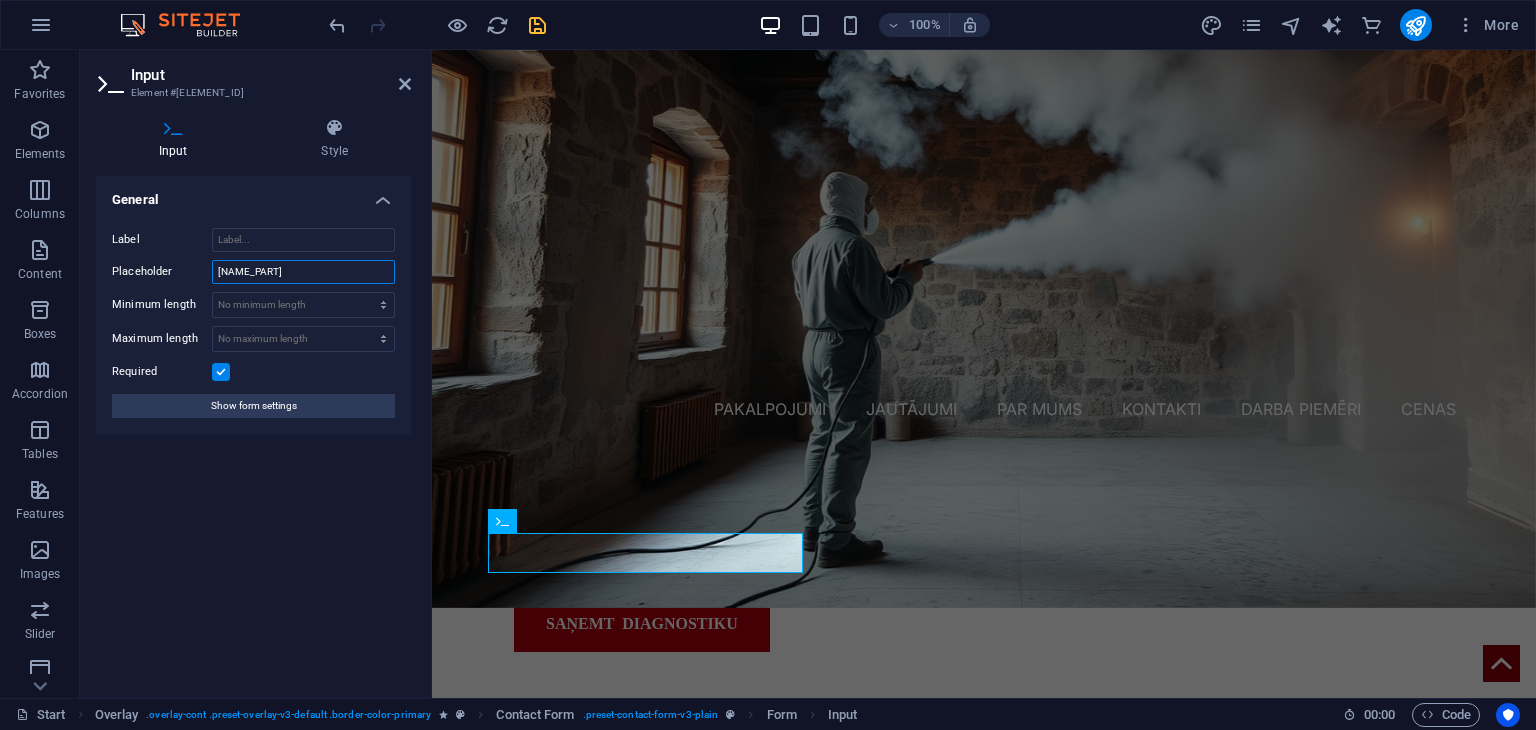 drag, startPoint x: 268, startPoint y: 271, endPoint x: 186, endPoint y: 257, distance: 83.18654 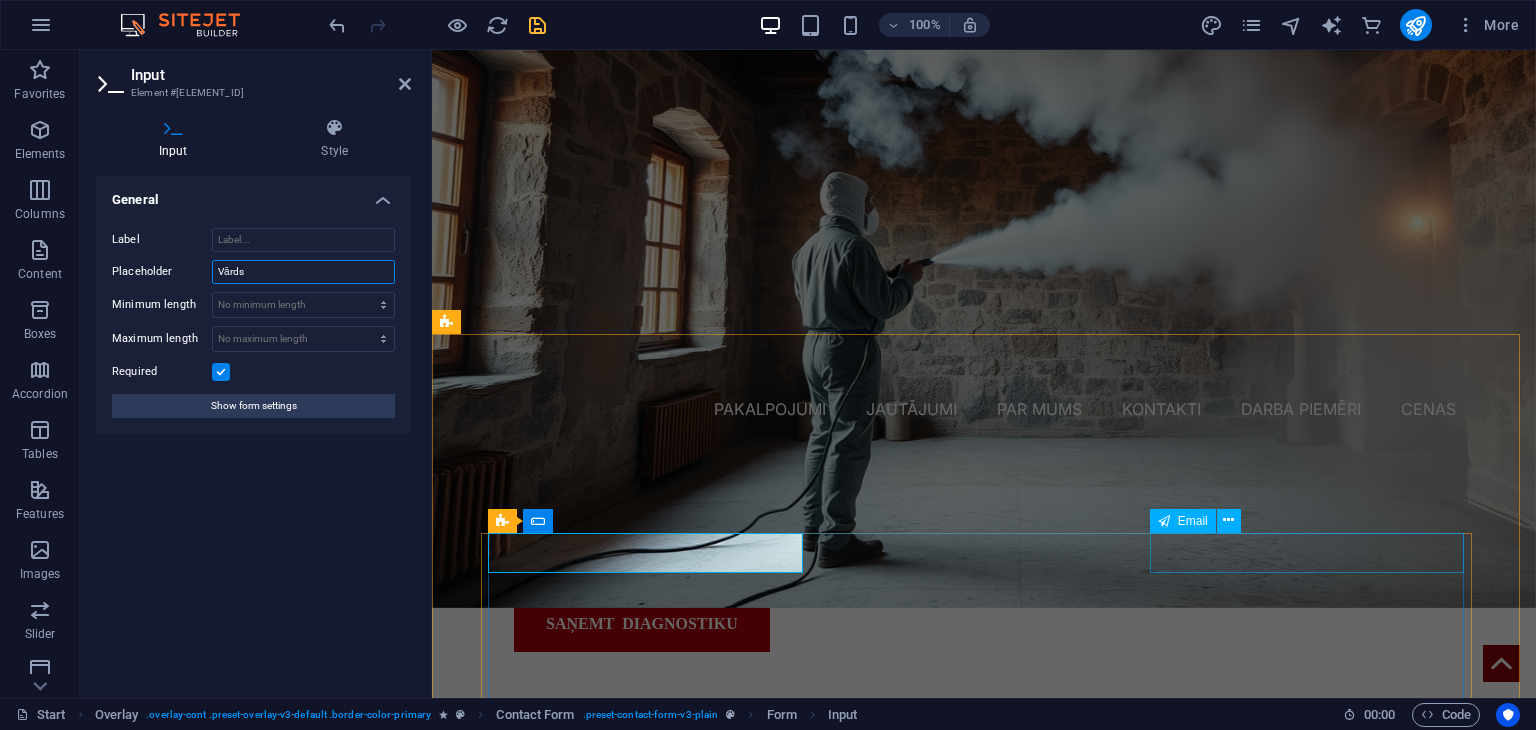 type on "Vārds" 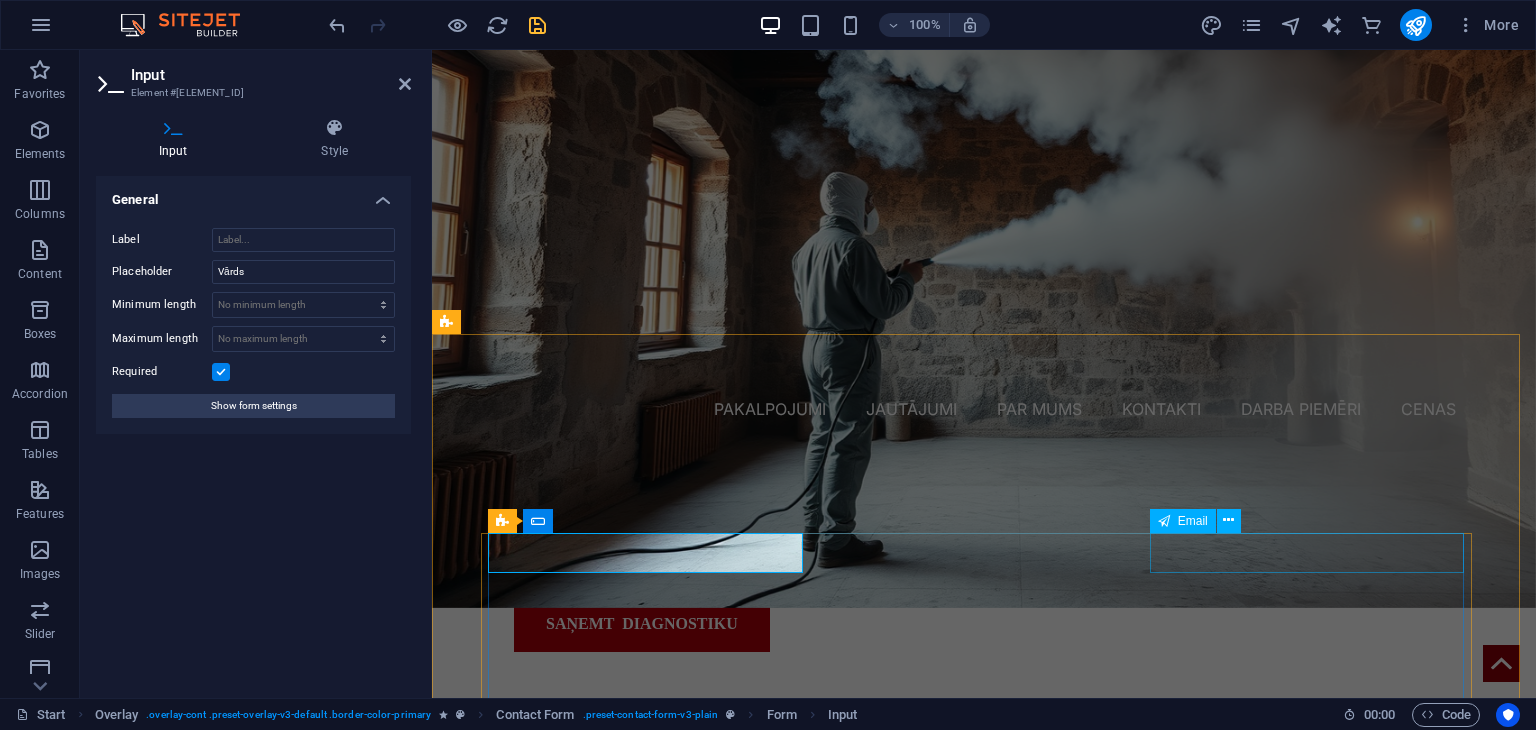 click at bounding box center (1314, 1364) 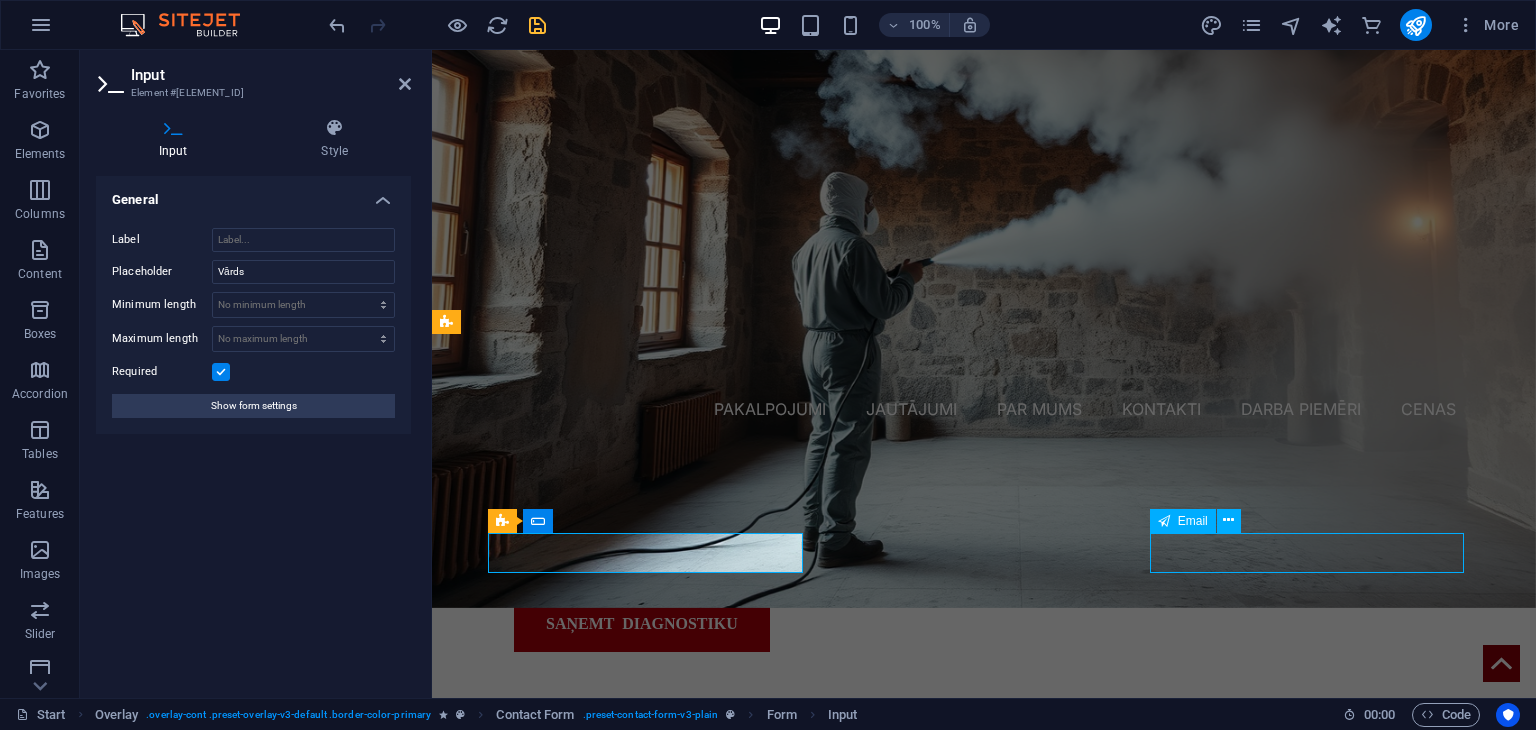 click at bounding box center [1314, 1364] 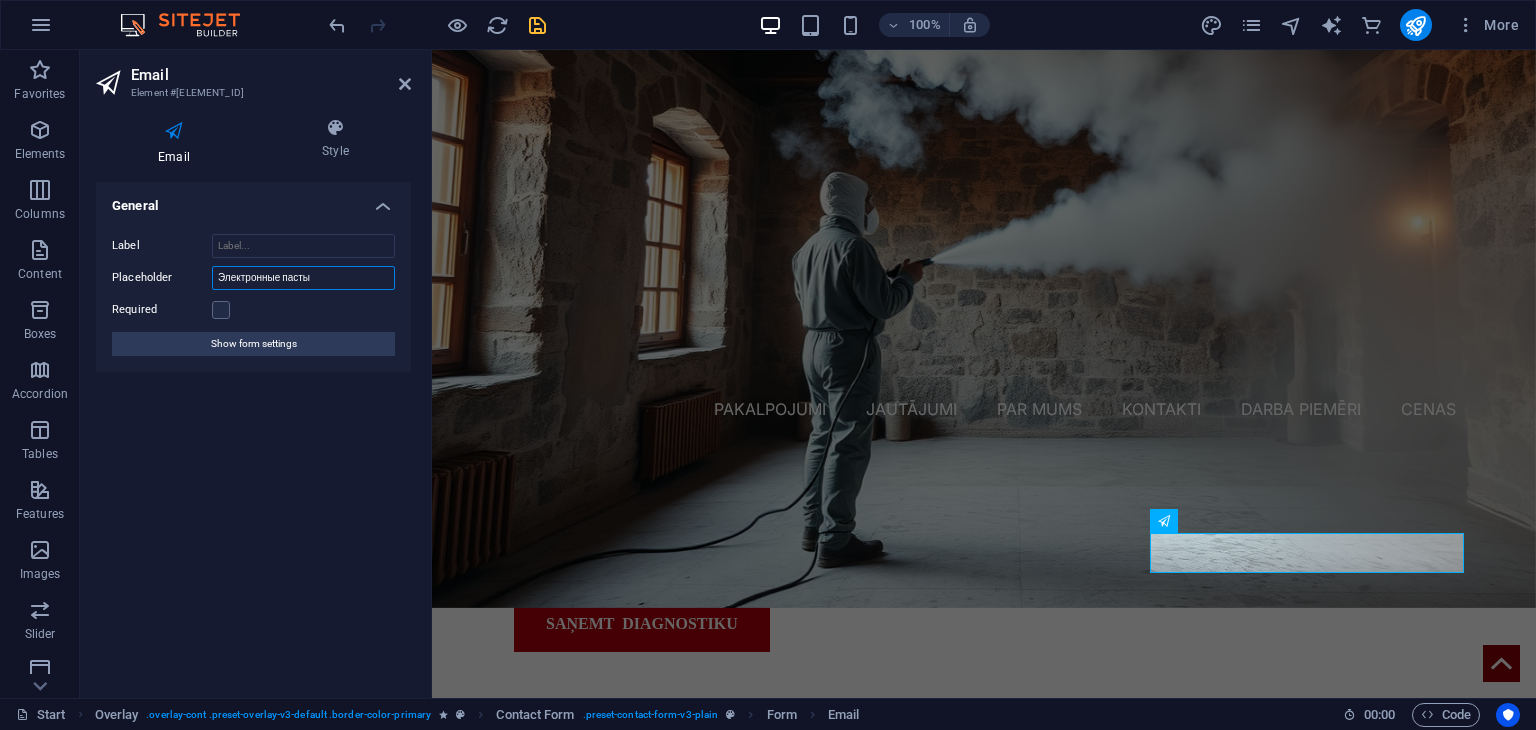 click on "Электронные пасты" at bounding box center (303, 278) 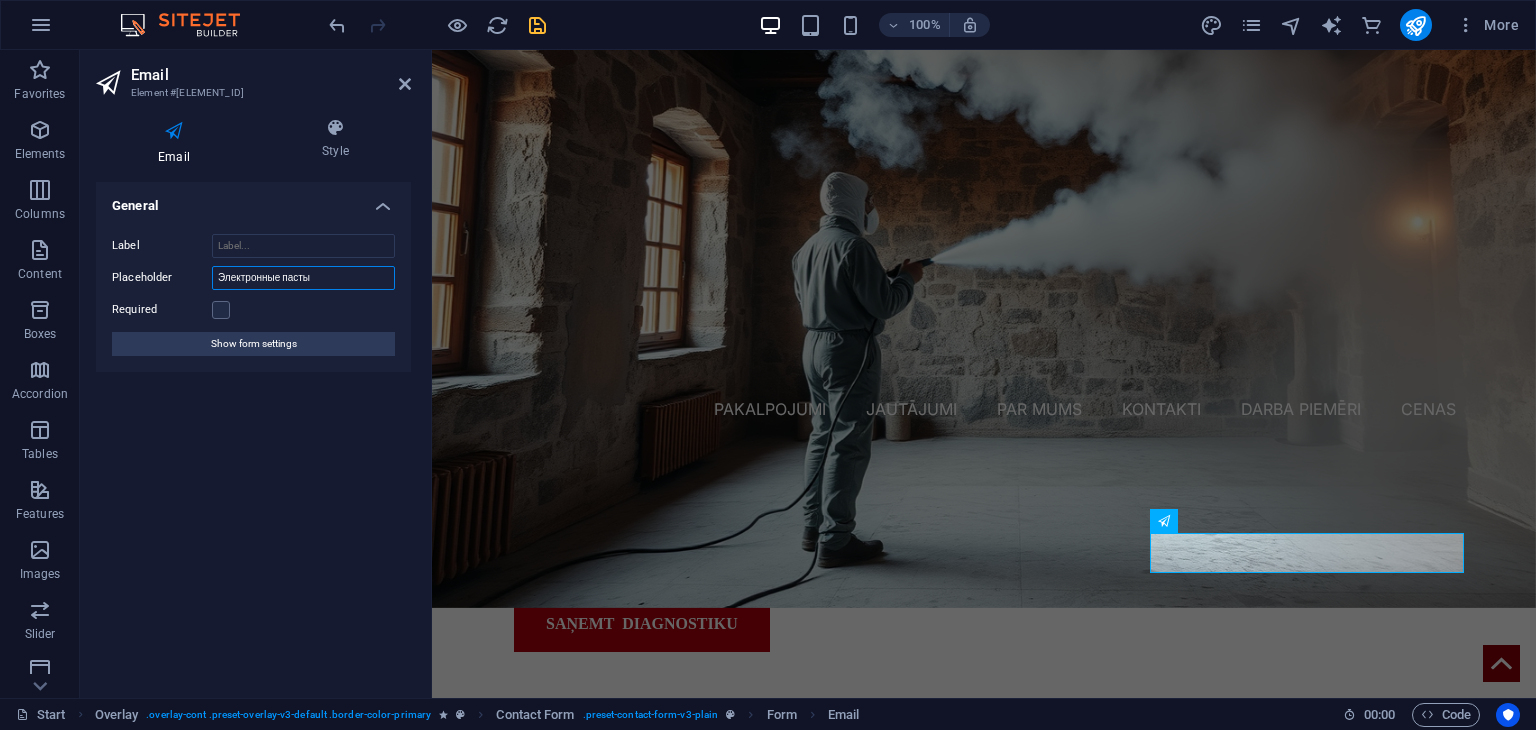 click on "Электронные пасты" at bounding box center (303, 278) 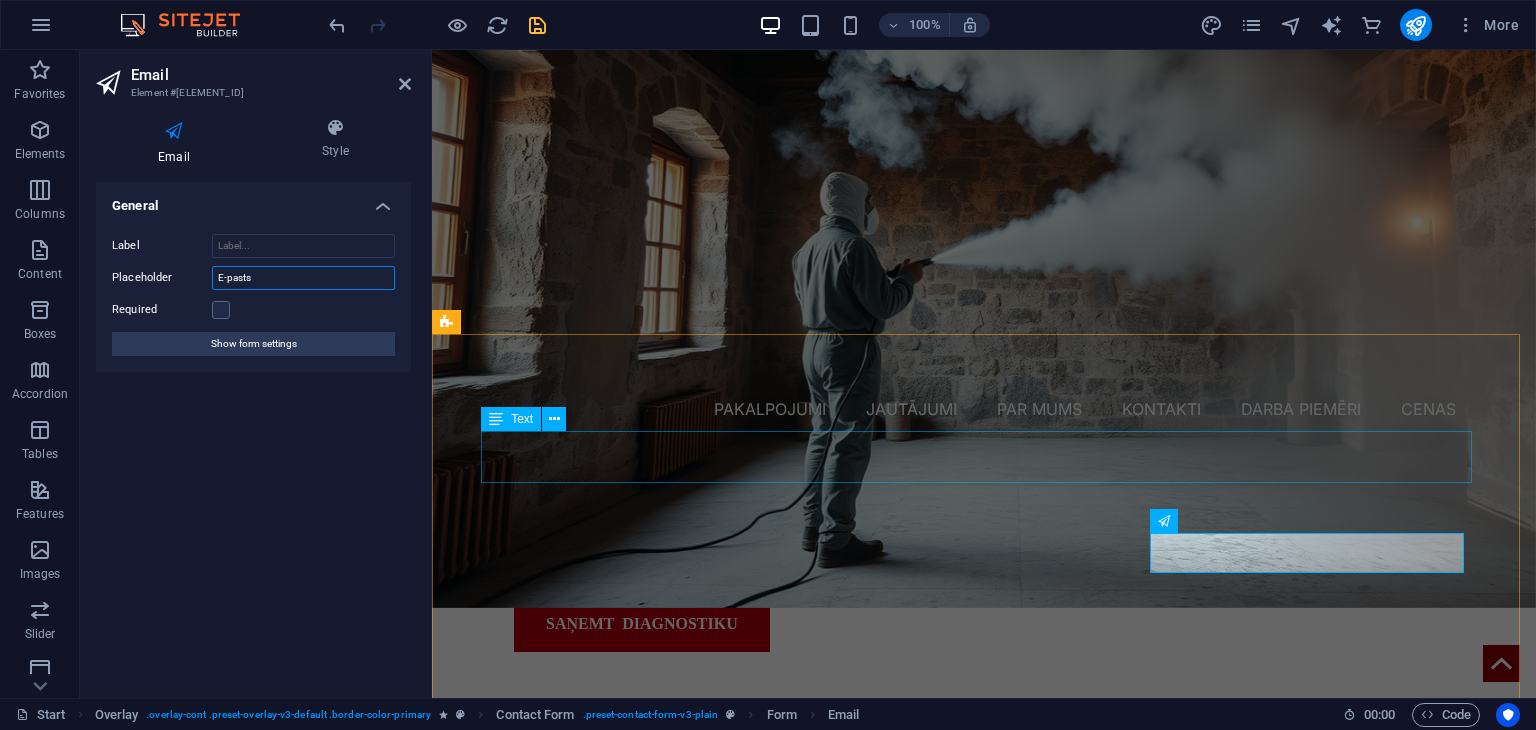 type on "E-pasts" 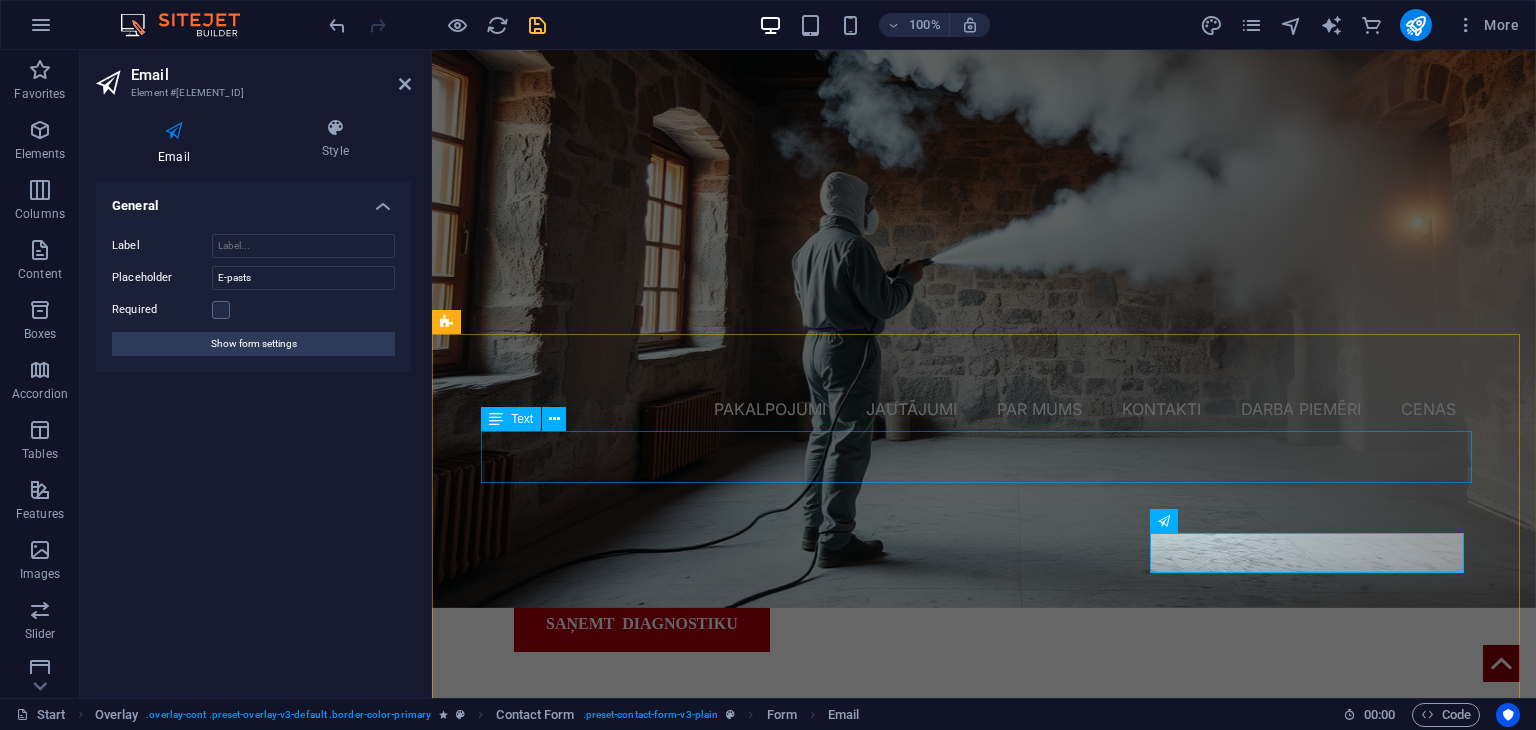 click on "Līdz 1. [MONTH] – 100% atlaide diagnostikai." at bounding box center [984, 1267] 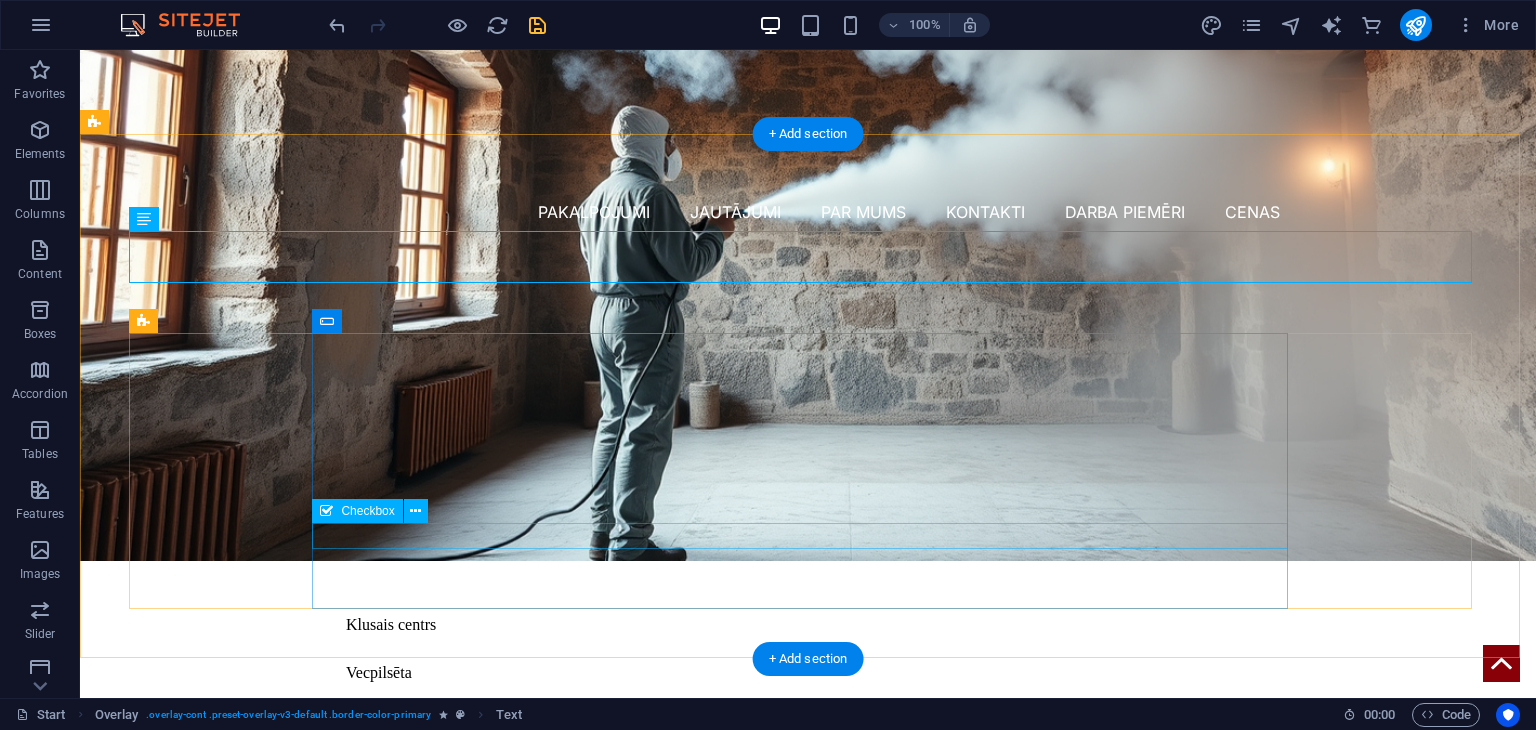 scroll, scrollTop: 682, scrollLeft: 0, axis: vertical 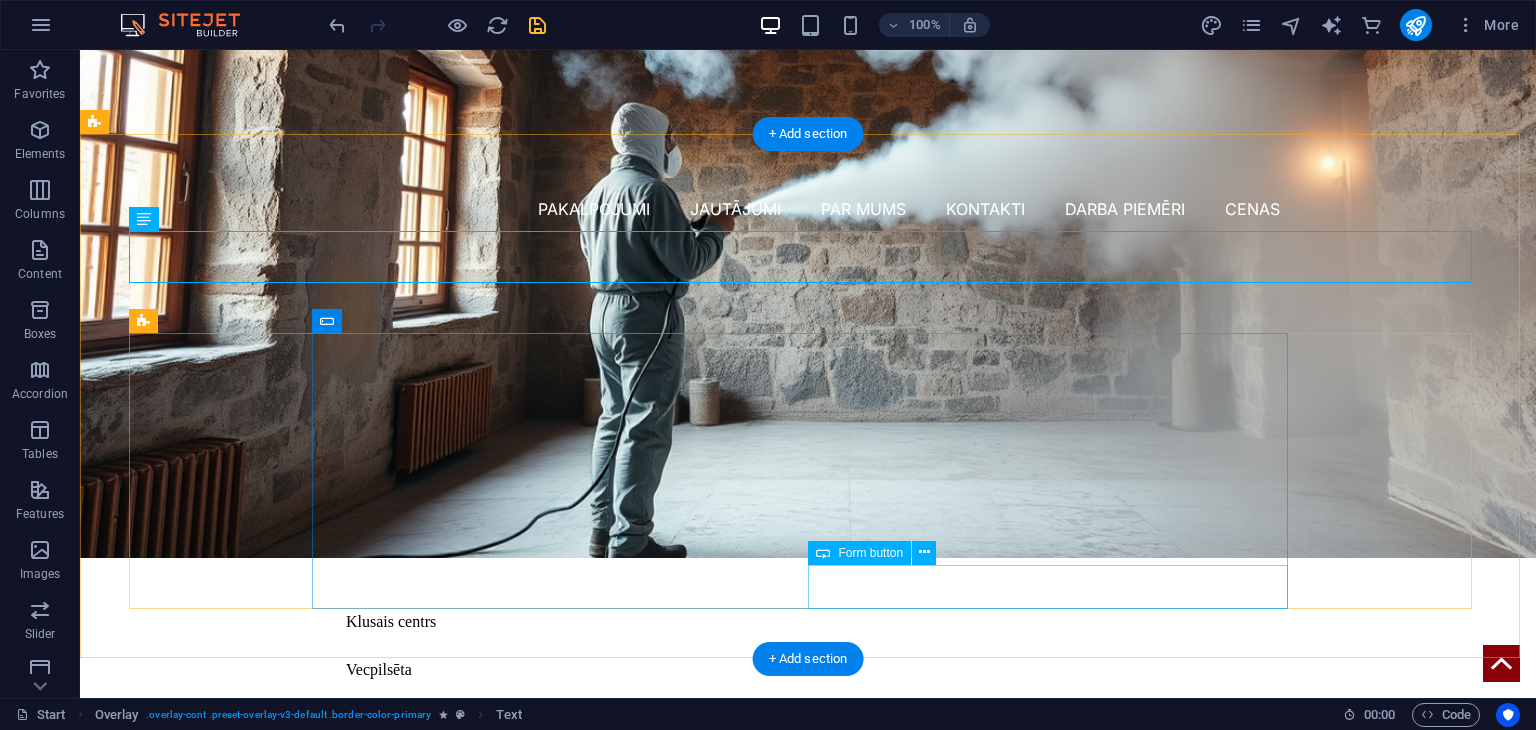 click on "Сутит" at bounding box center [1056, 1407] 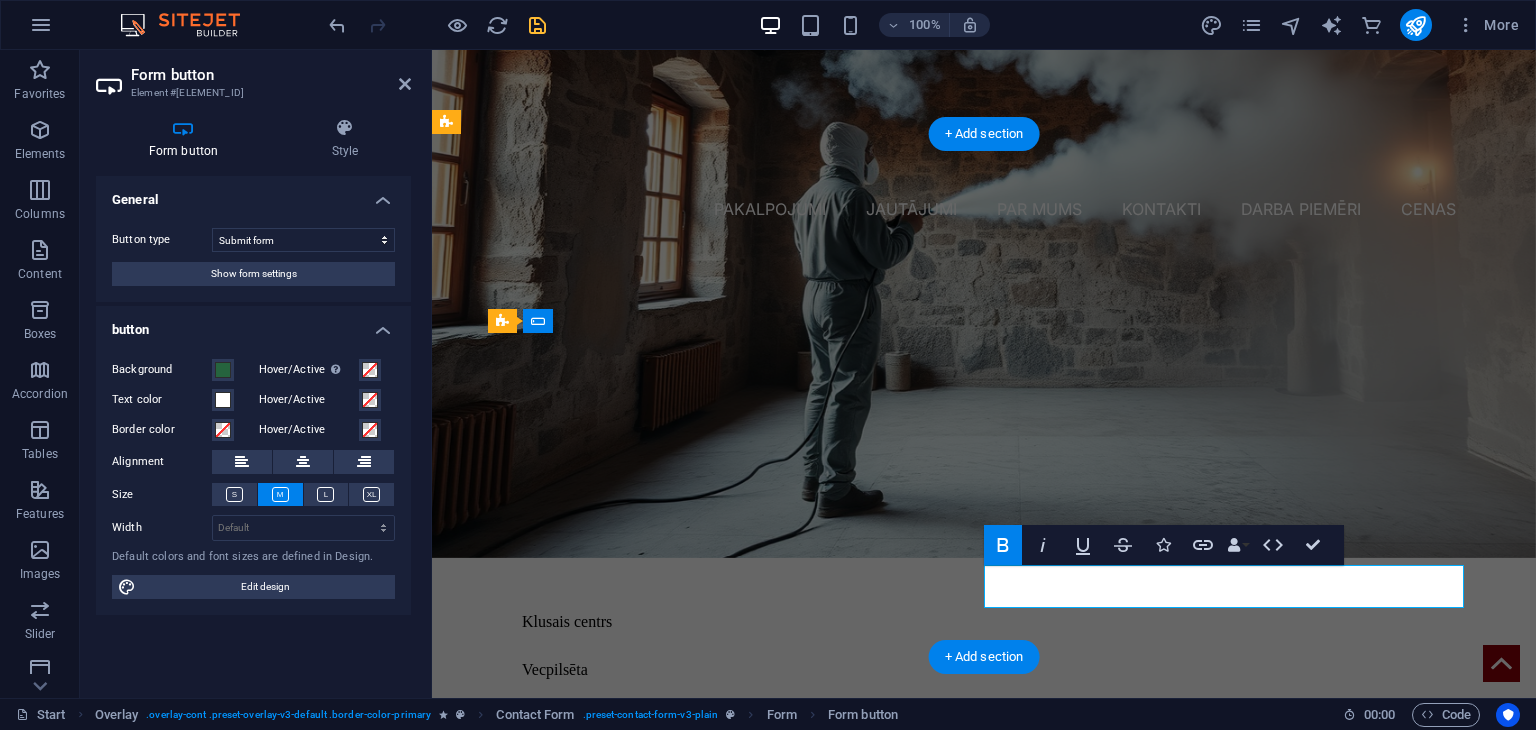 type on "Submit" 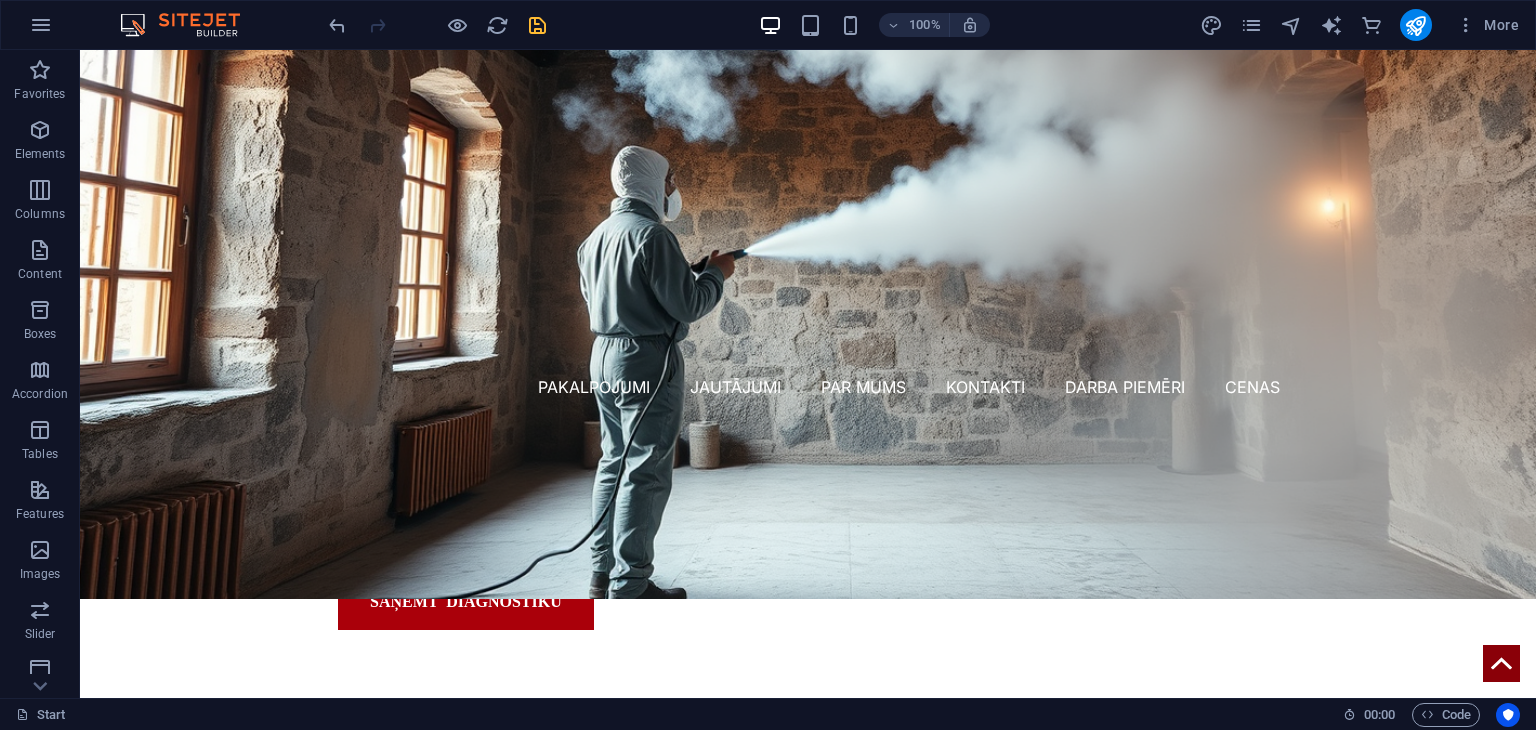 scroll, scrollTop: 412, scrollLeft: 0, axis: vertical 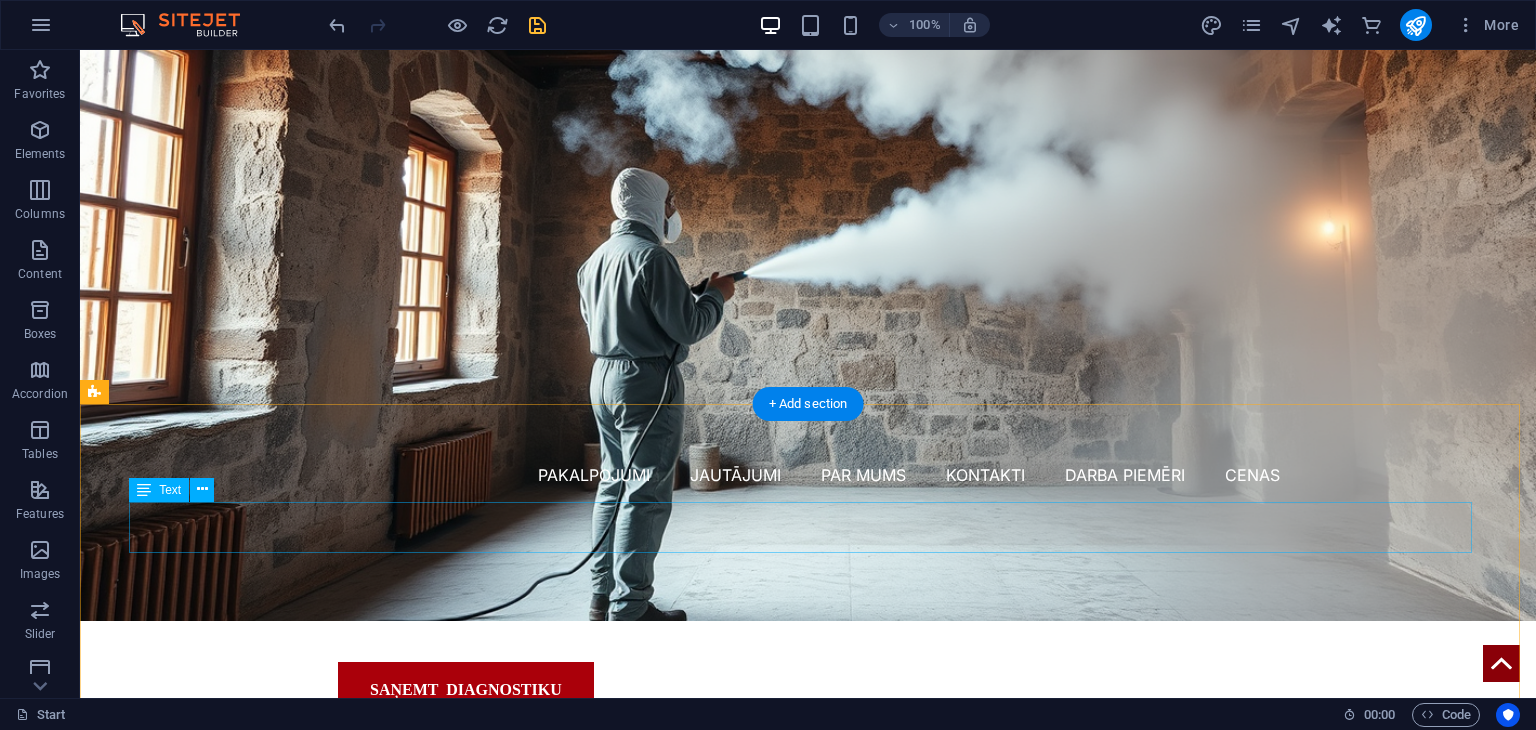 click on "Līdz 1. [MONTH] – 100% atlaide diagnostikai." at bounding box center [808, 1333] 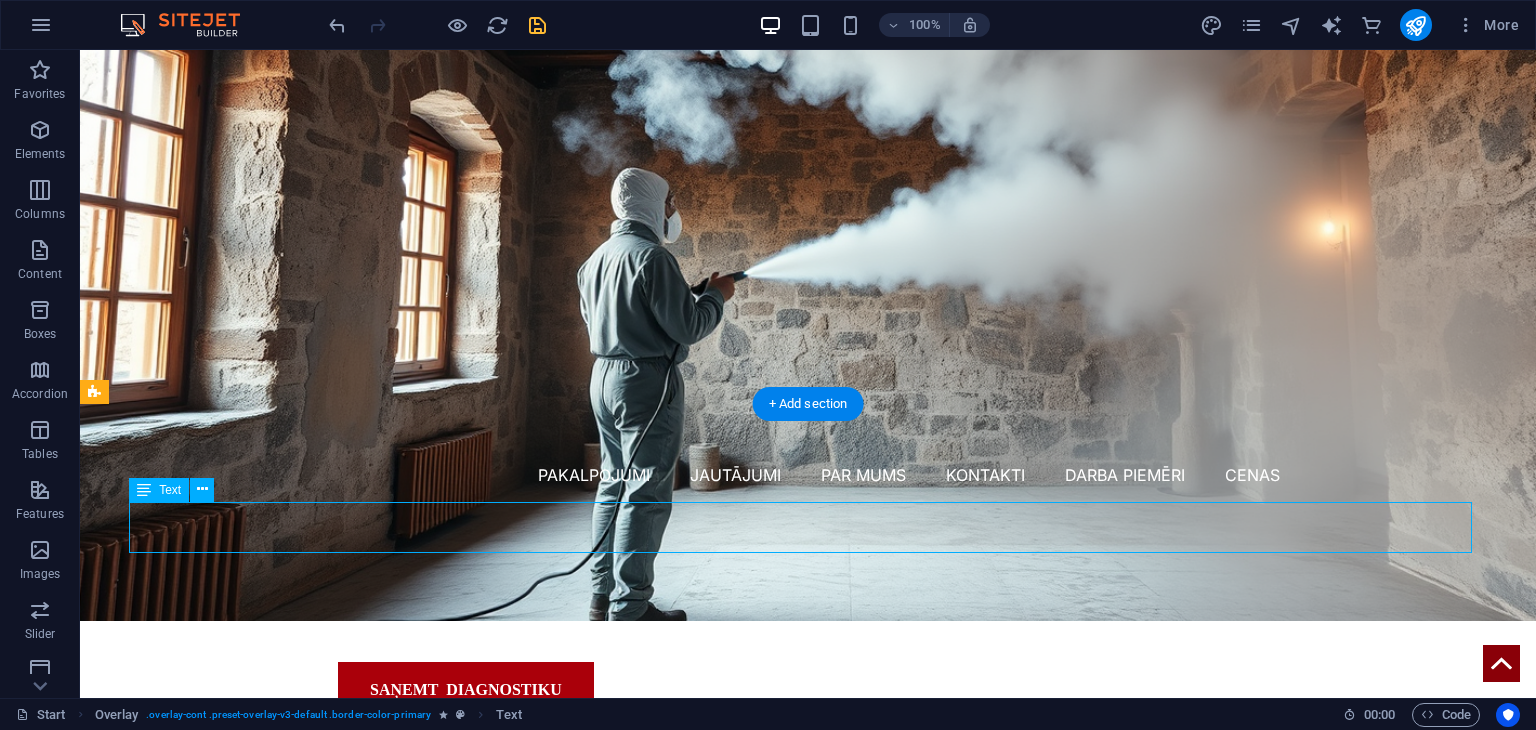 click on "Līdz 1. [MONTH] – 100% atlaide diagnostikai." at bounding box center [808, 1333] 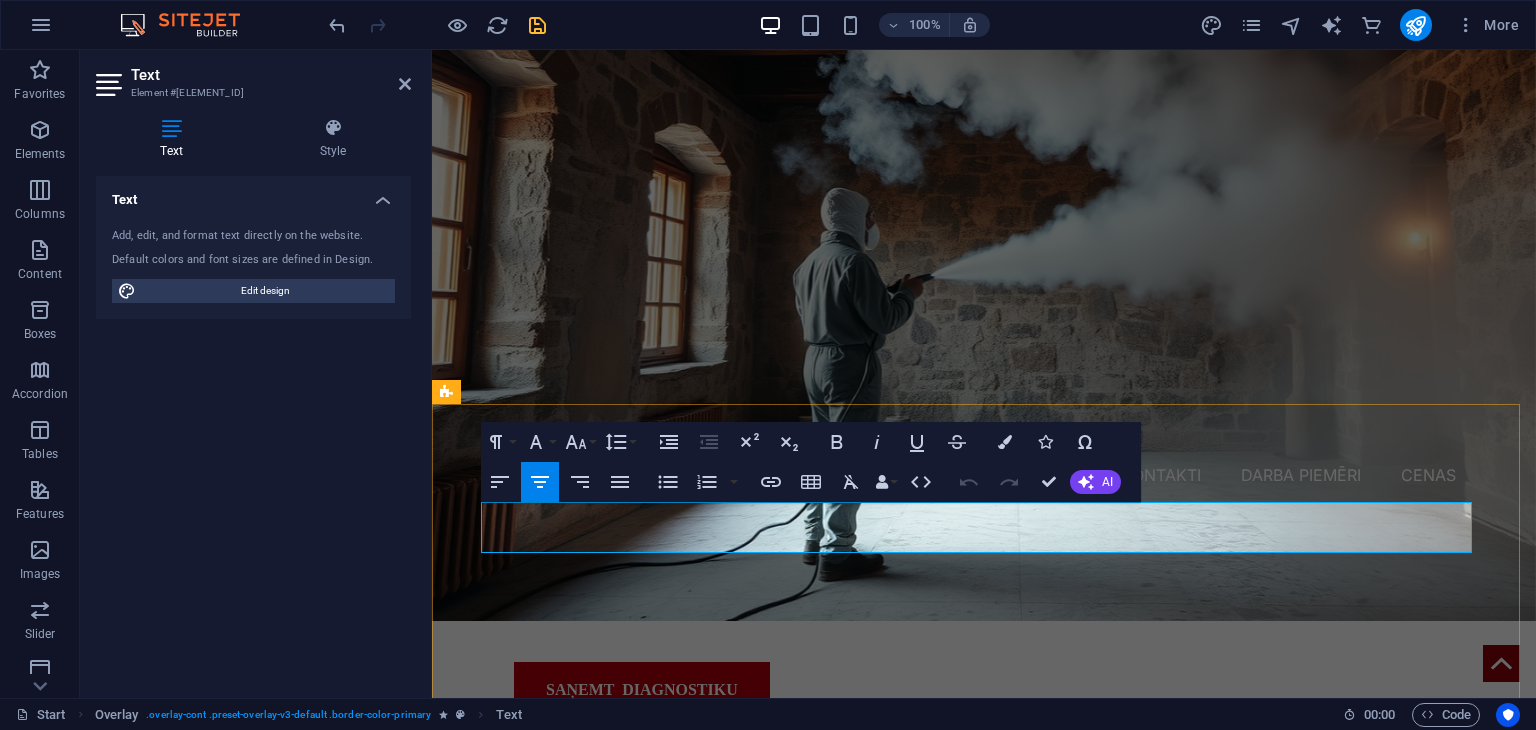 click on "Līdz 1. [MONTH] – 100% atlaide diagnostikai." at bounding box center [984, 1321] 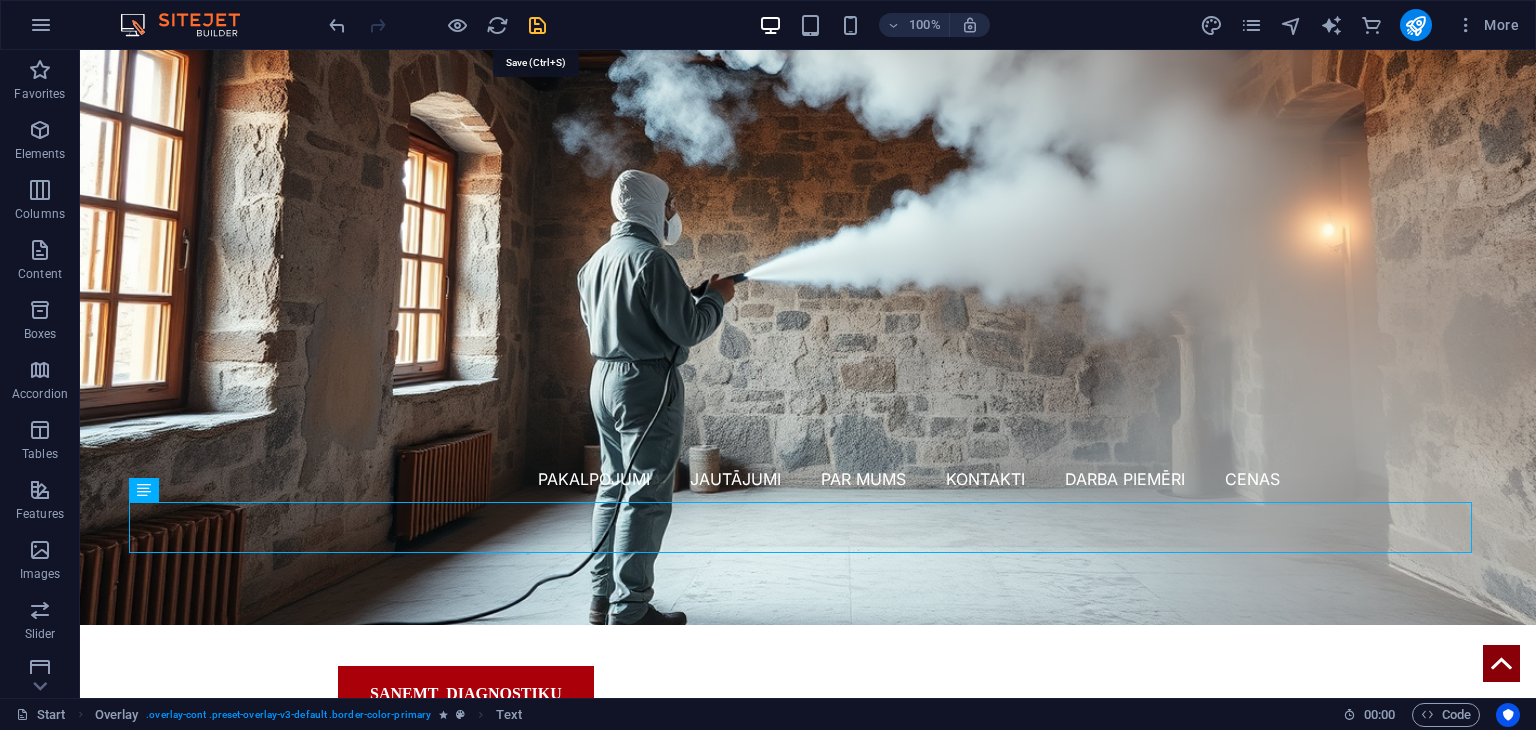 click at bounding box center (537, 25) 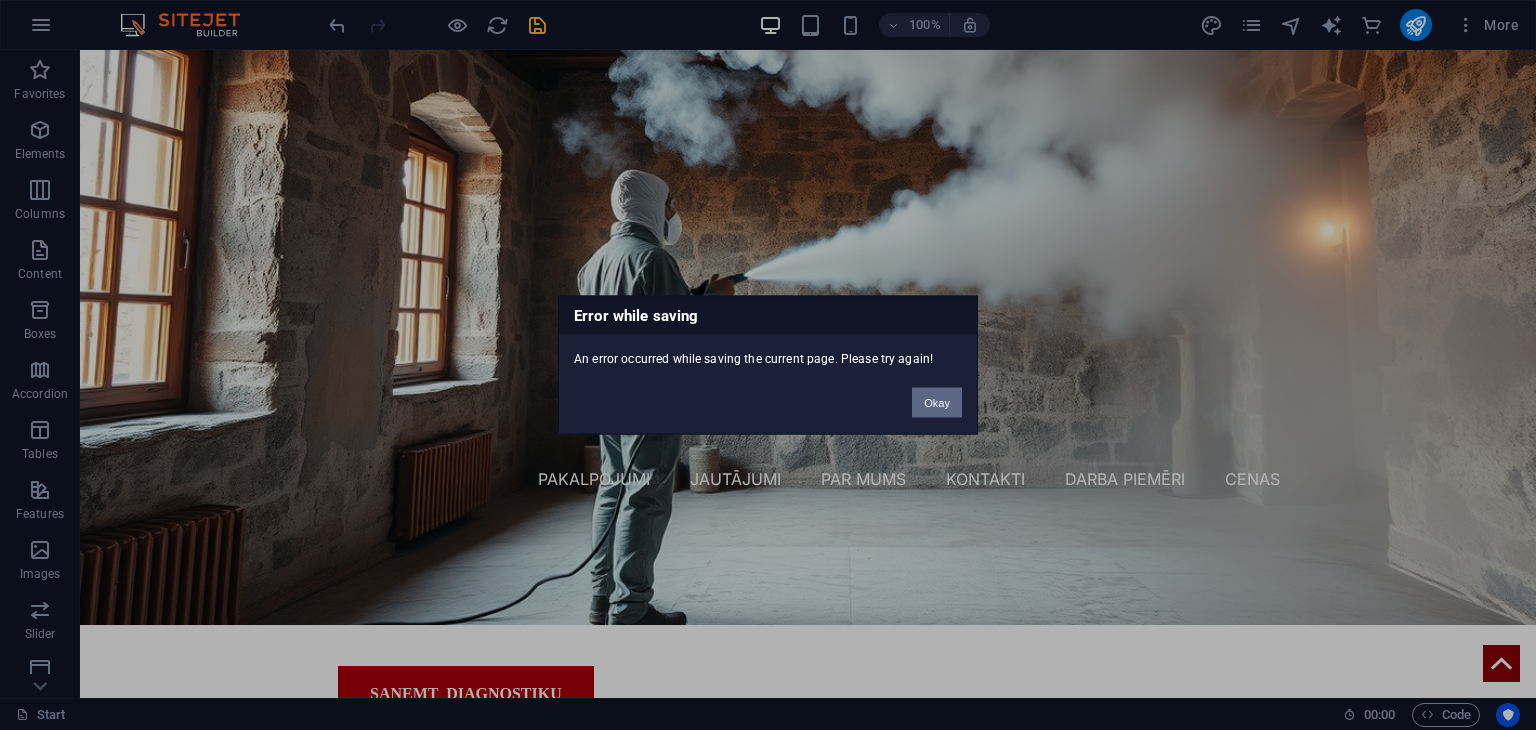 click on "Okay" at bounding box center [937, 403] 